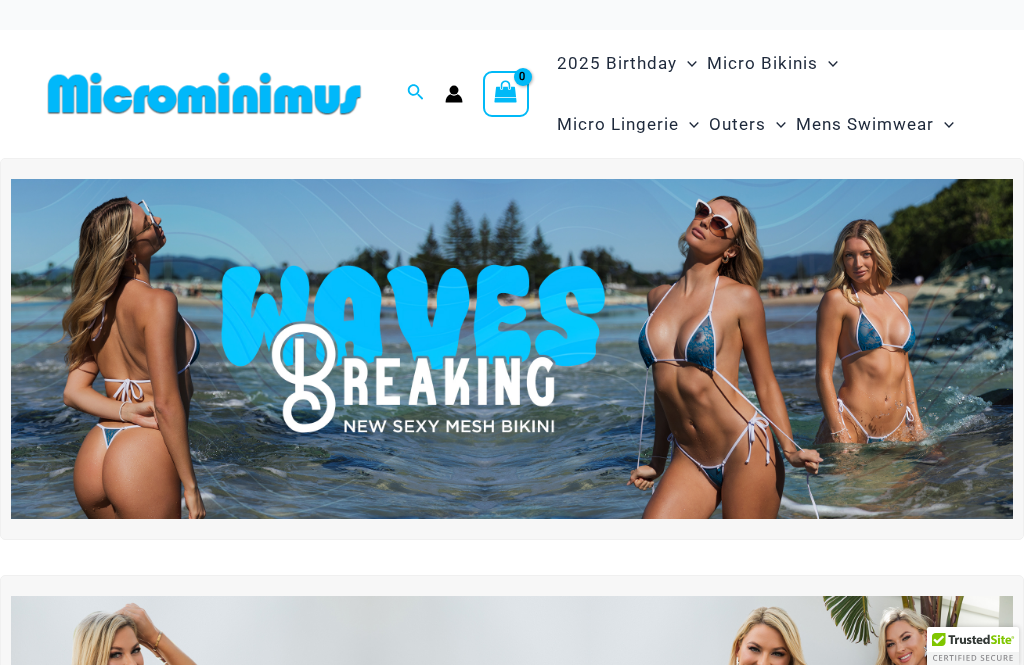 scroll, scrollTop: 0, scrollLeft: 0, axis: both 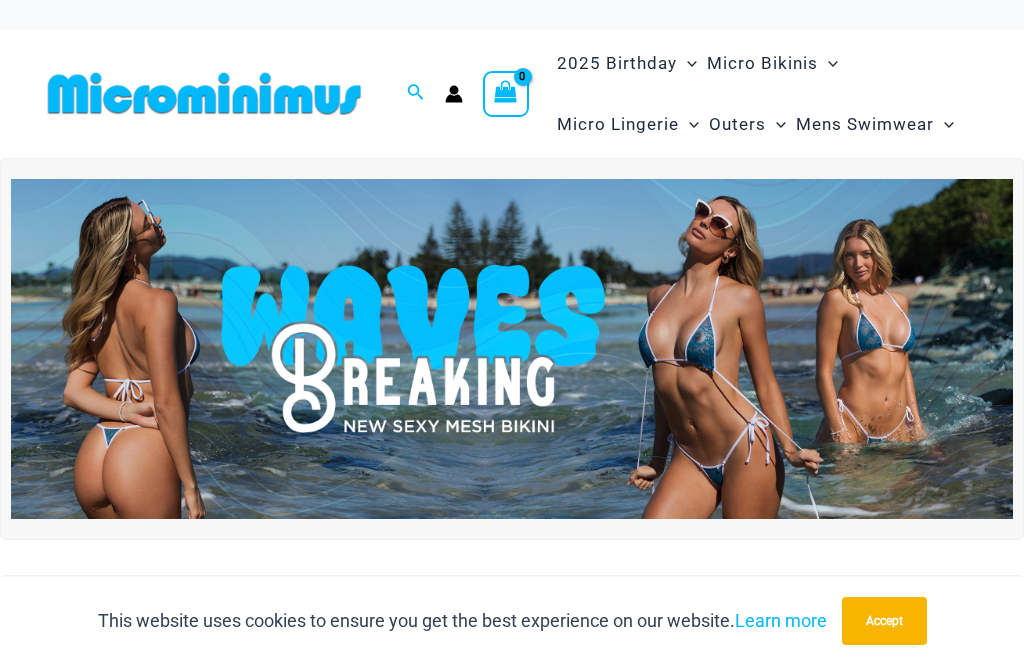 click at bounding box center [512, 349] 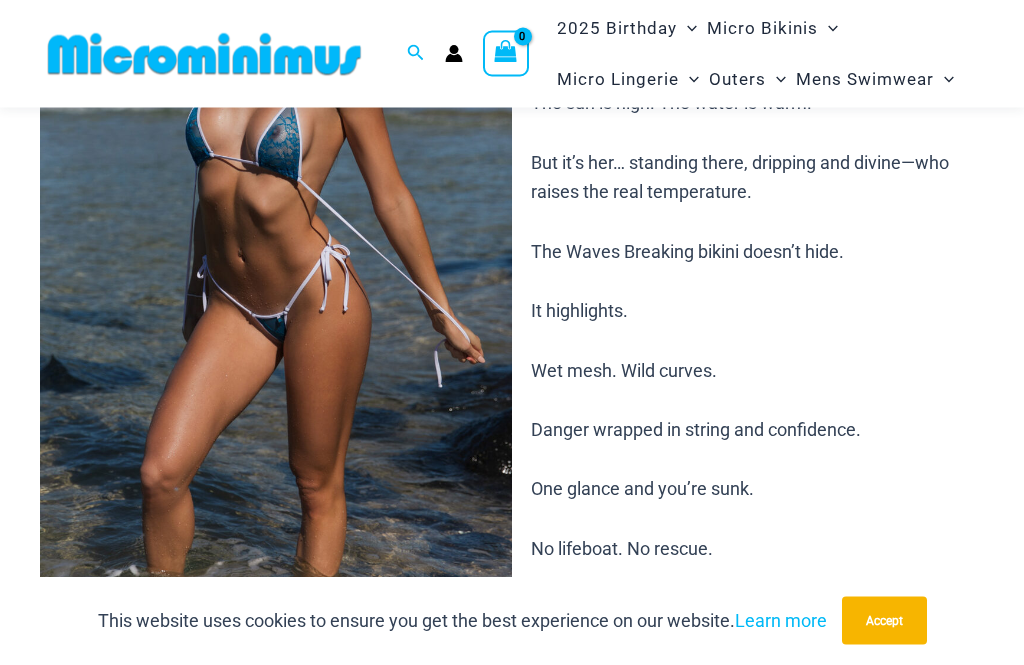 scroll, scrollTop: 265, scrollLeft: 0, axis: vertical 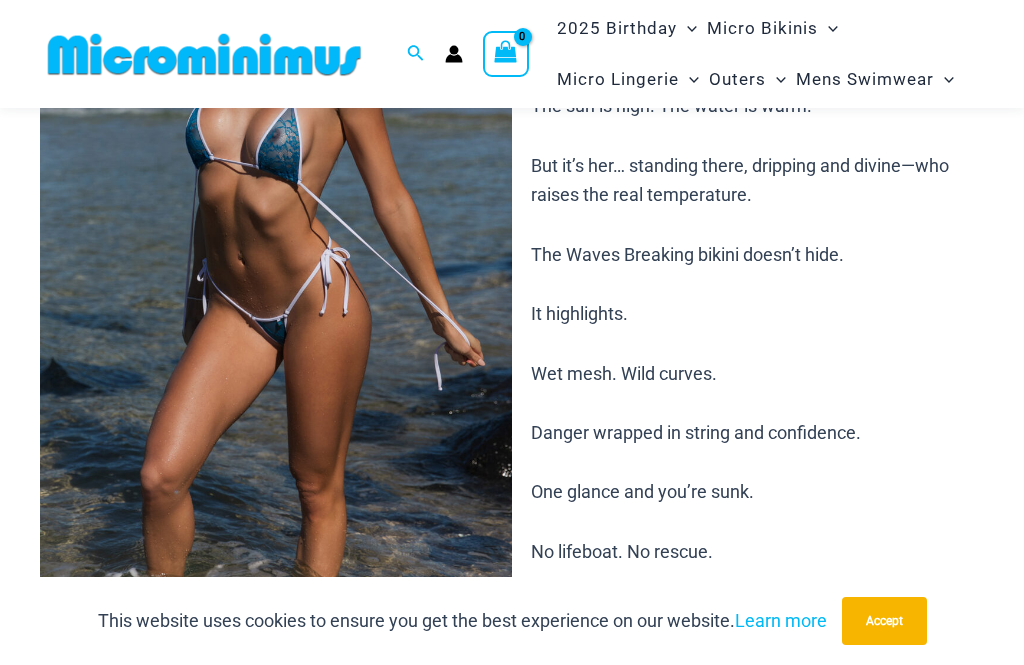 click 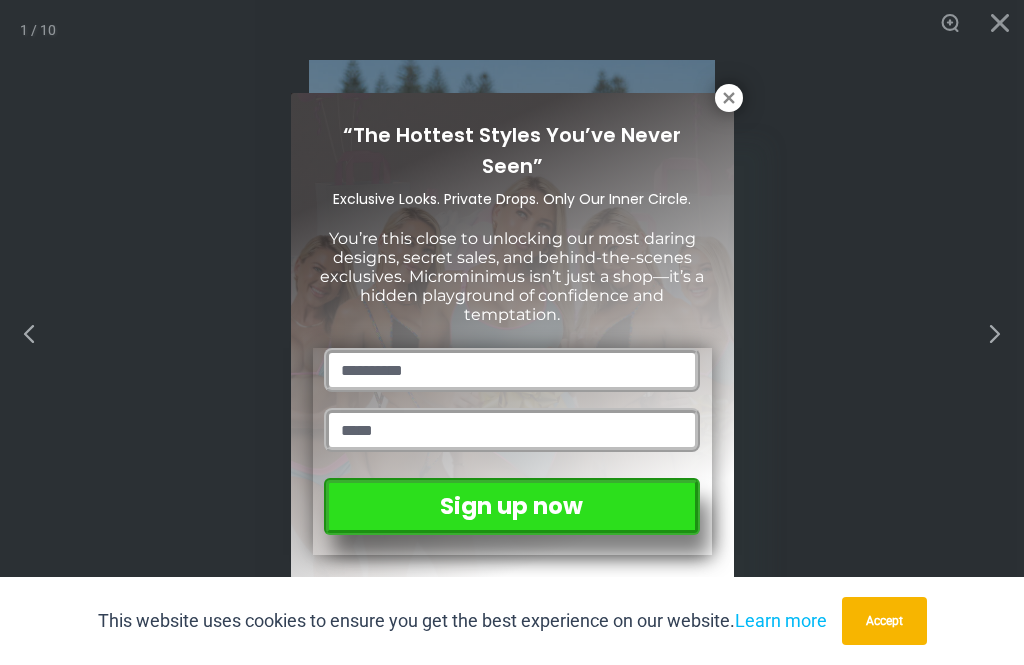 click 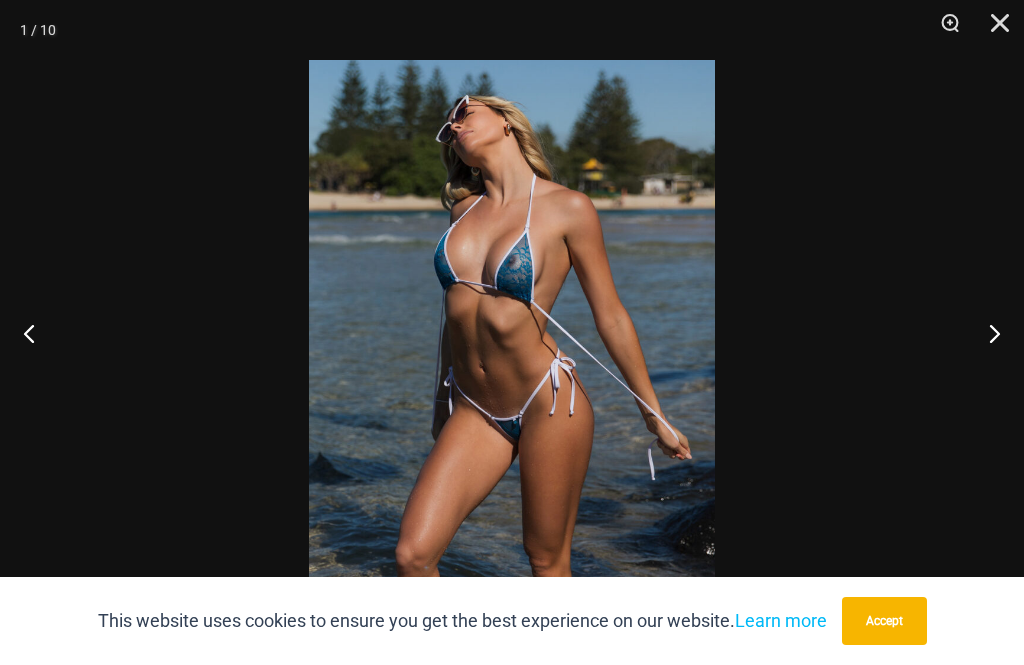 click at bounding box center [986, 333] 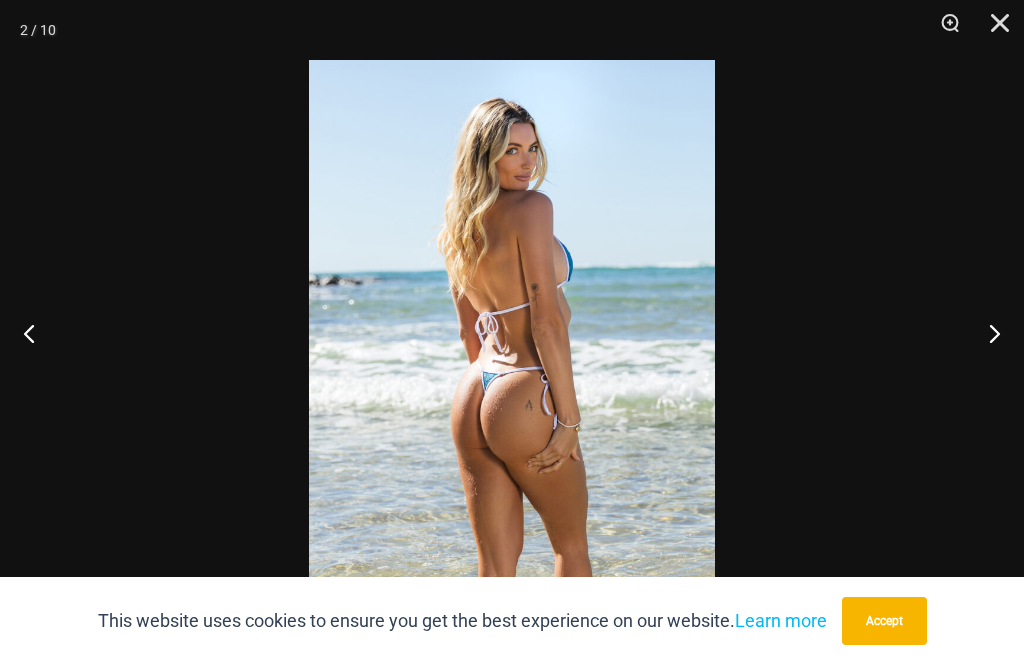 click at bounding box center (986, 333) 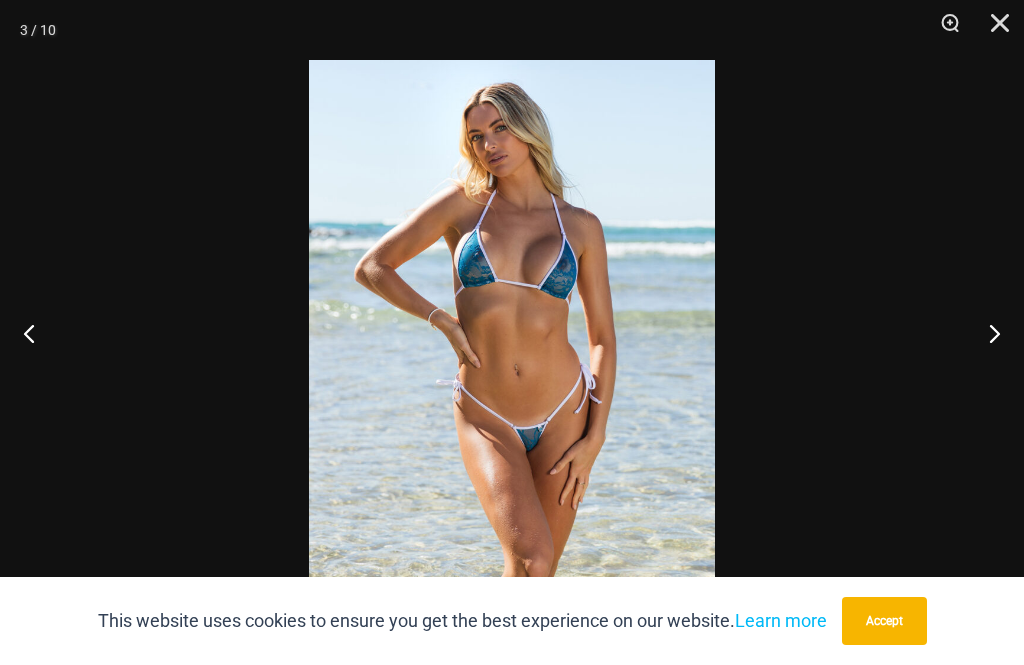 click at bounding box center [986, 333] 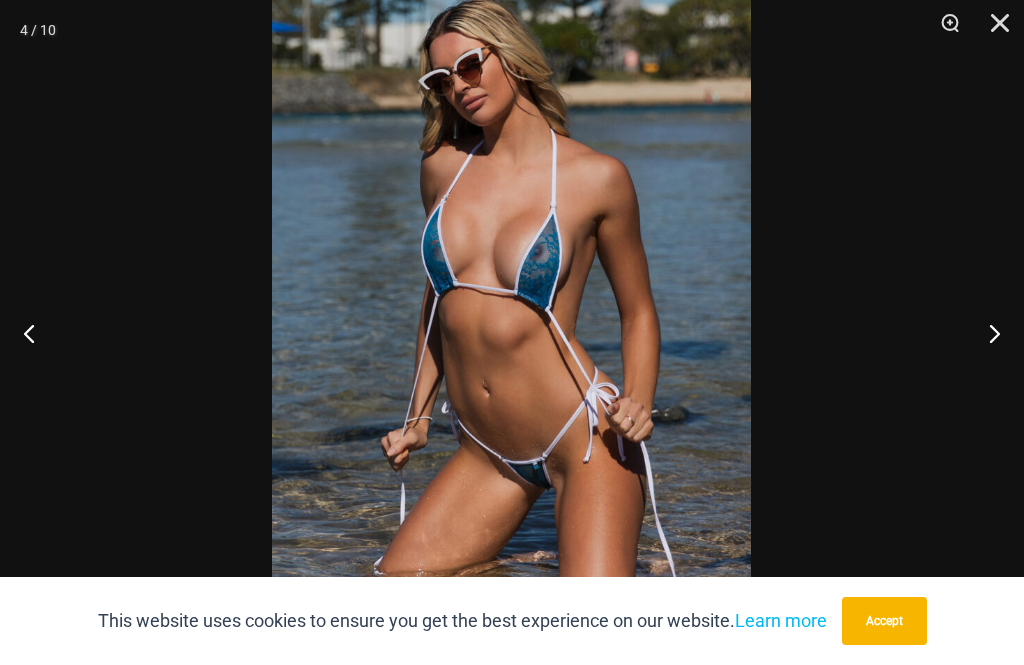 click at bounding box center [986, 333] 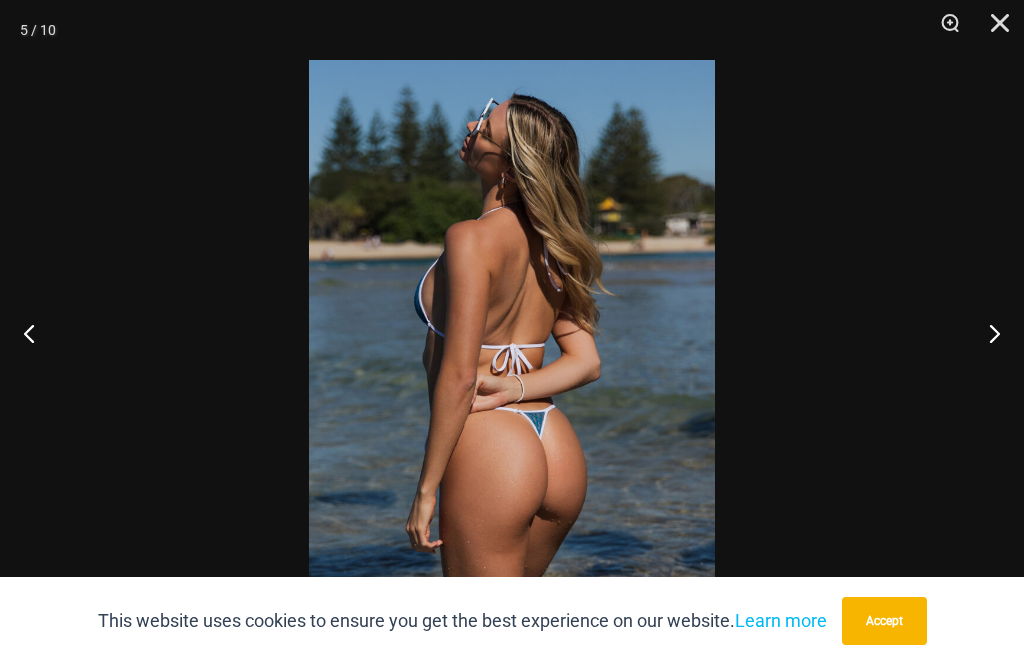 click at bounding box center (986, 333) 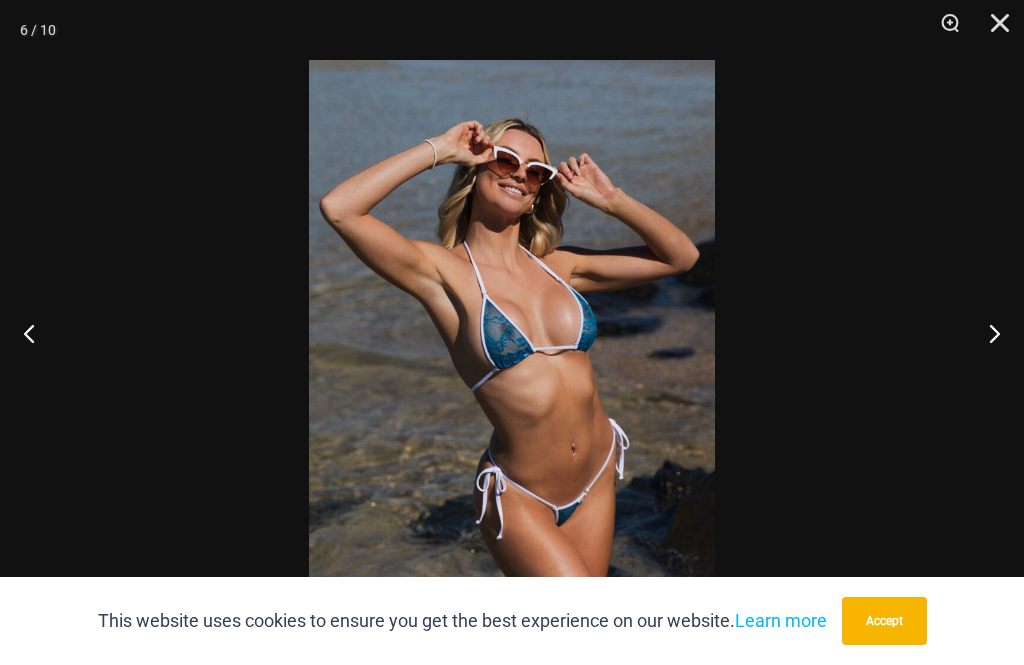 click at bounding box center [986, 333] 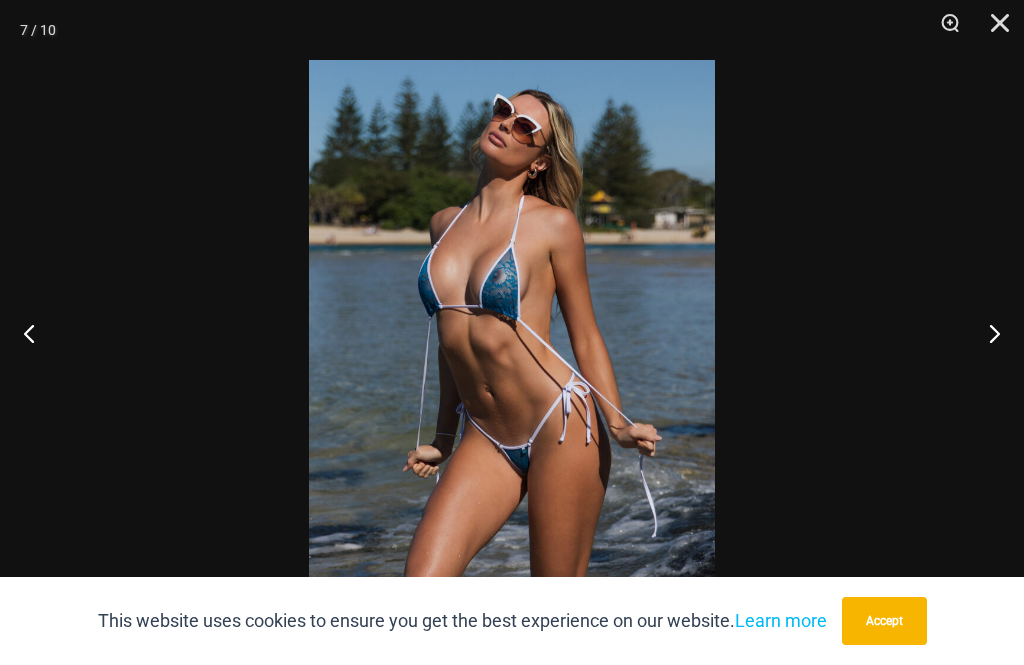 click at bounding box center [986, 333] 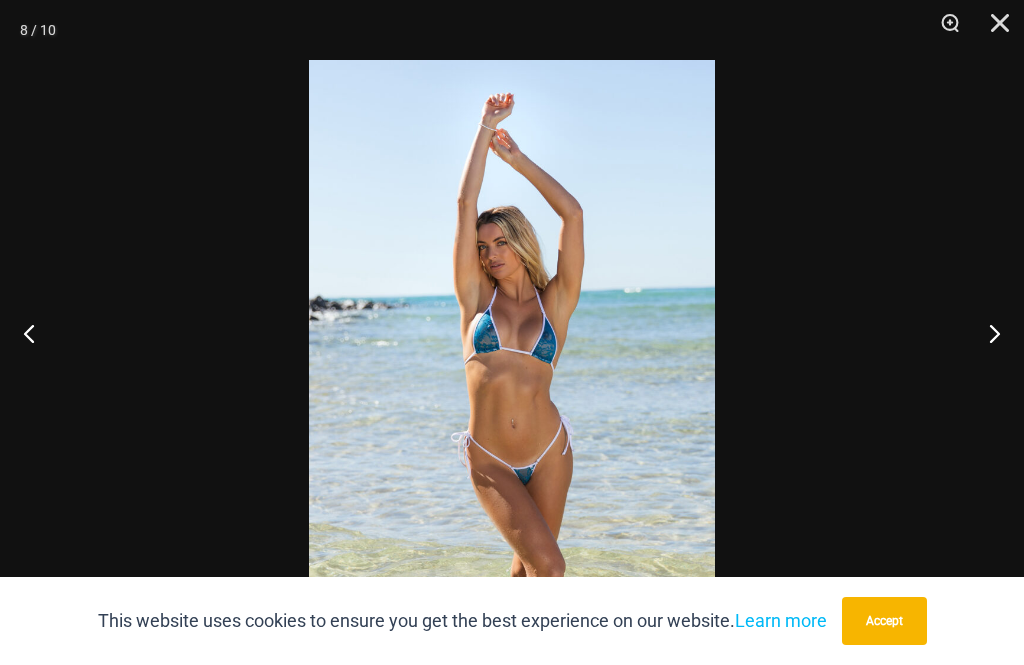 click at bounding box center [986, 333] 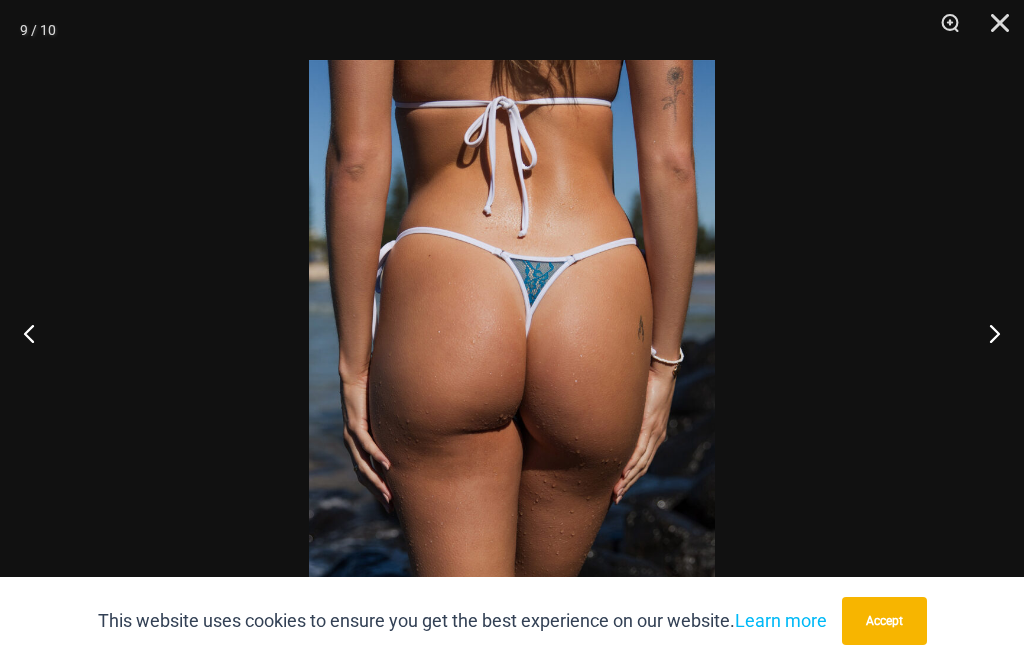 click at bounding box center (986, 333) 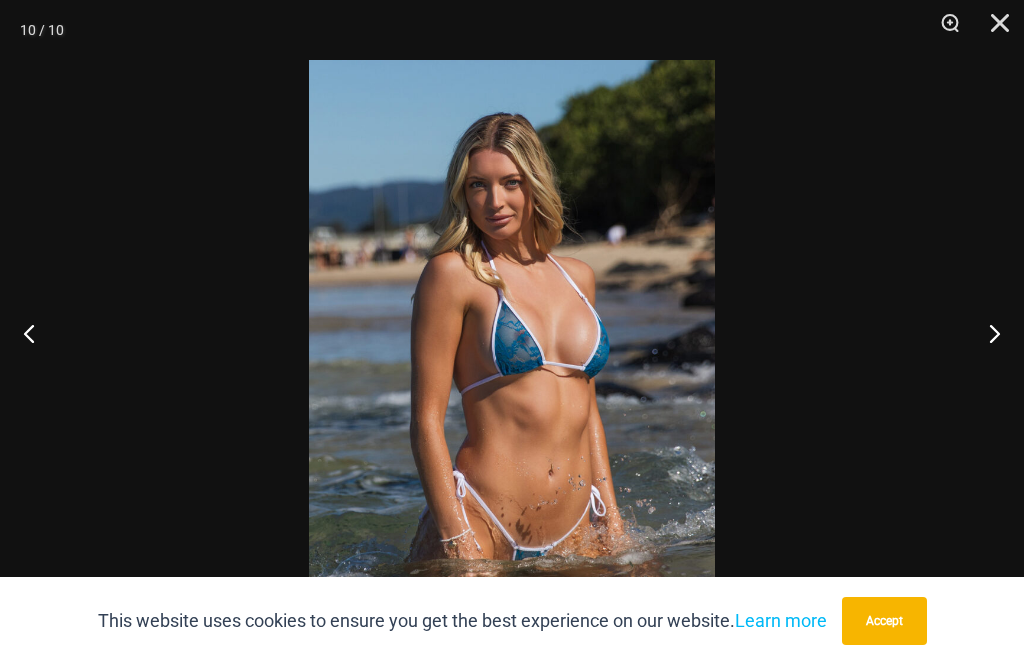click at bounding box center [986, 333] 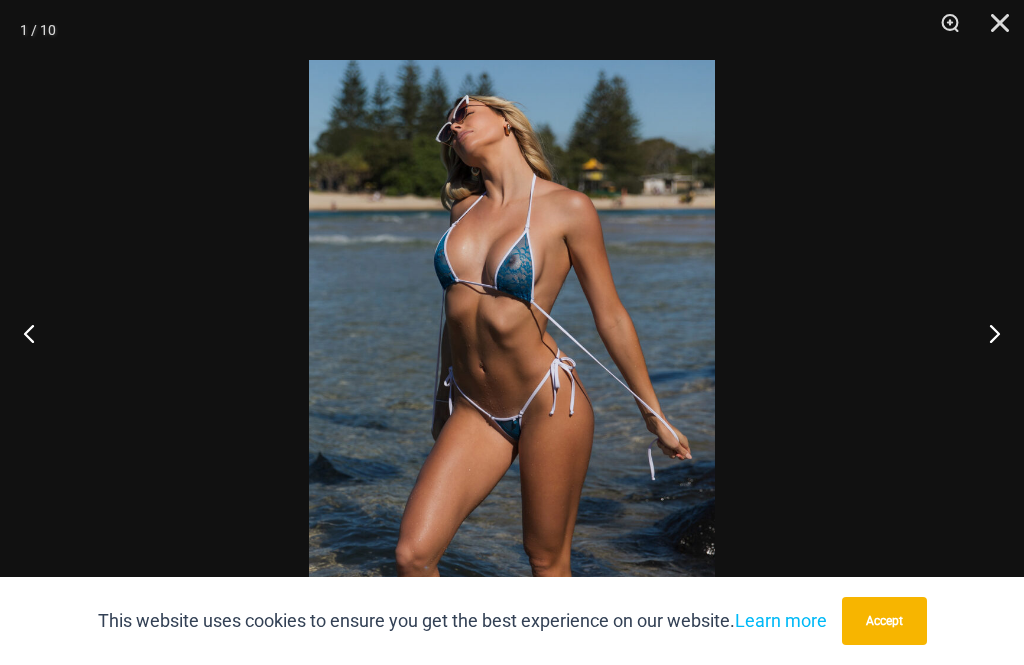click at bounding box center [986, 333] 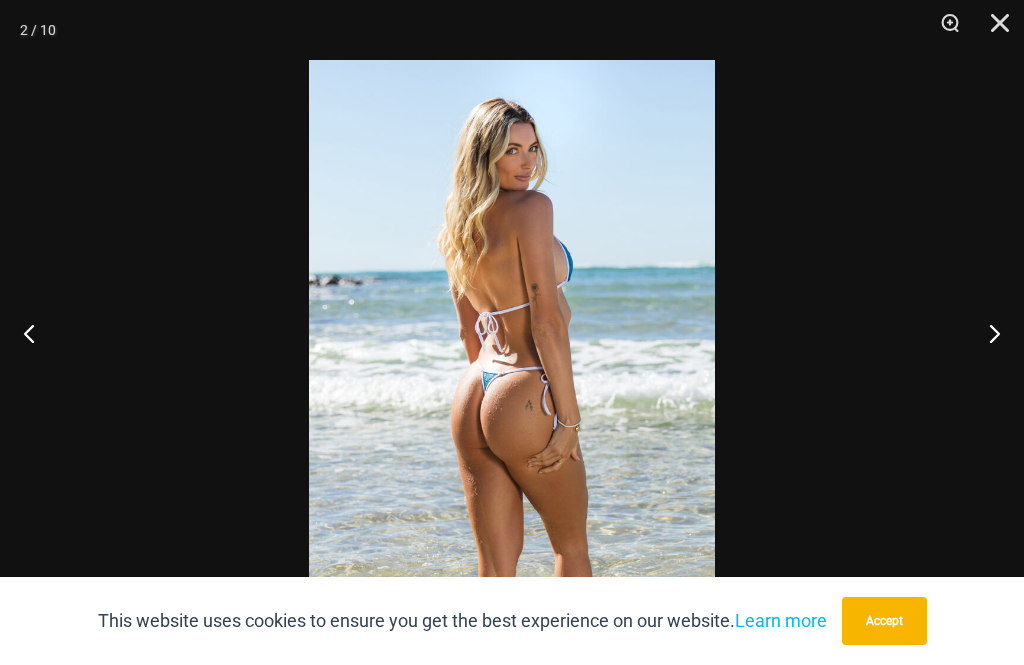 click at bounding box center (986, 333) 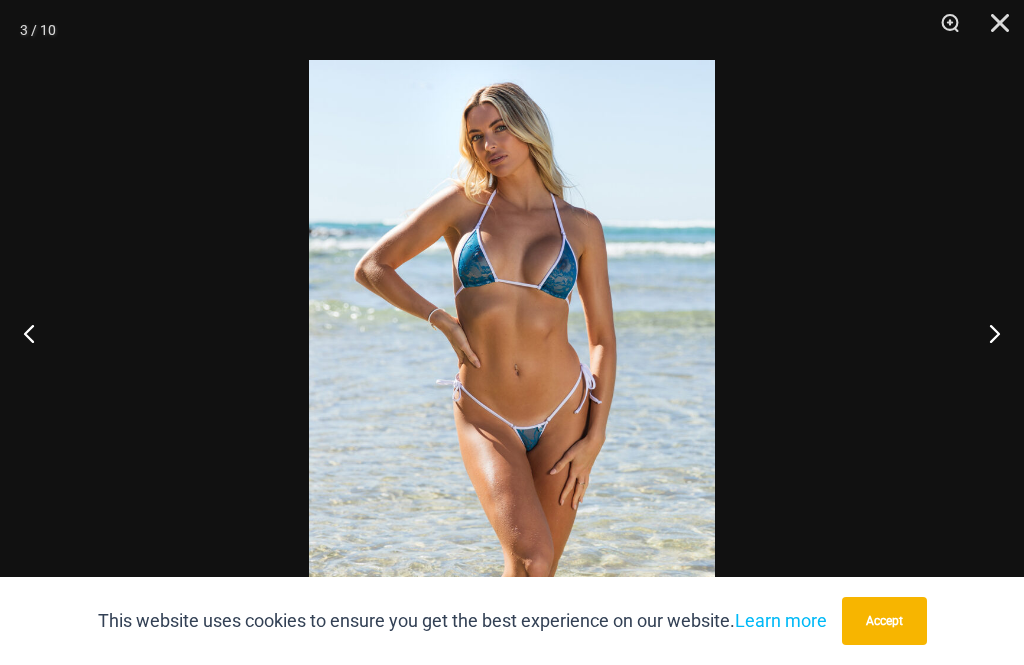 click at bounding box center (986, 333) 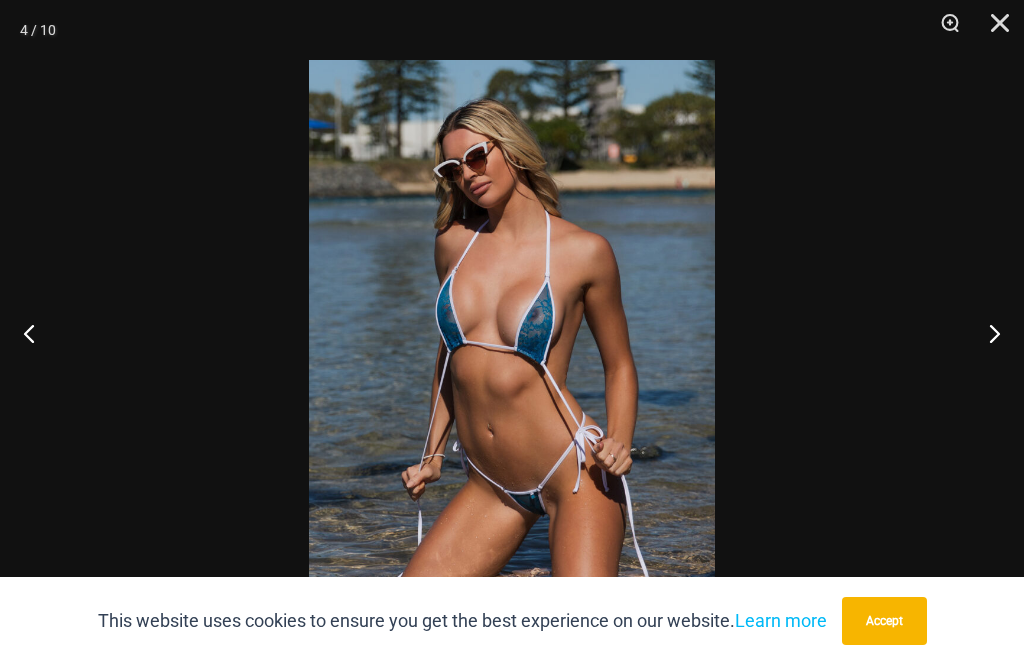 click at bounding box center (986, 333) 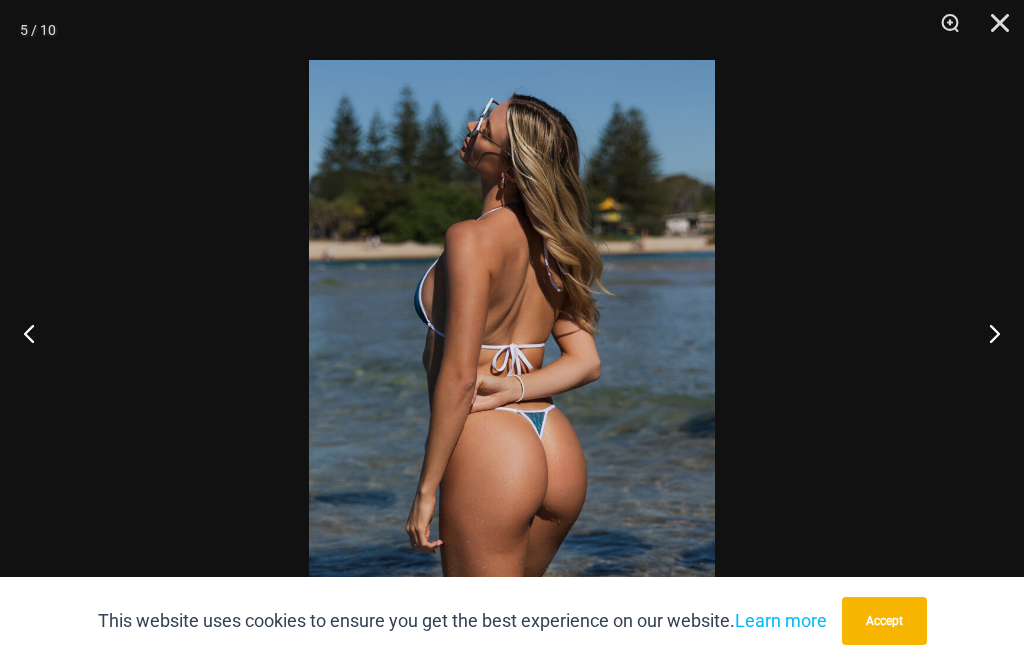 click at bounding box center (986, 333) 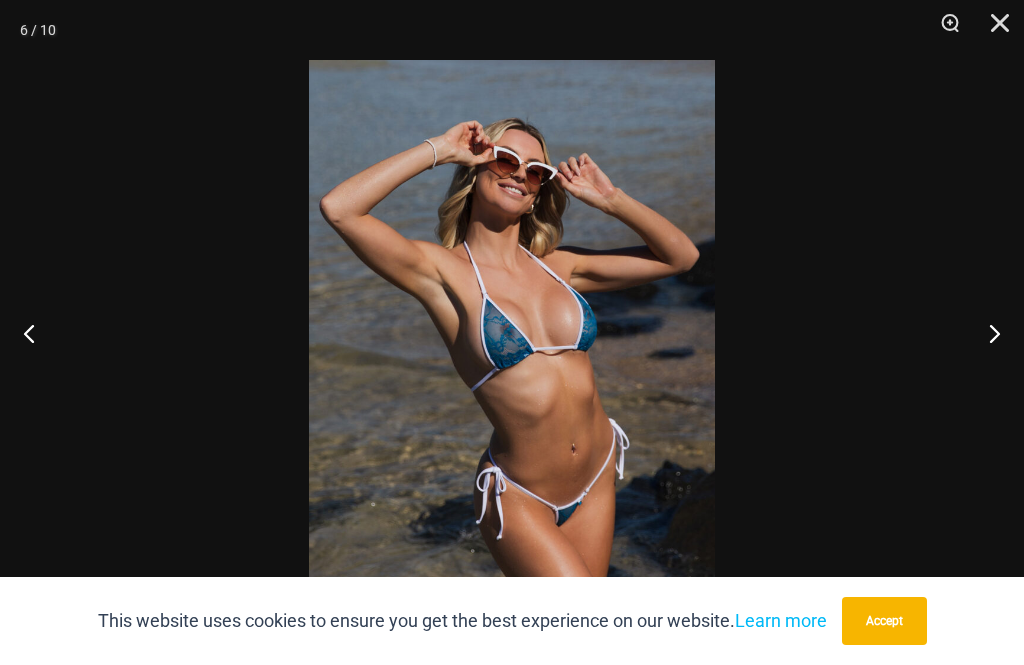 click at bounding box center (986, 333) 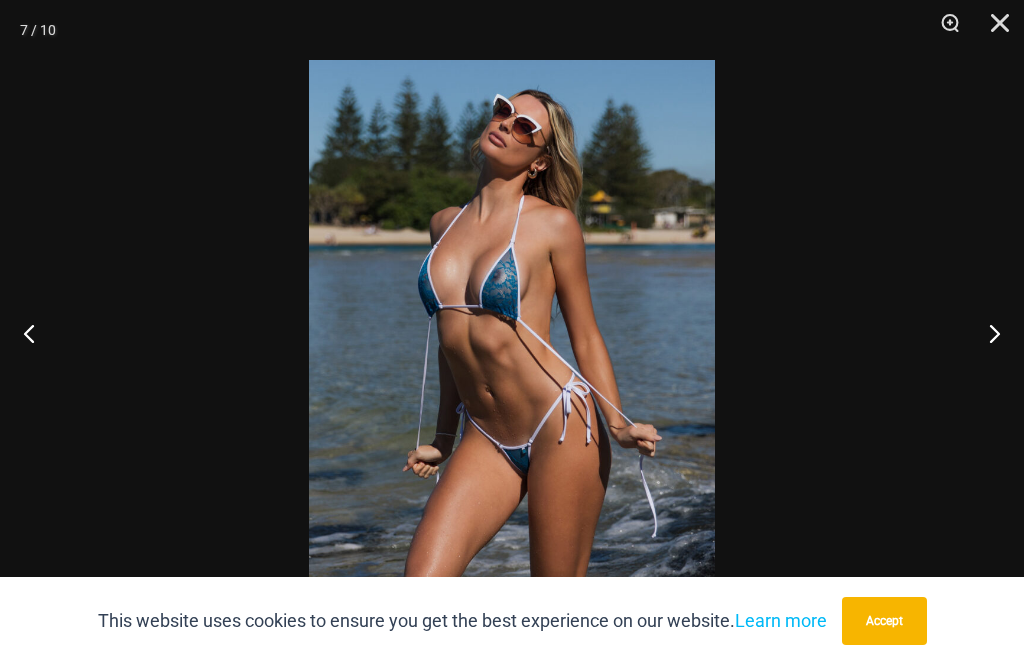 click at bounding box center [986, 333] 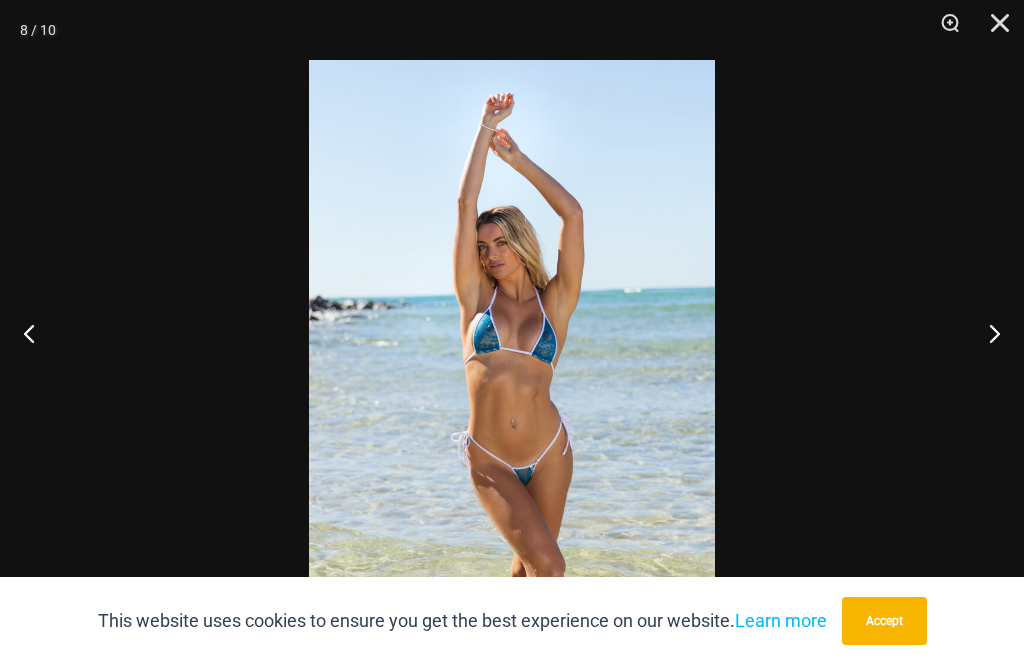 click at bounding box center [986, 333] 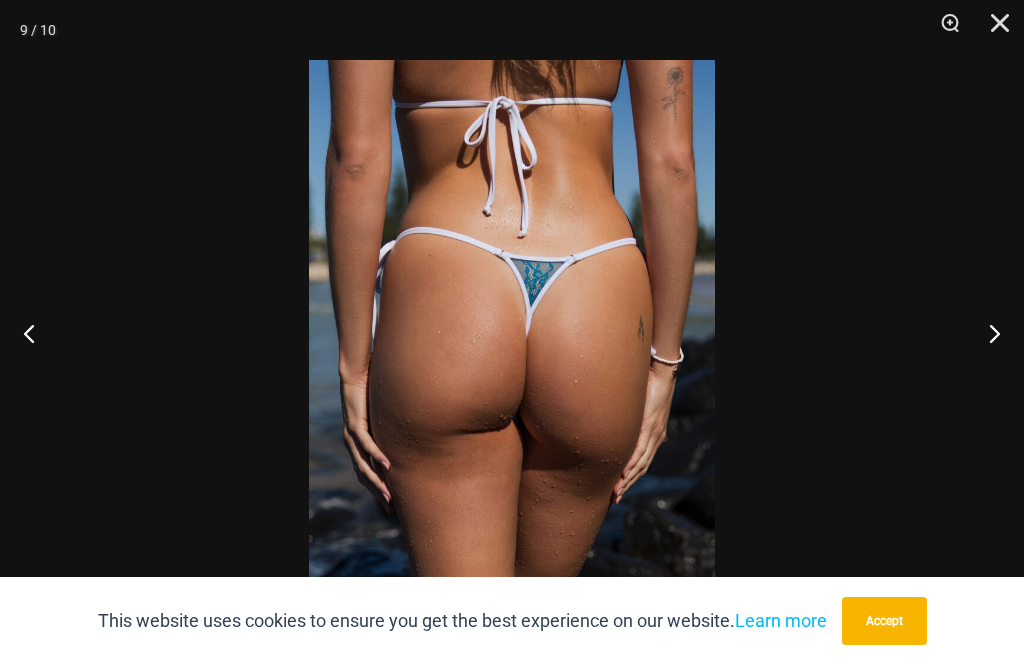 click at bounding box center [986, 333] 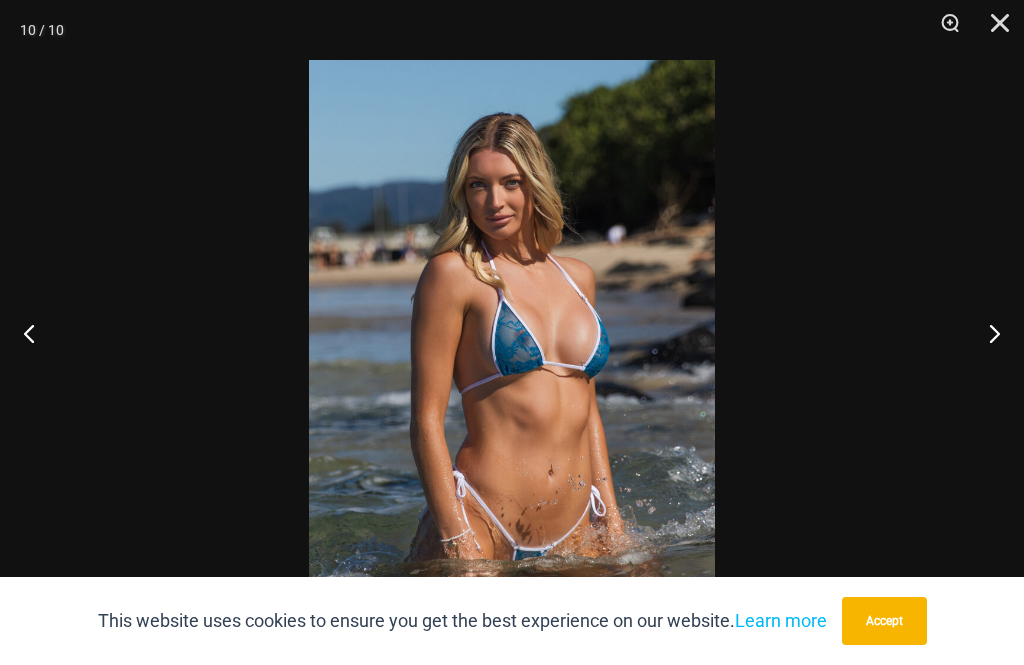 click at bounding box center [986, 333] 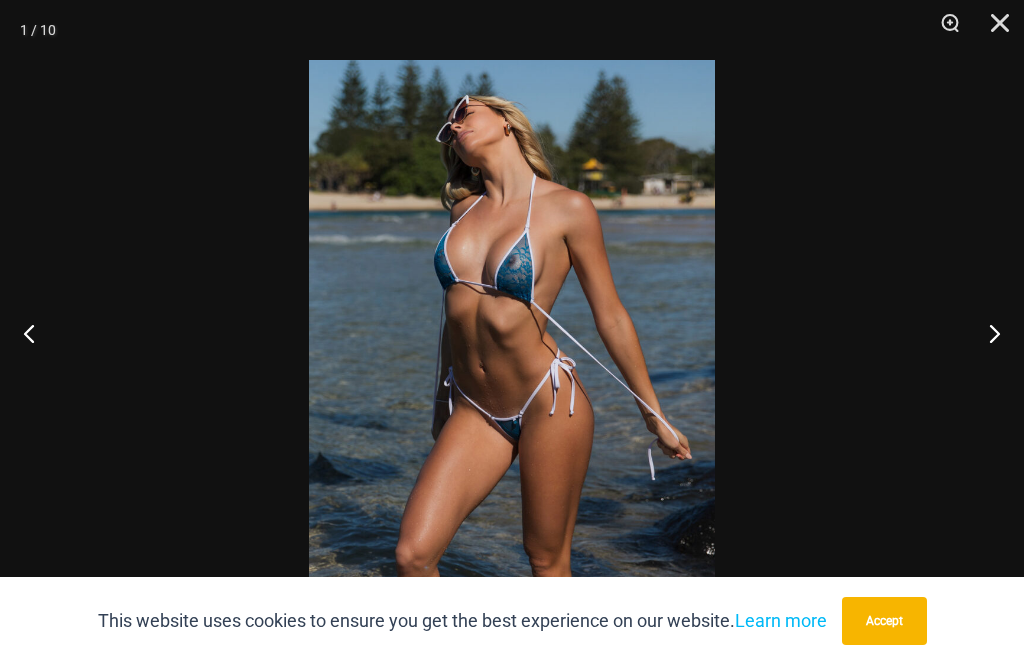 click at bounding box center (986, 333) 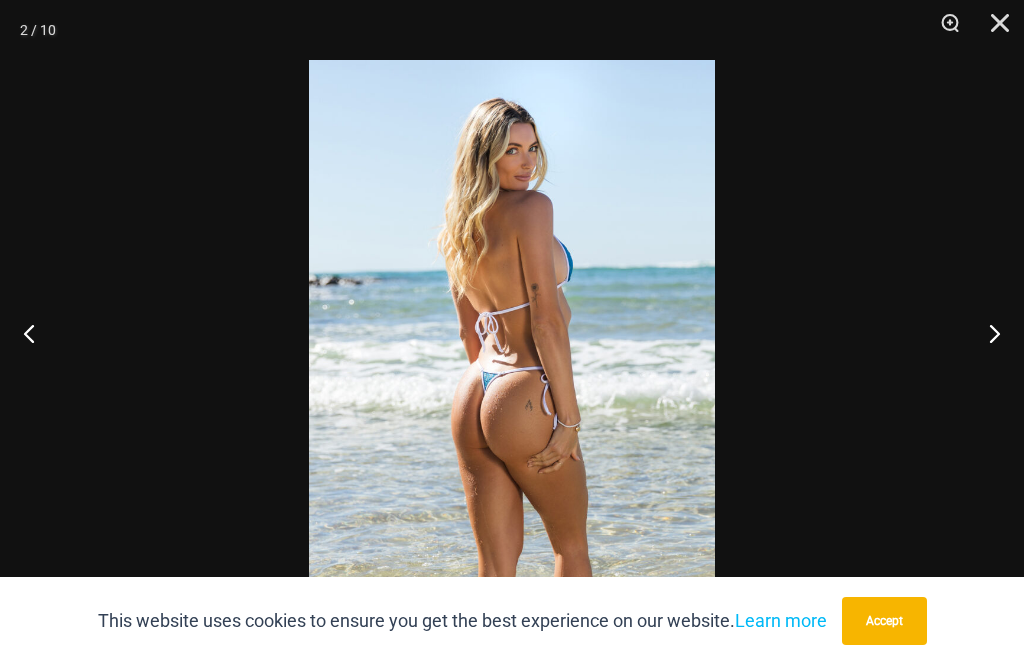 click at bounding box center (986, 333) 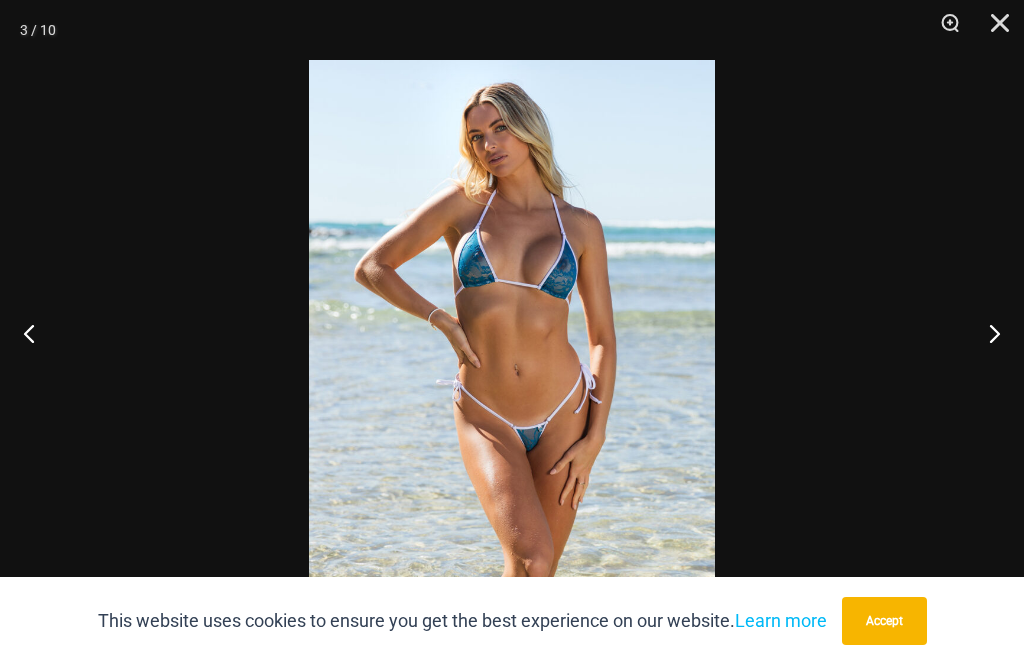 click at bounding box center (986, 333) 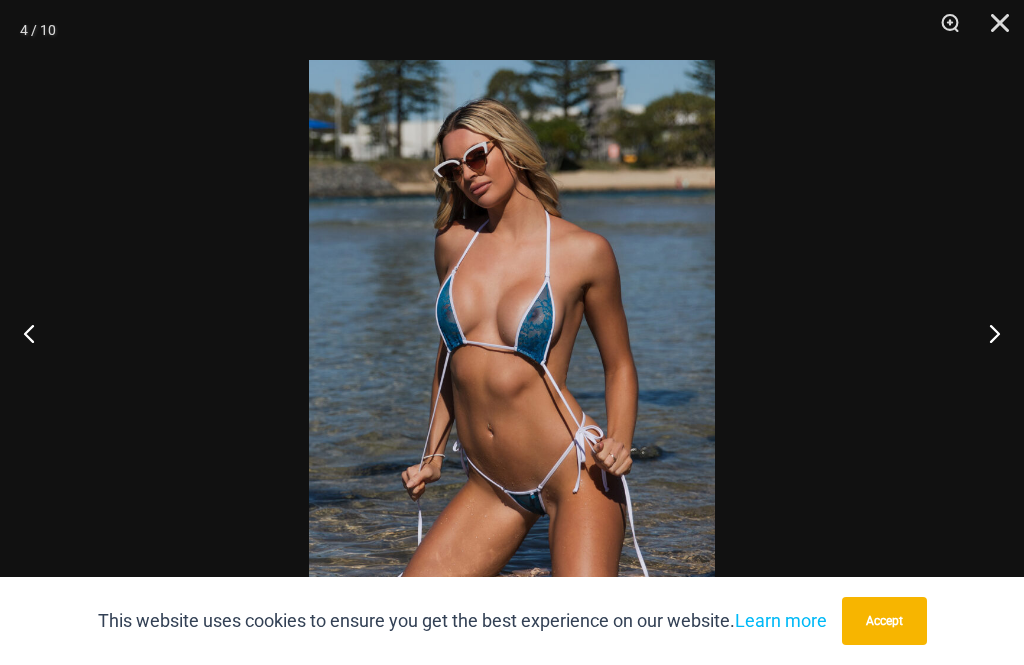 click at bounding box center [986, 333] 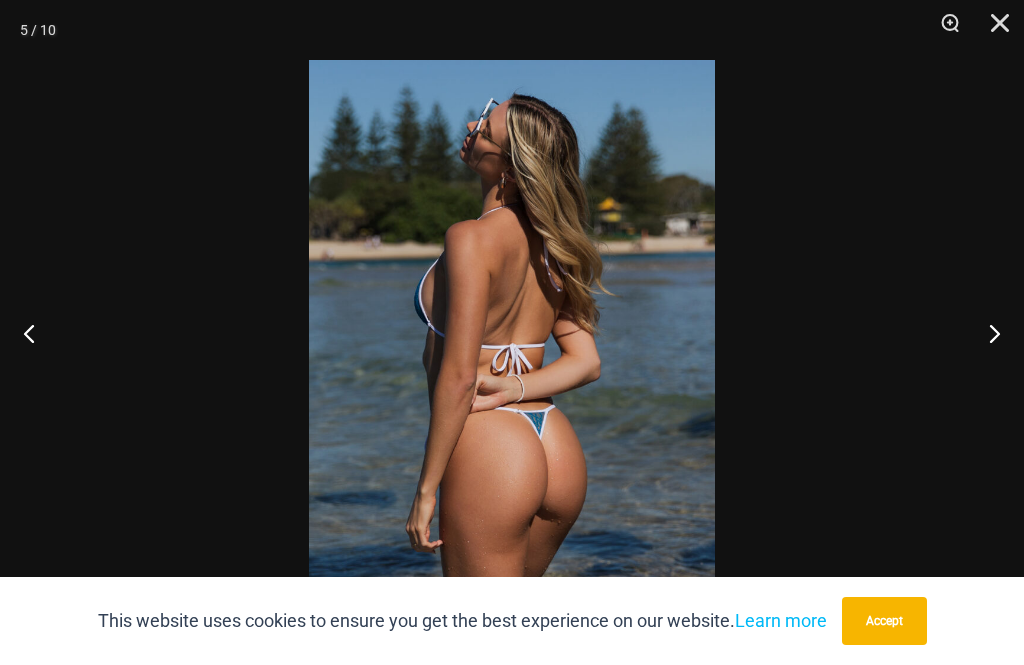 click at bounding box center [986, 333] 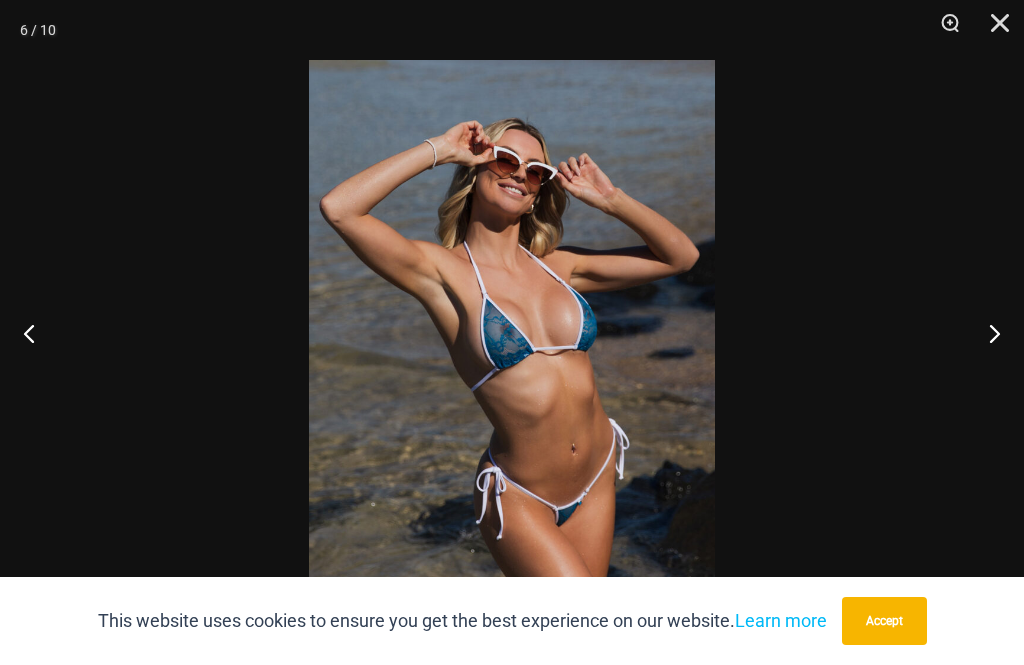 click at bounding box center (986, 333) 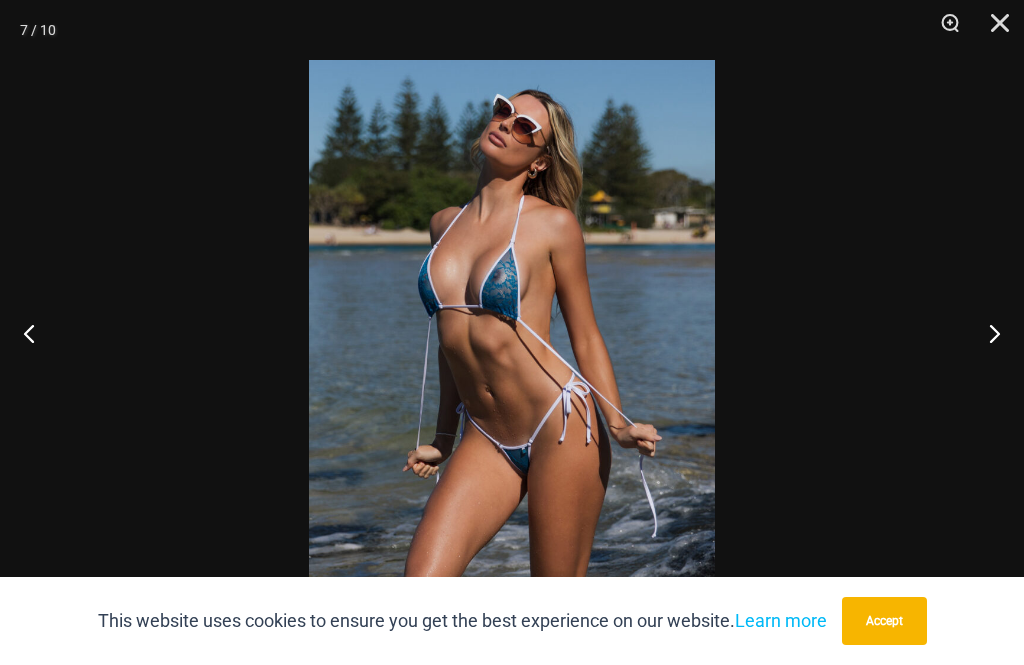 click at bounding box center (986, 333) 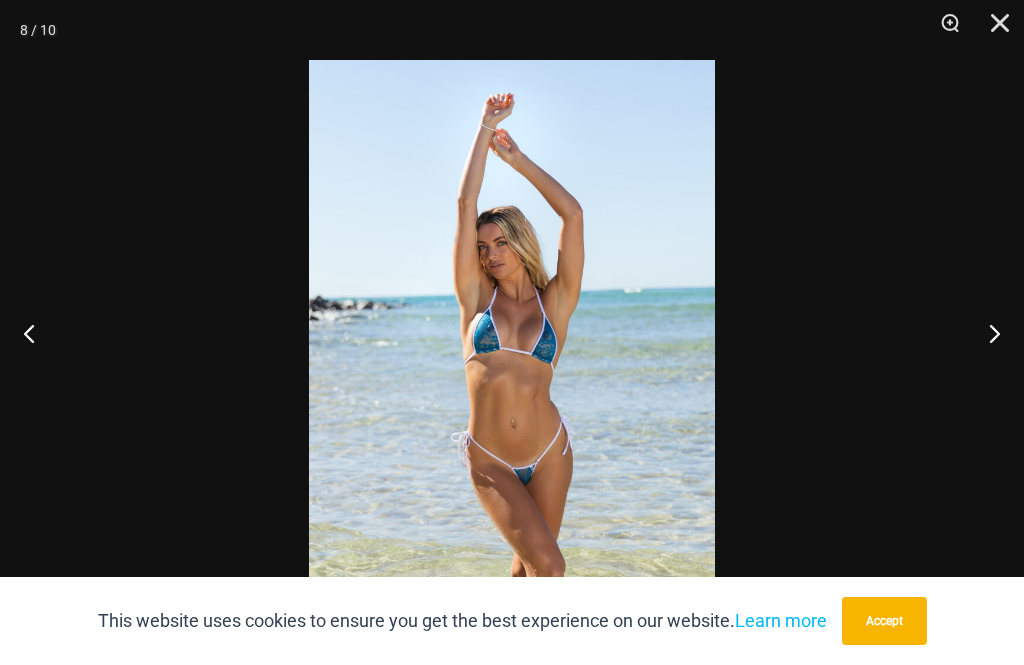 click at bounding box center (986, 333) 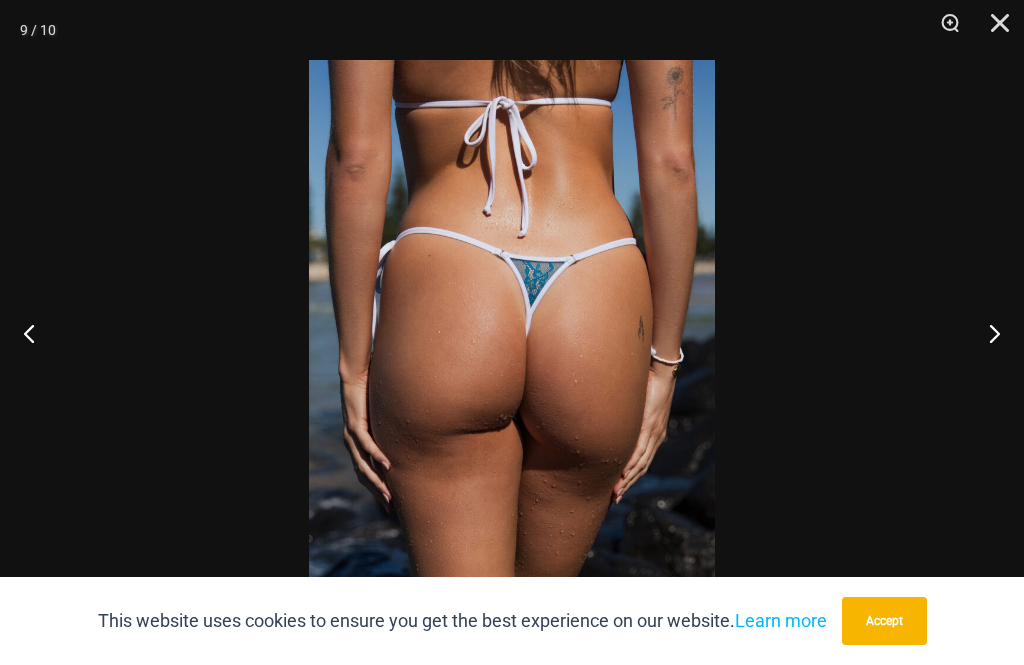 click at bounding box center (986, 333) 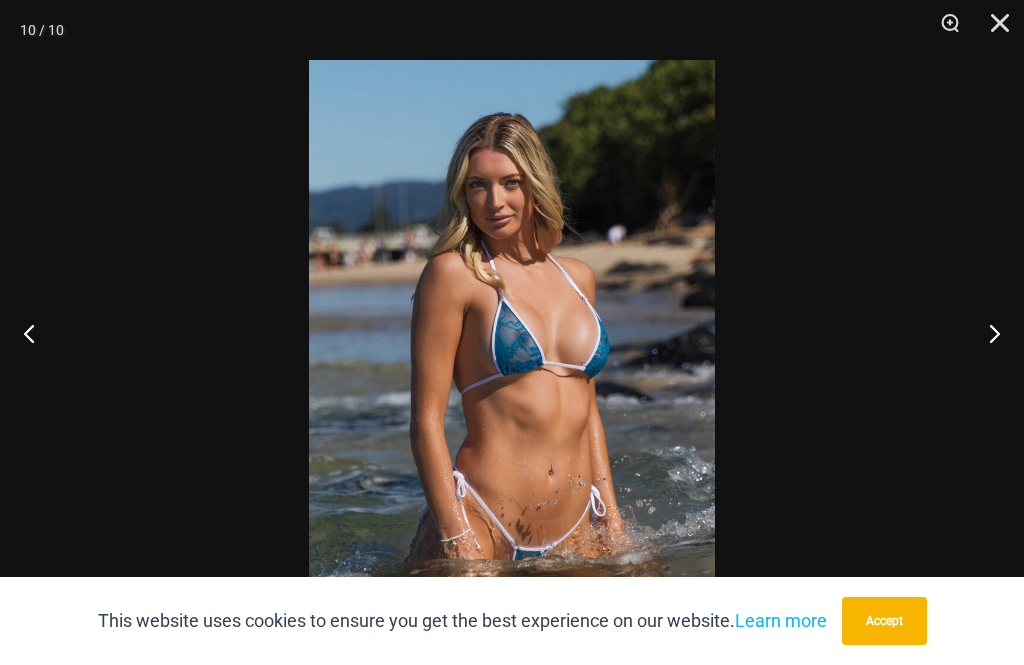 click at bounding box center [993, 30] 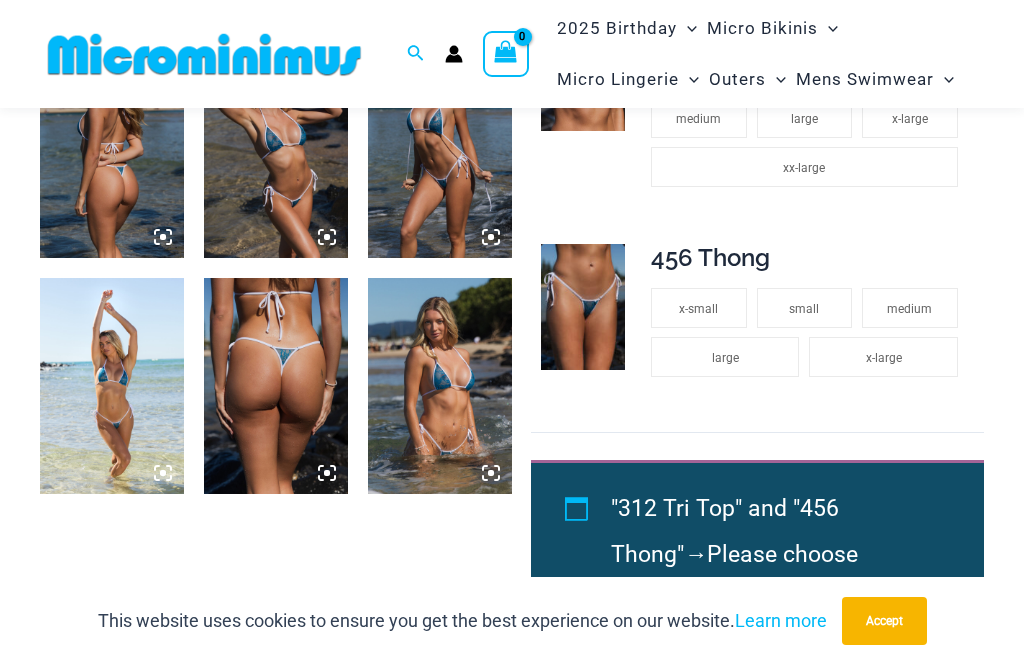 scroll, scrollTop: 1086, scrollLeft: 0, axis: vertical 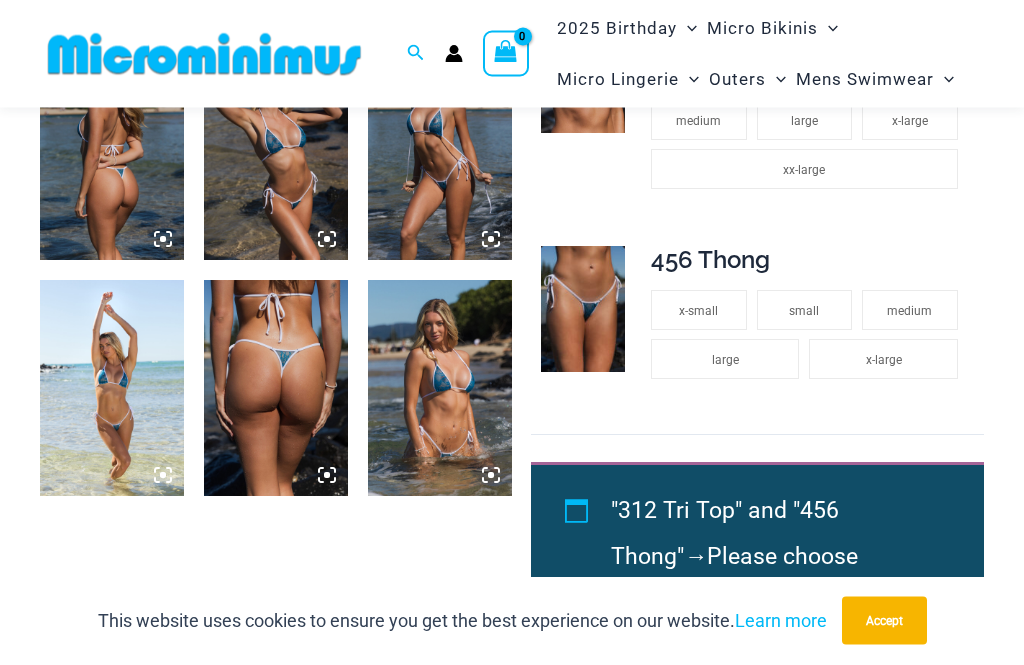 click at bounding box center [583, 310] 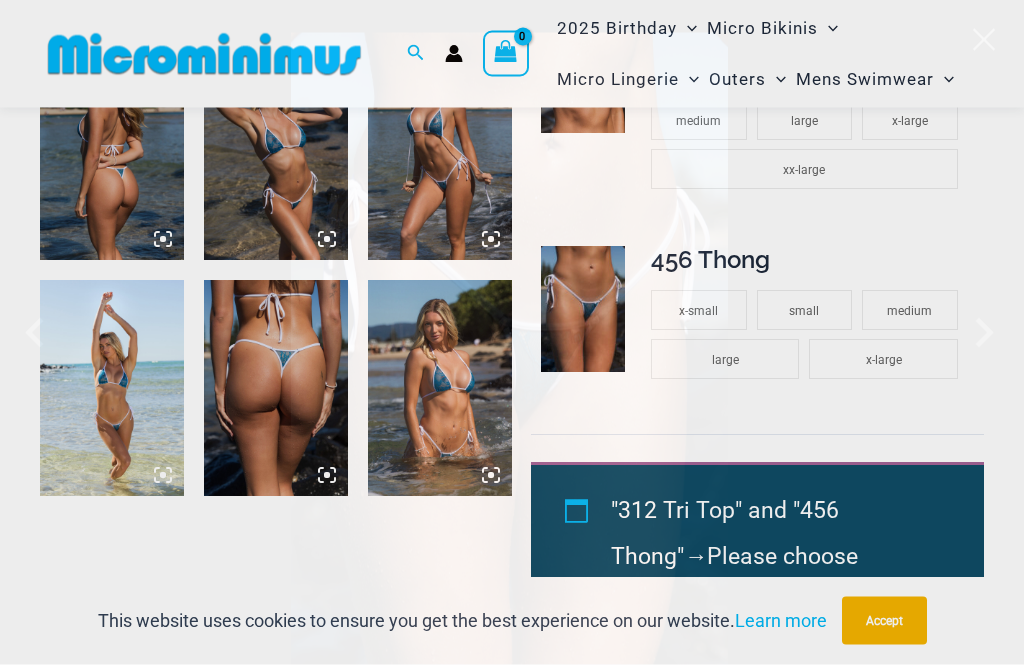 scroll, scrollTop: 1087, scrollLeft: 0, axis: vertical 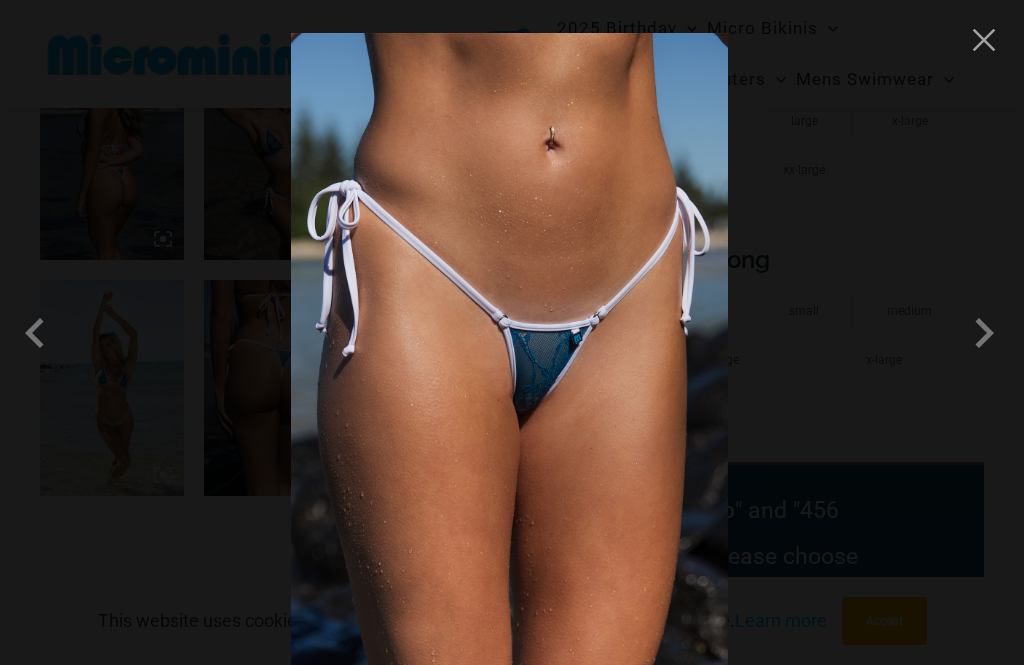 click at bounding box center [984, 333] 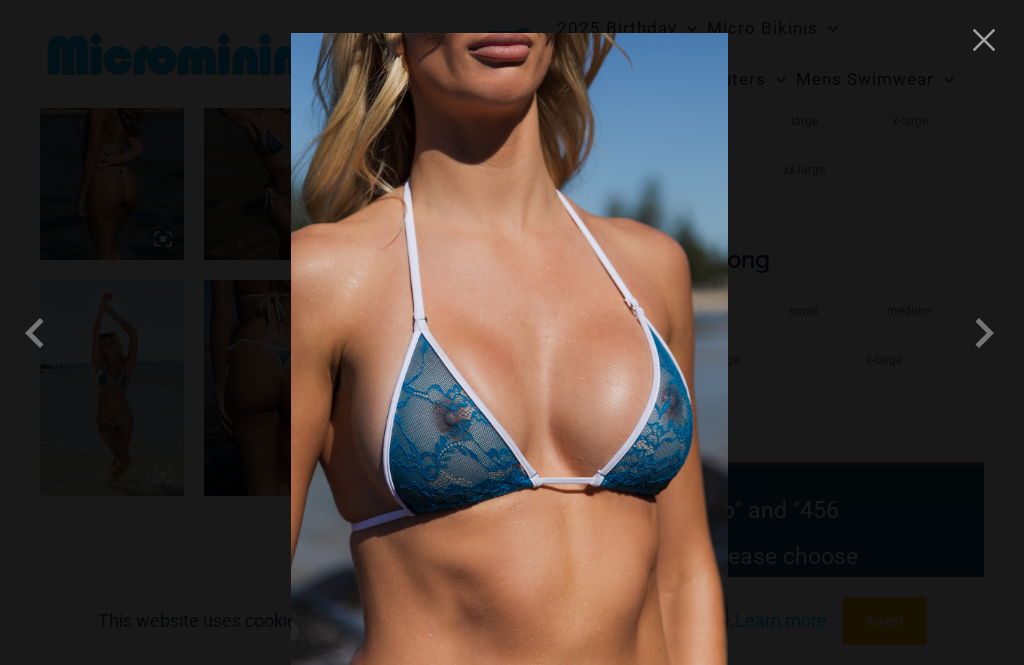 click at bounding box center (984, 333) 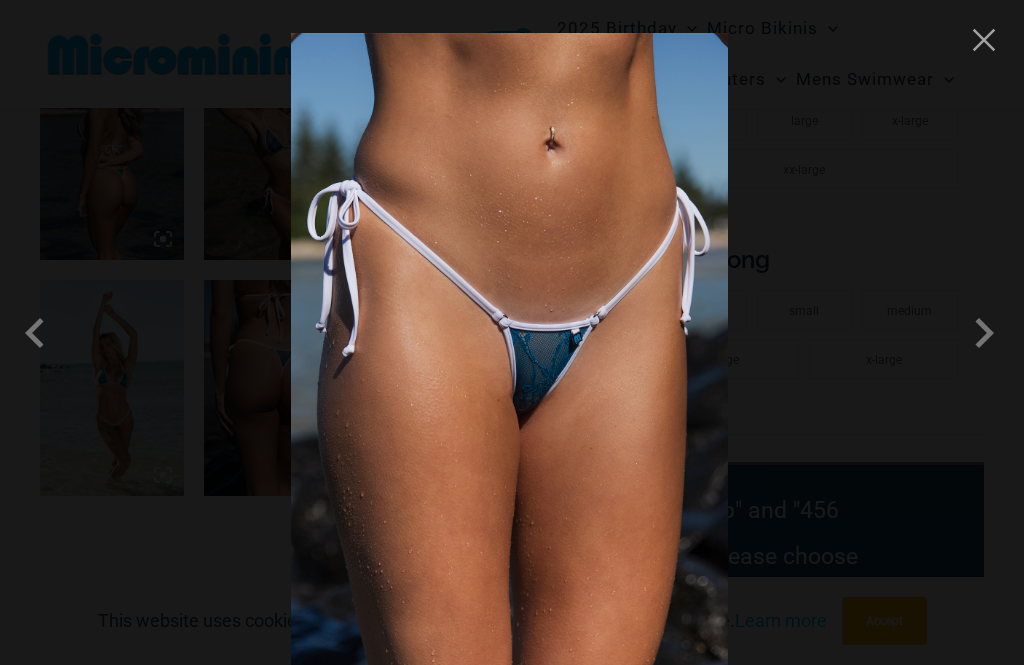 click at bounding box center (984, 333) 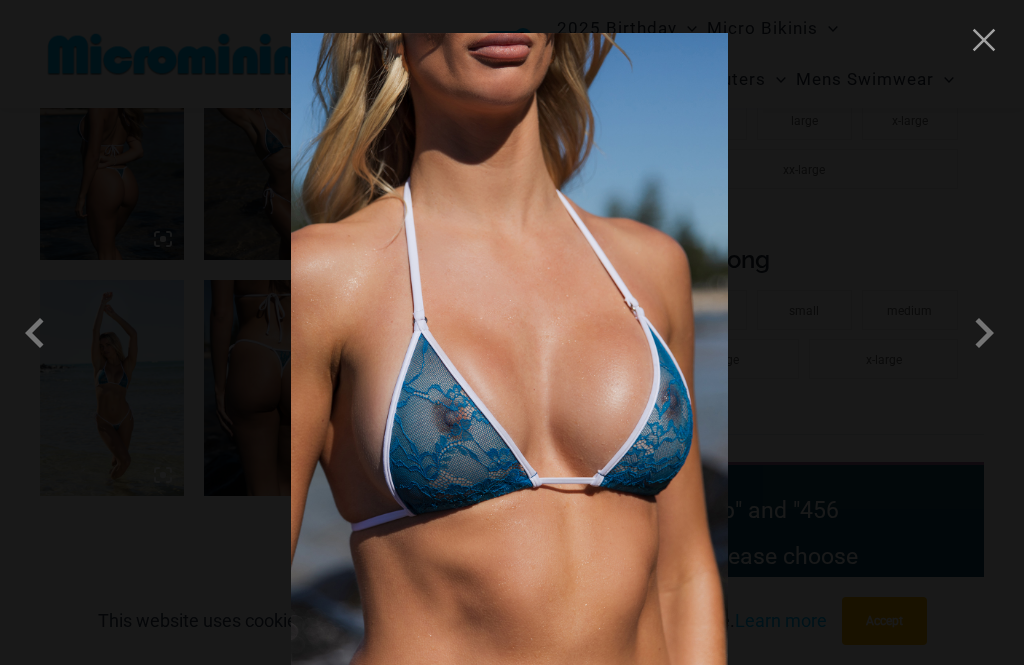click at bounding box center (984, 333) 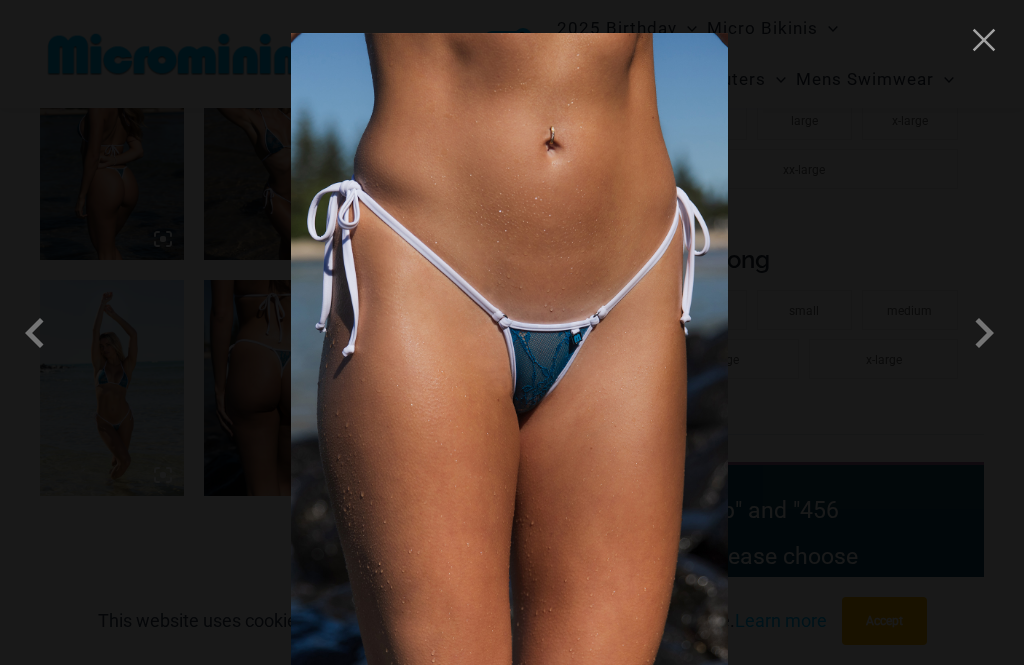click at bounding box center [984, 40] 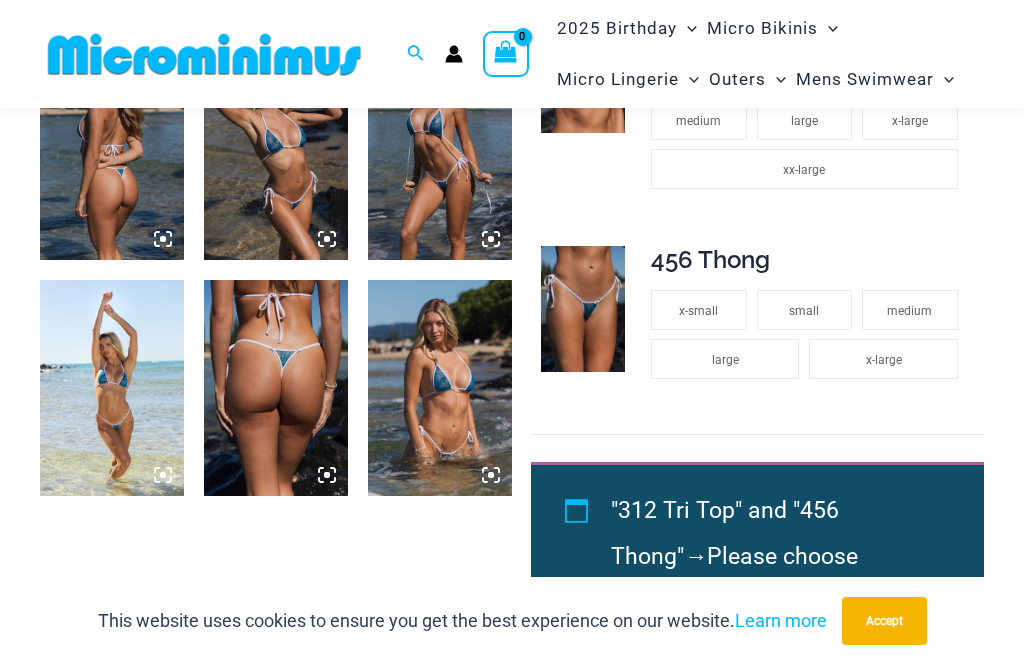 click on "xx-small x-small small medium large x-large xx-large" 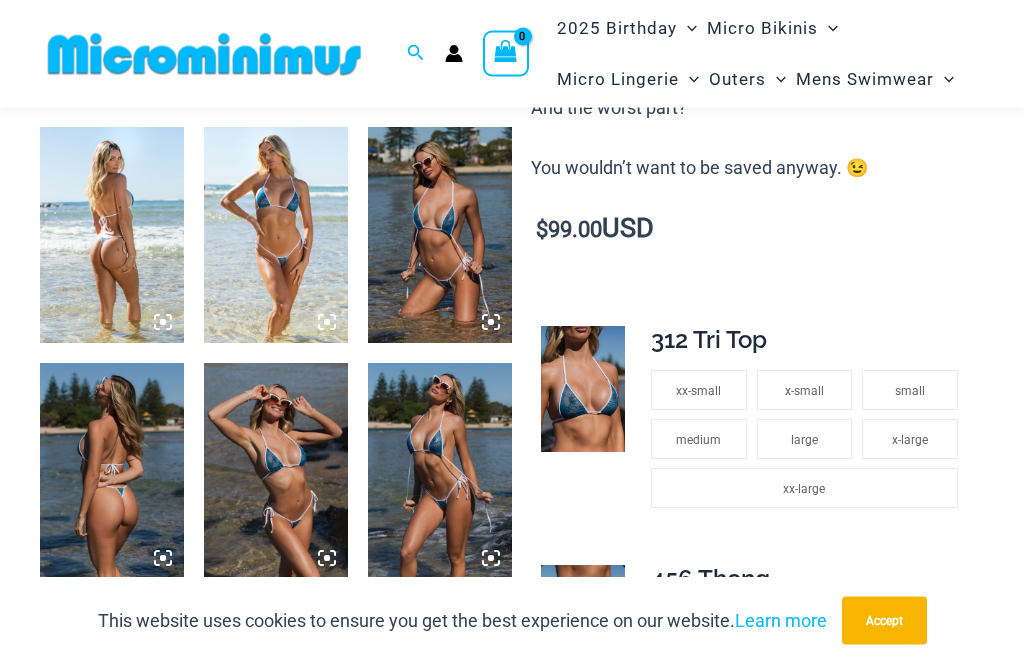 scroll, scrollTop: 768, scrollLeft: 0, axis: vertical 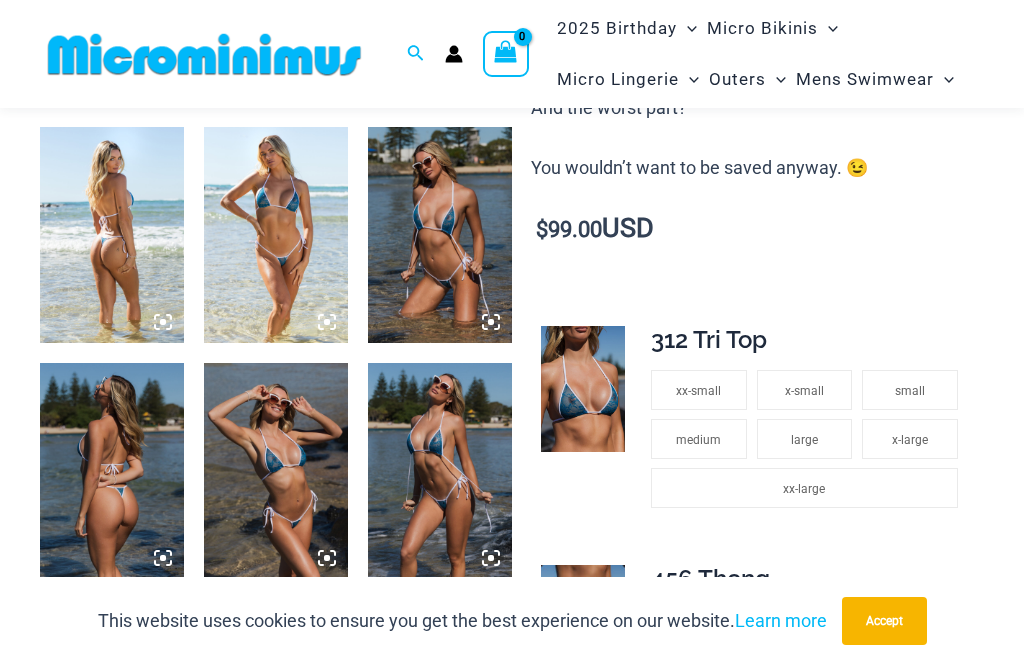 click at bounding box center [583, 389] 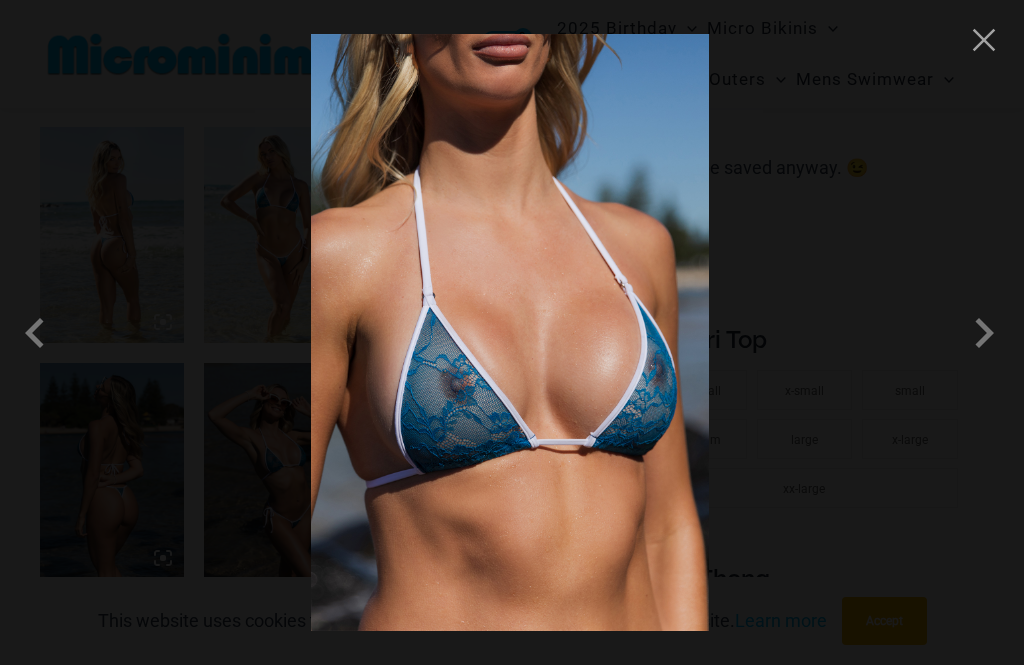 click at bounding box center (984, 333) 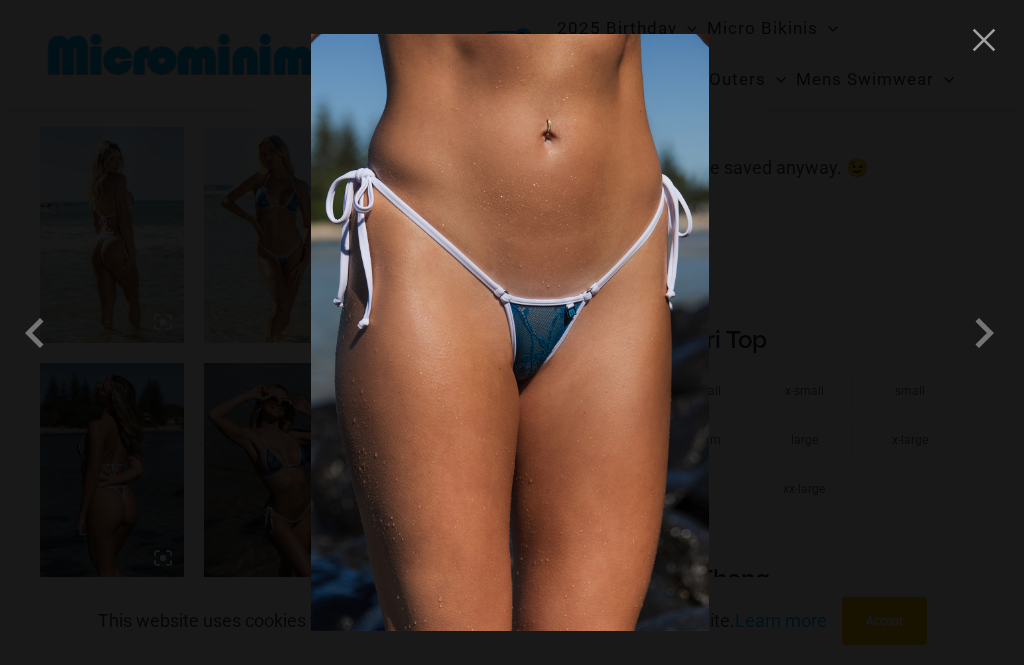 click at bounding box center [984, 333] 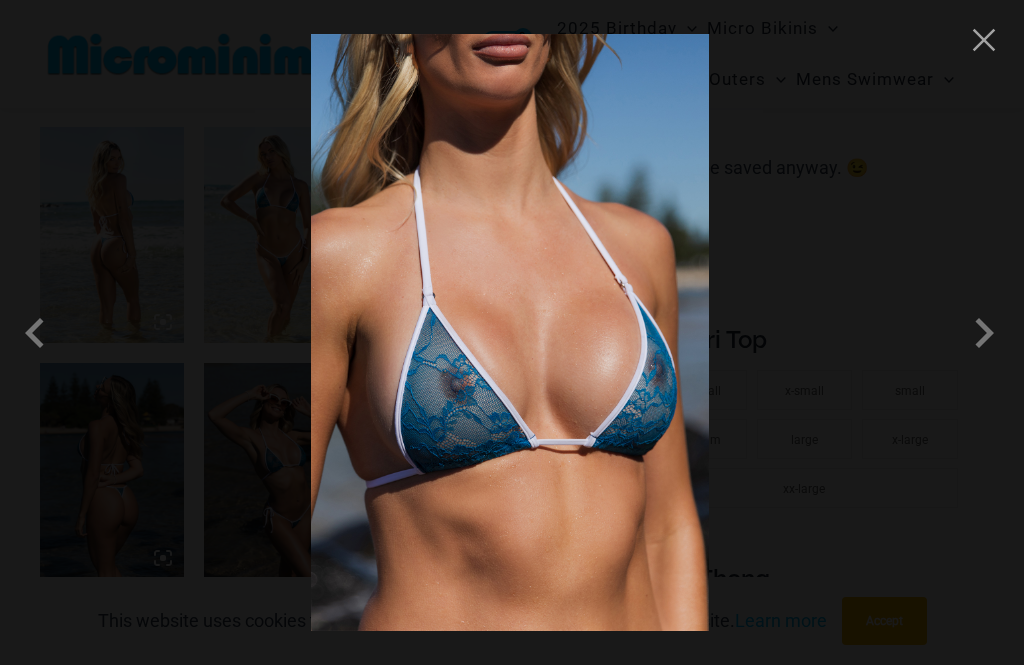 click at bounding box center [984, 40] 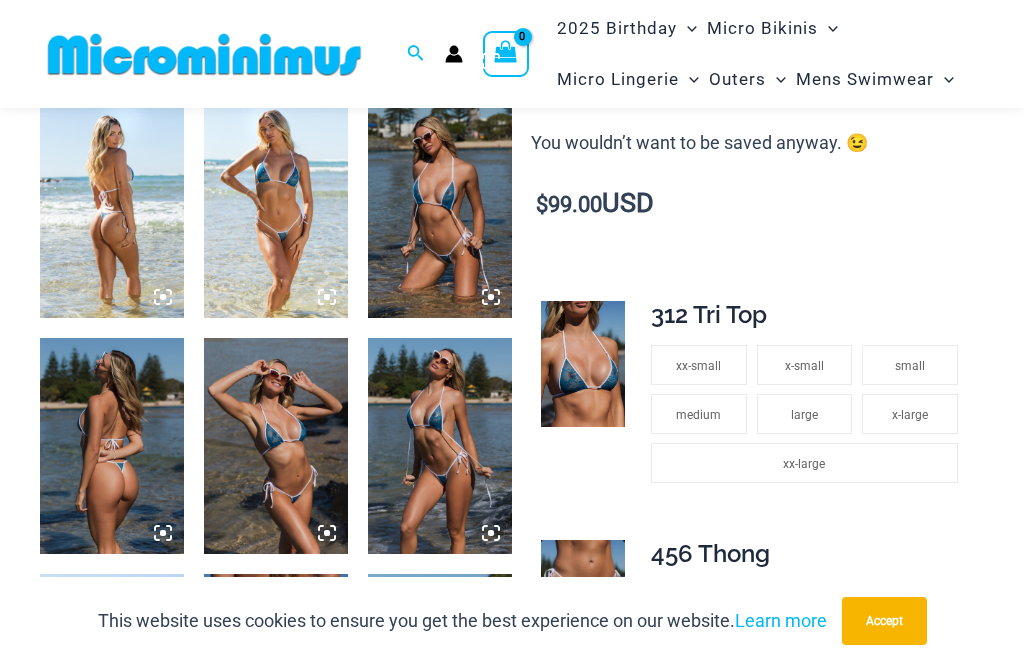 scroll, scrollTop: 775, scrollLeft: 0, axis: vertical 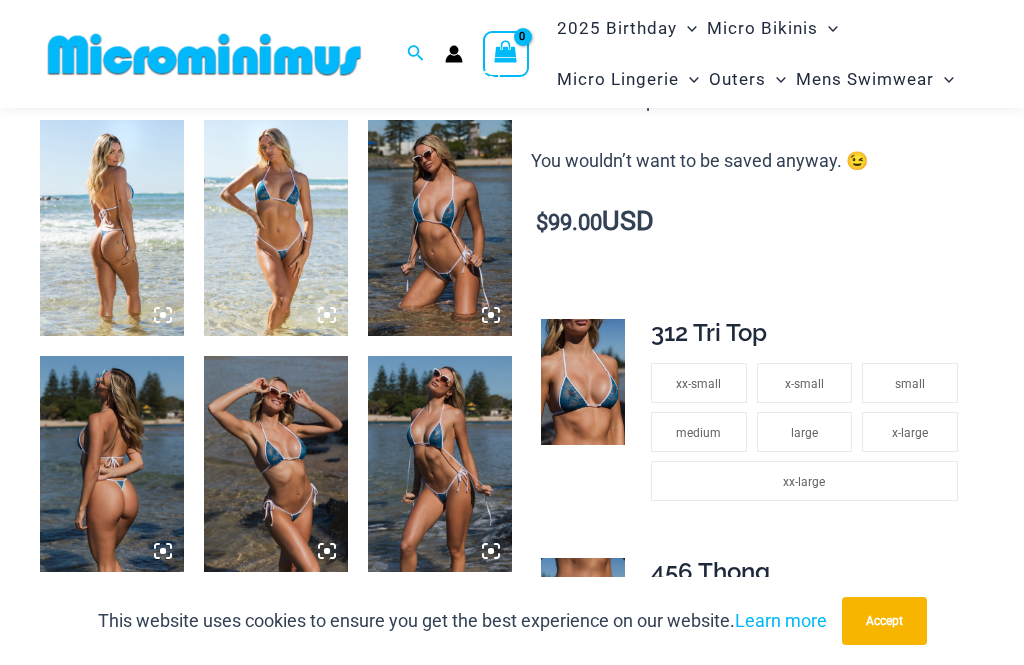 click at bounding box center [440, 228] 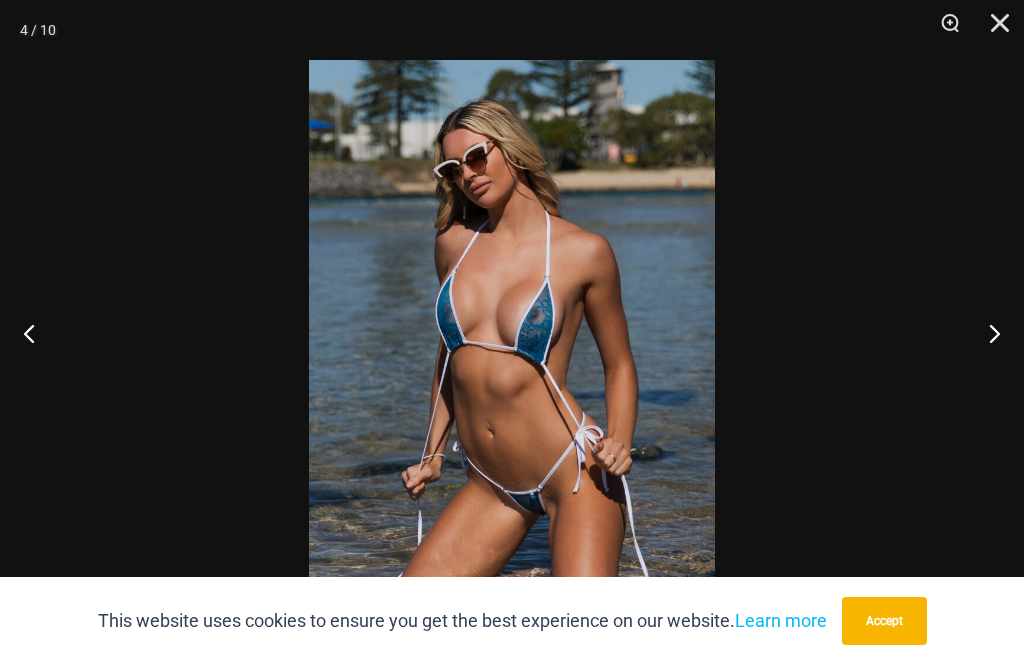 click at bounding box center (986, 333) 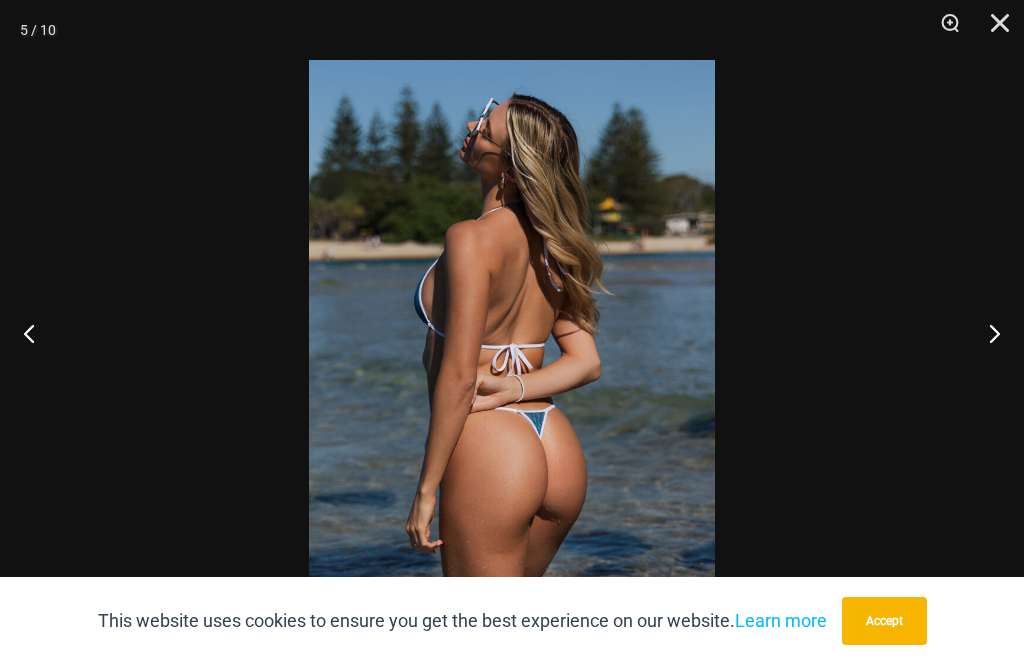 click at bounding box center [986, 333] 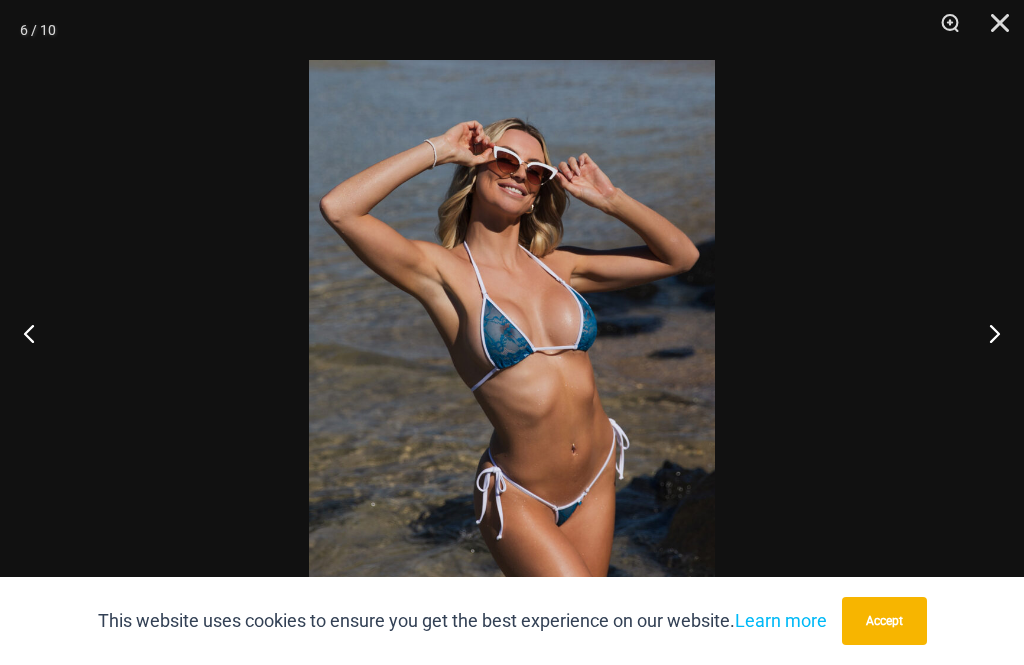 click at bounding box center [986, 333] 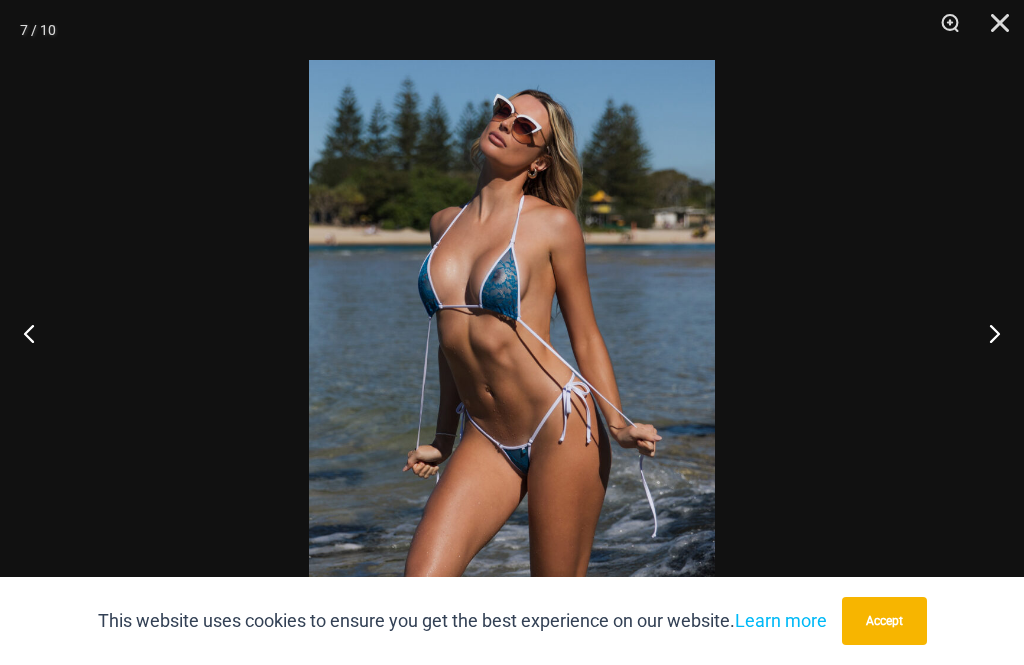 click at bounding box center [986, 333] 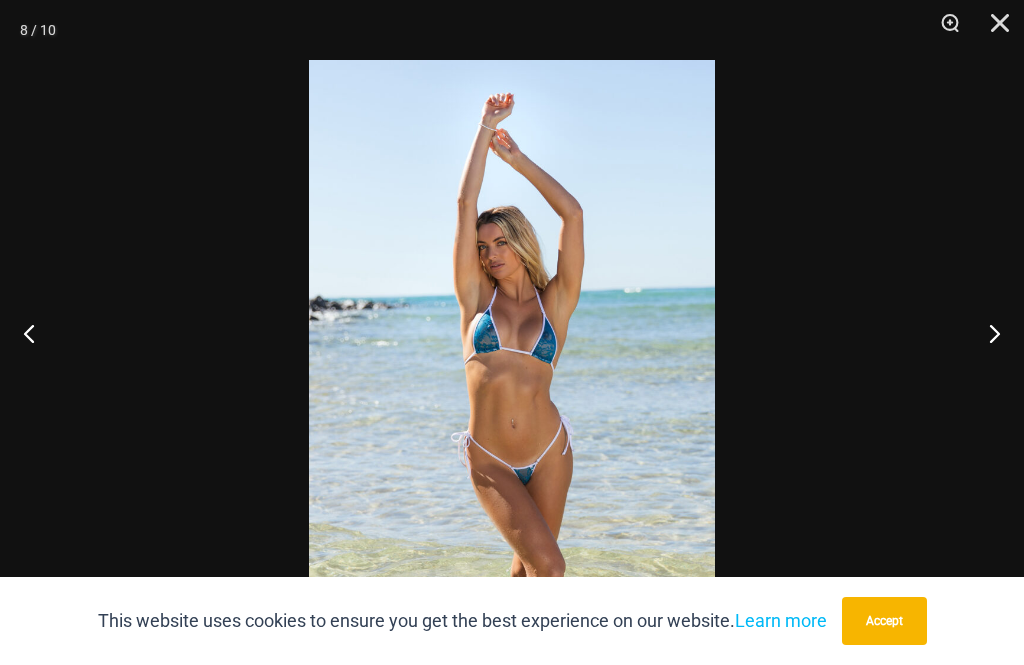 click at bounding box center (986, 333) 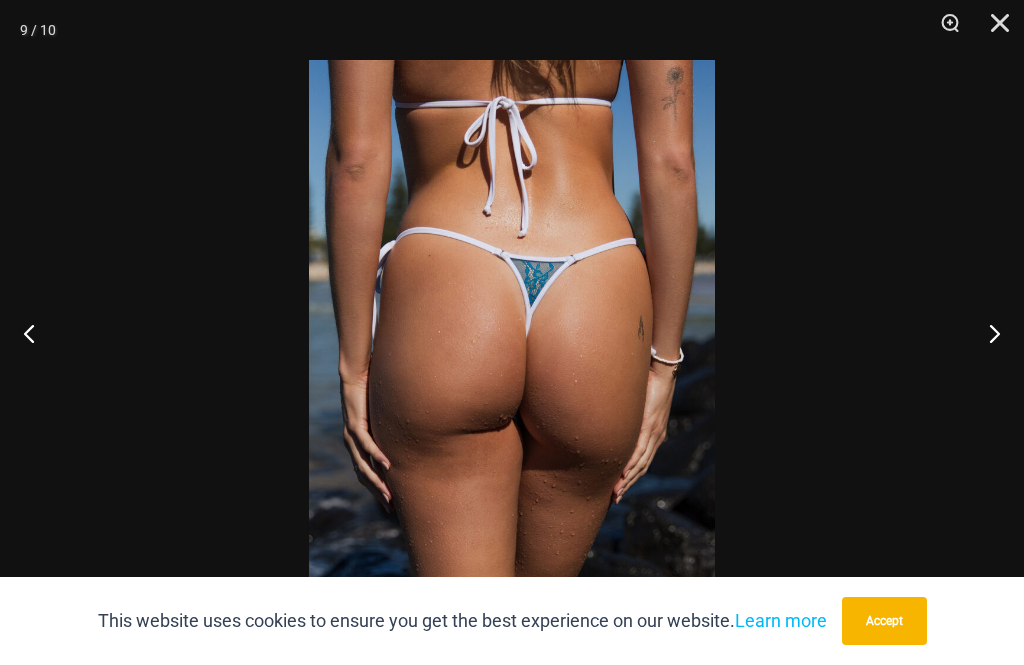 click at bounding box center [986, 333] 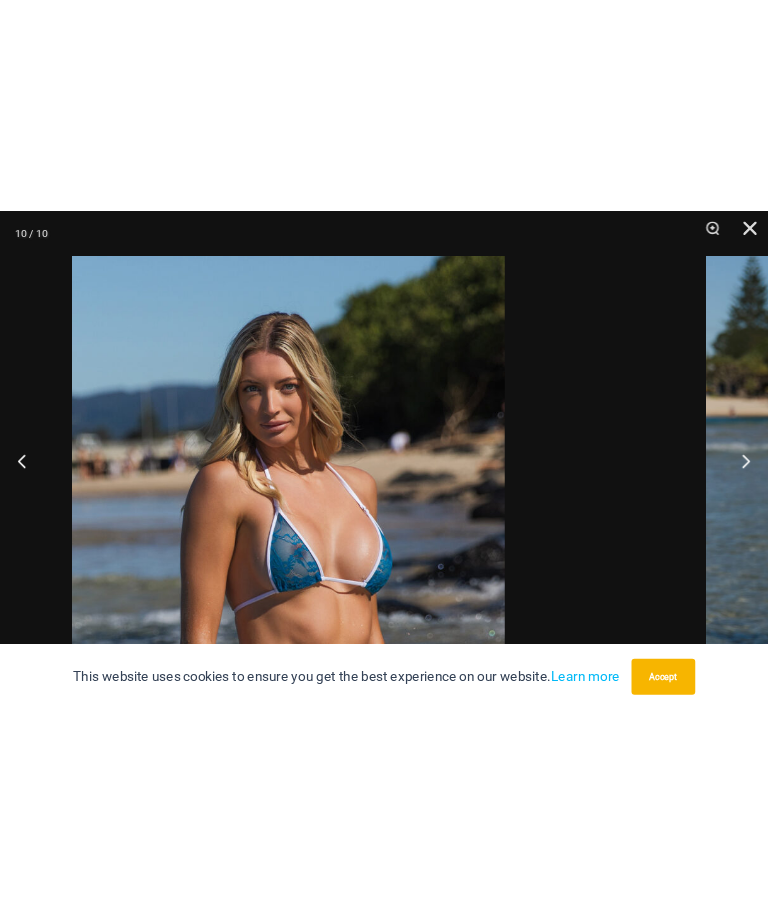 scroll, scrollTop: 647, scrollLeft: 0, axis: vertical 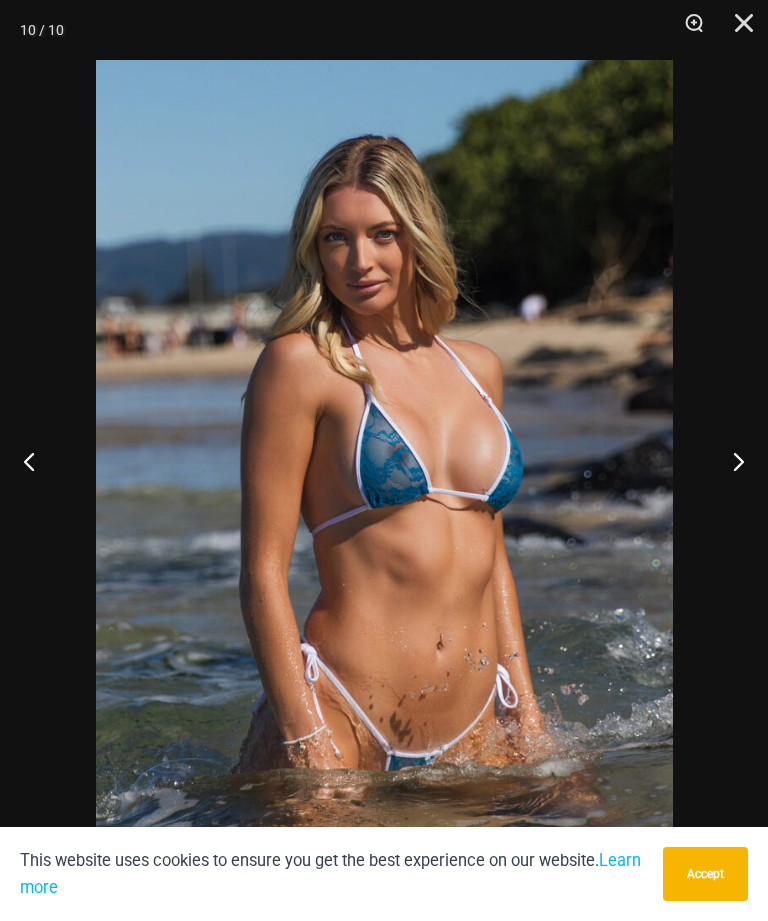click at bounding box center [730, 461] 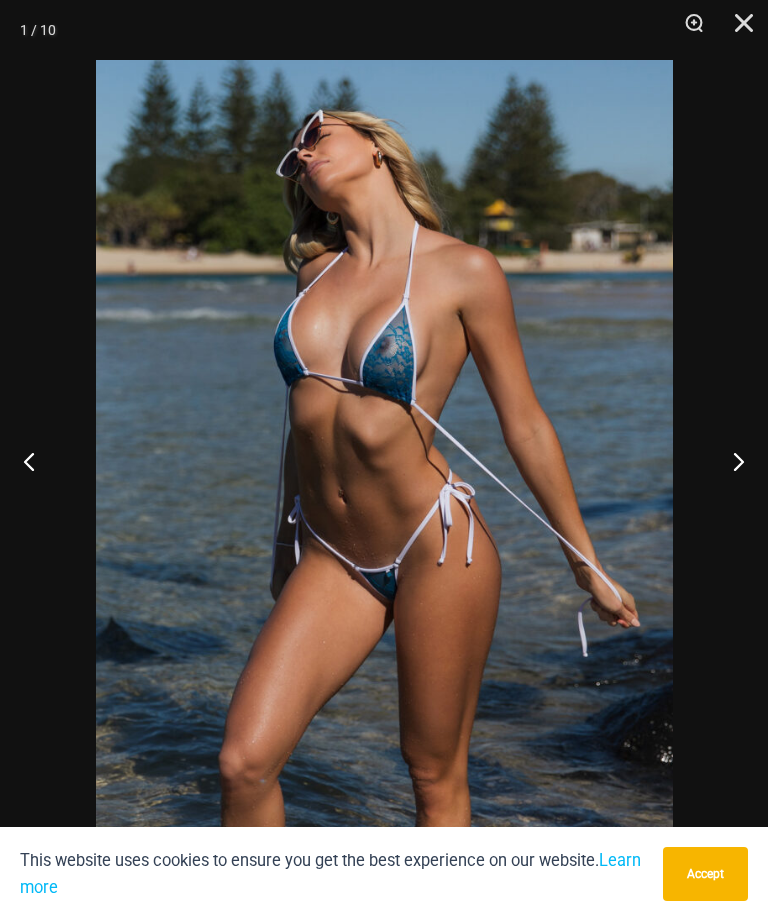 click at bounding box center [730, 461] 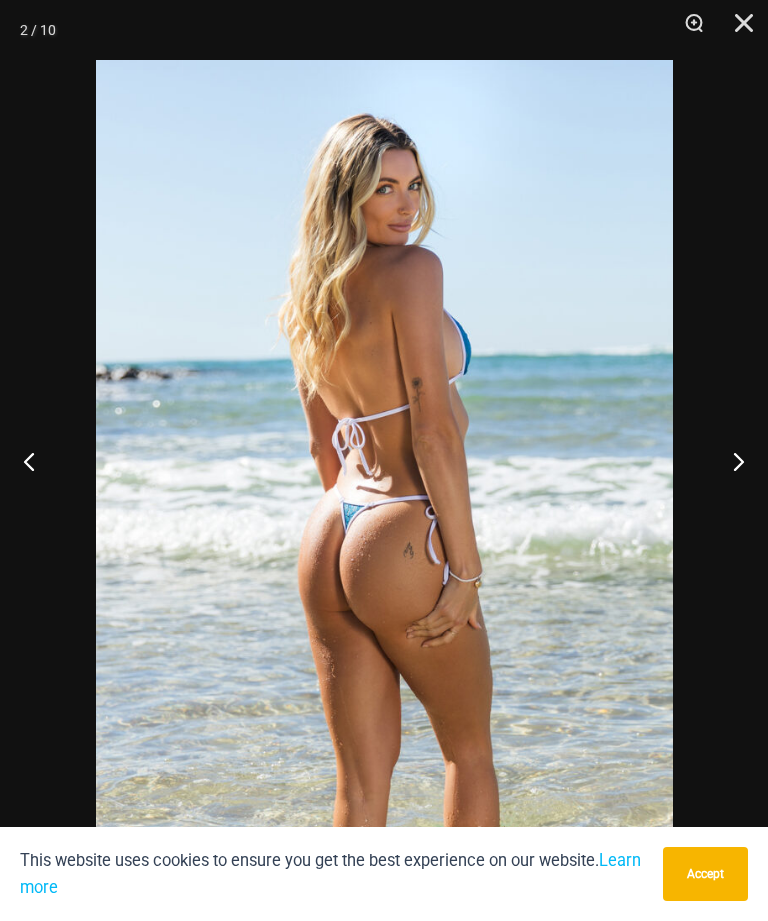 click at bounding box center [730, 461] 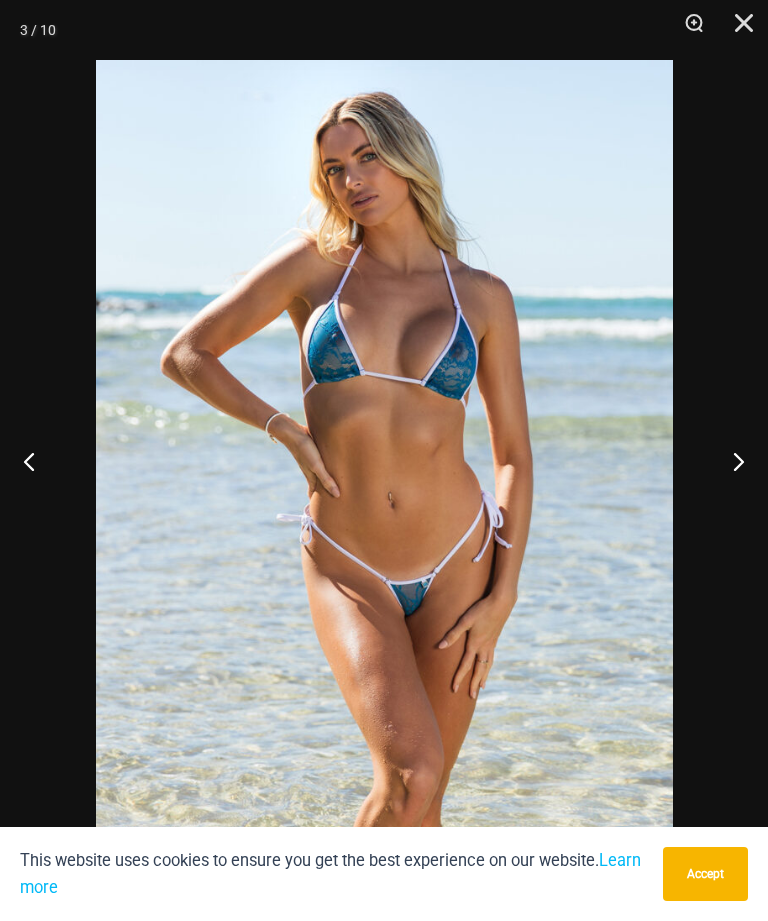click at bounding box center (730, 461) 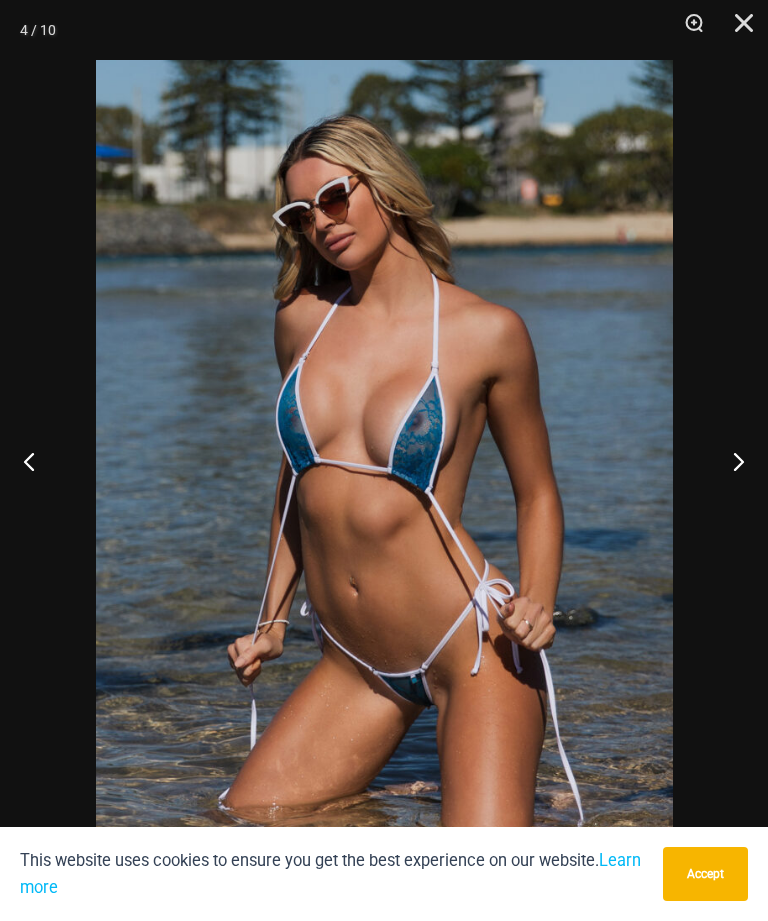 click at bounding box center [730, 461] 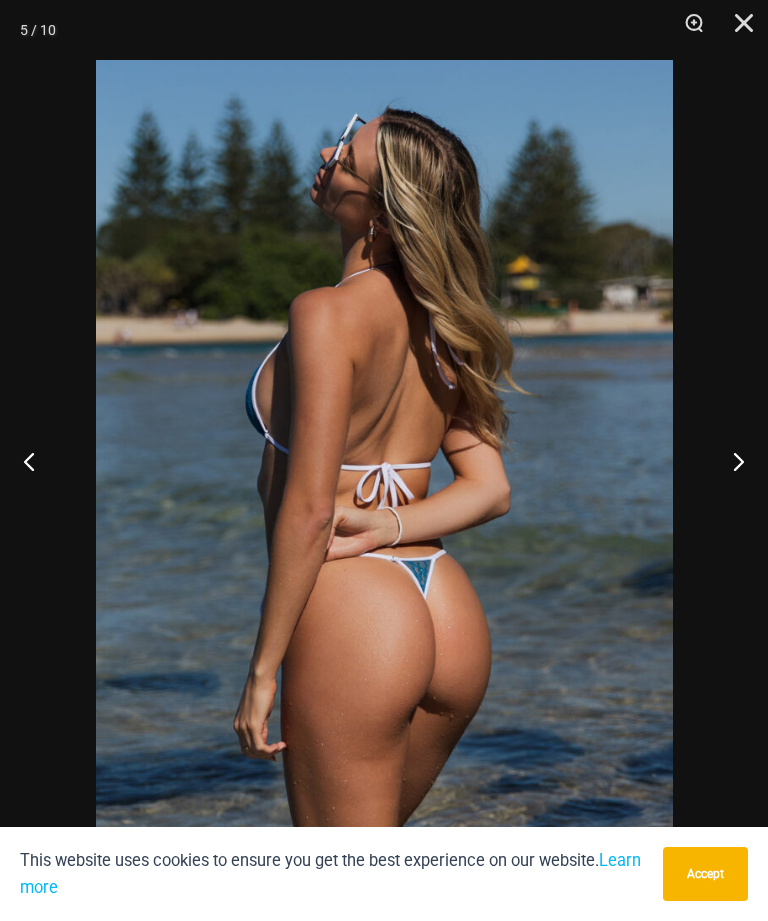 click at bounding box center [730, 461] 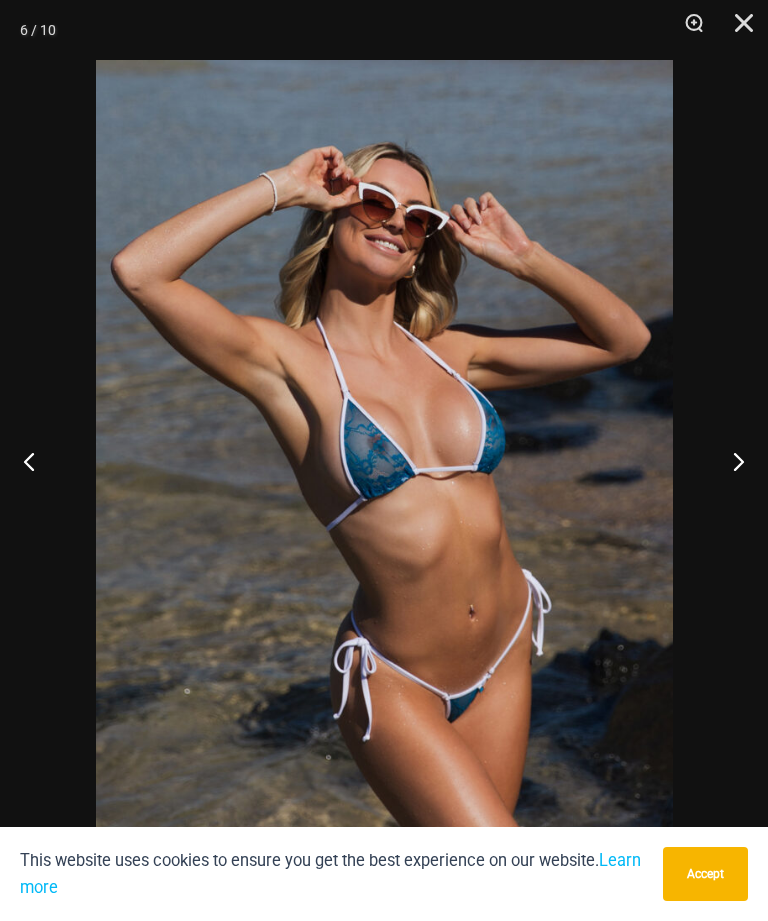 click at bounding box center (730, 461) 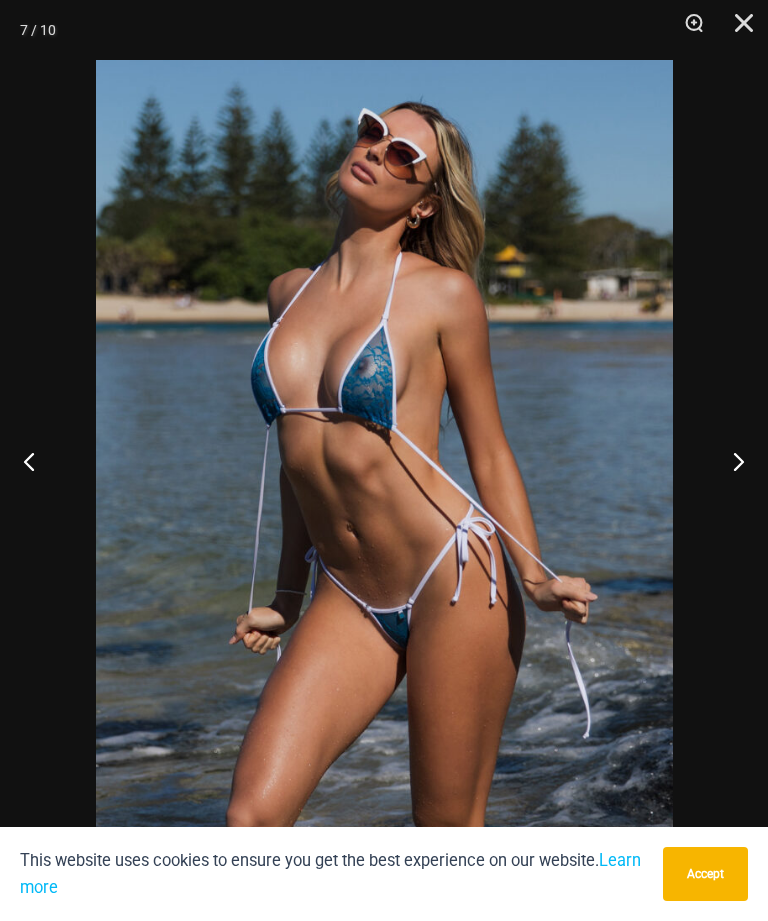 click at bounding box center (730, 461) 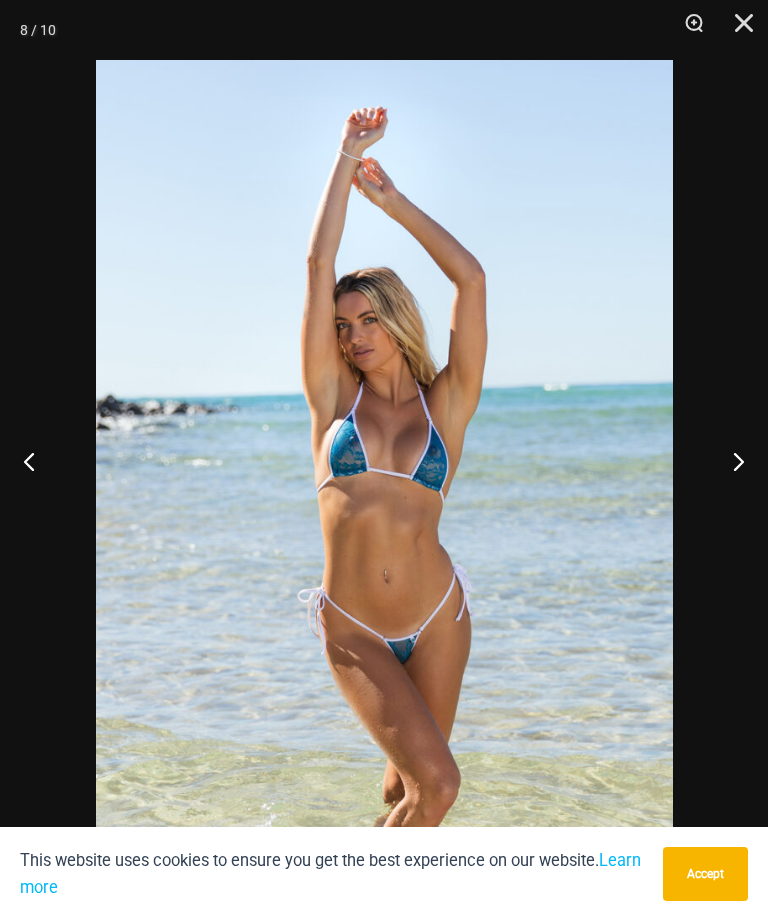 click at bounding box center [730, 461] 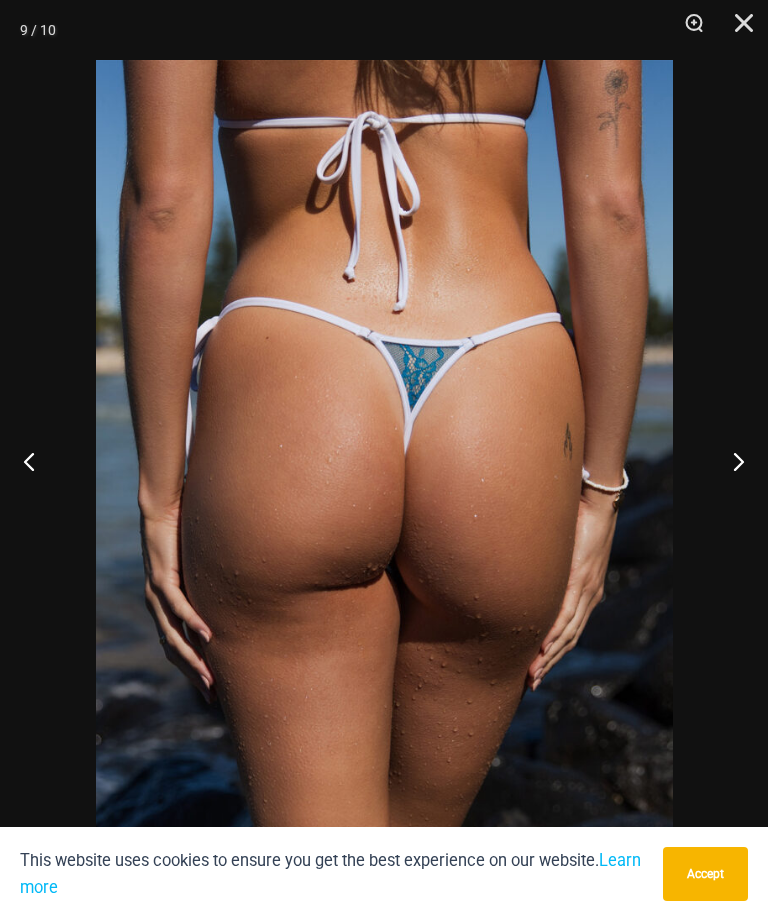 click at bounding box center [730, 461] 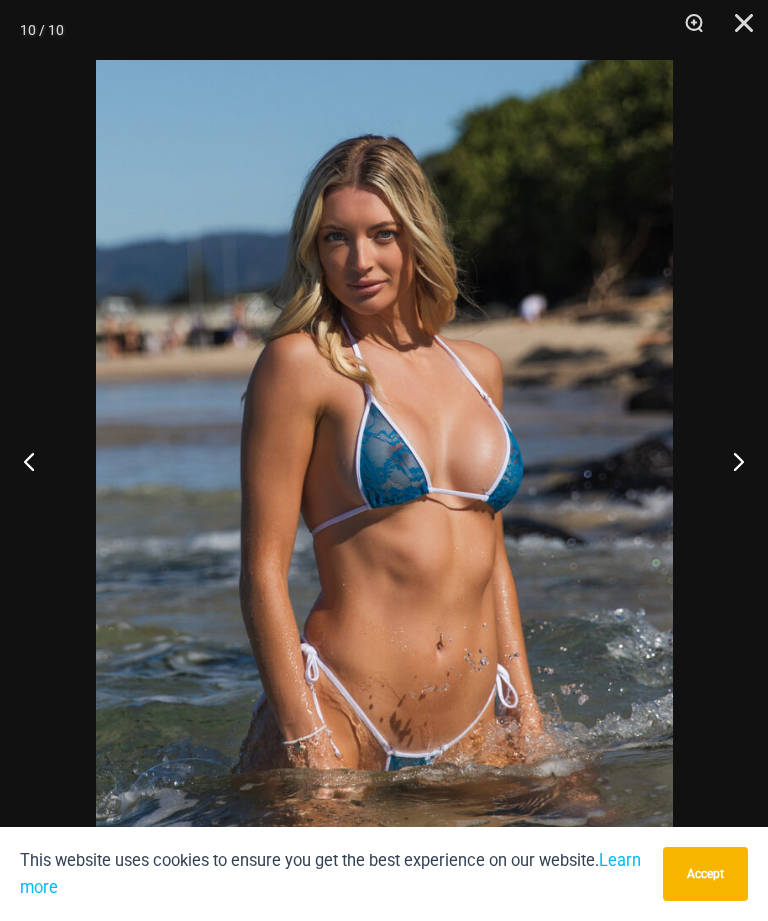 click at bounding box center (737, 30) 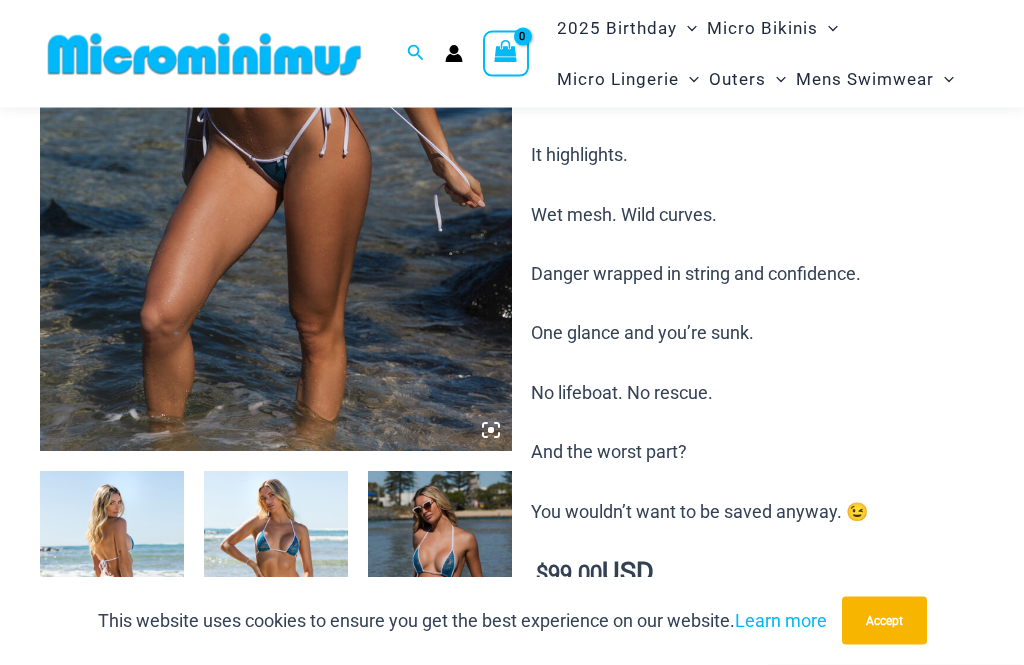scroll, scrollTop: 488, scrollLeft: 0, axis: vertical 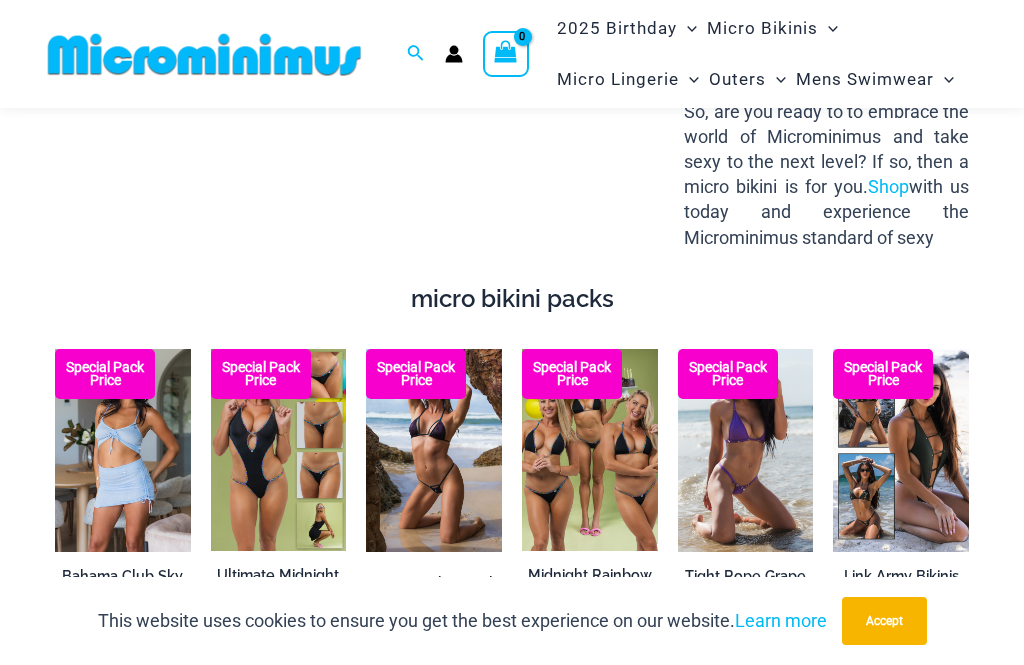 click at bounding box center (678, 349) 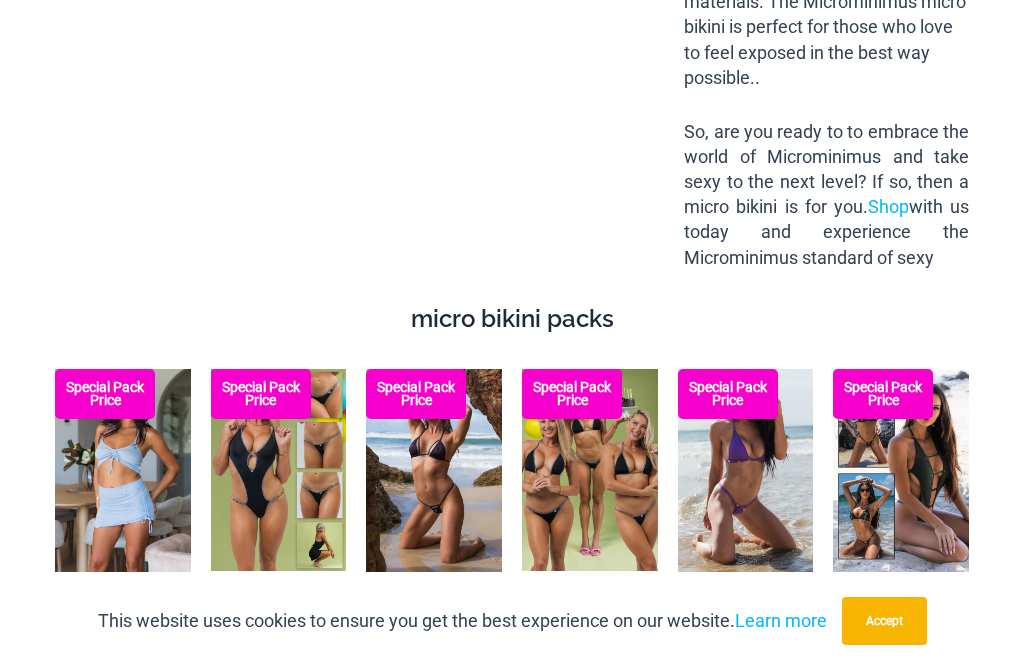 scroll, scrollTop: 2791, scrollLeft: 0, axis: vertical 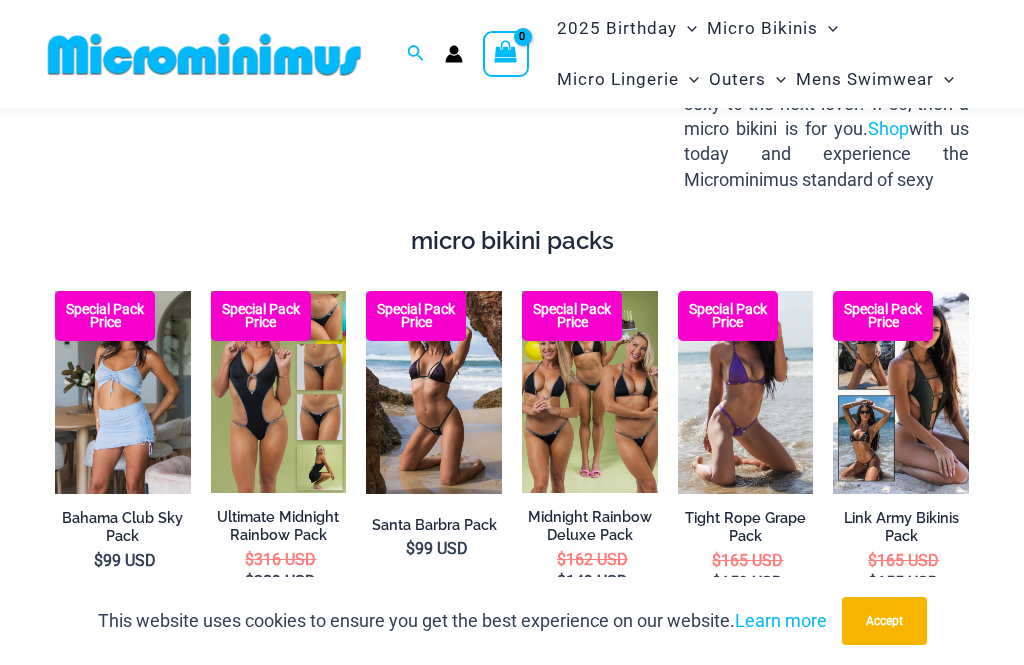 click at bounding box center (833, 291) 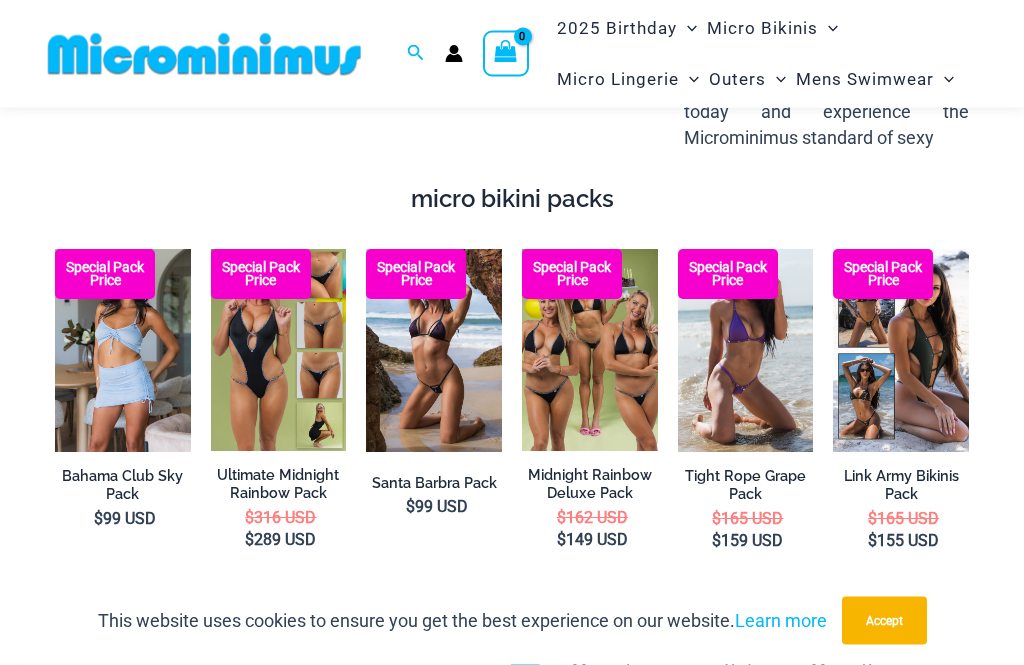 scroll, scrollTop: 2827, scrollLeft: 0, axis: vertical 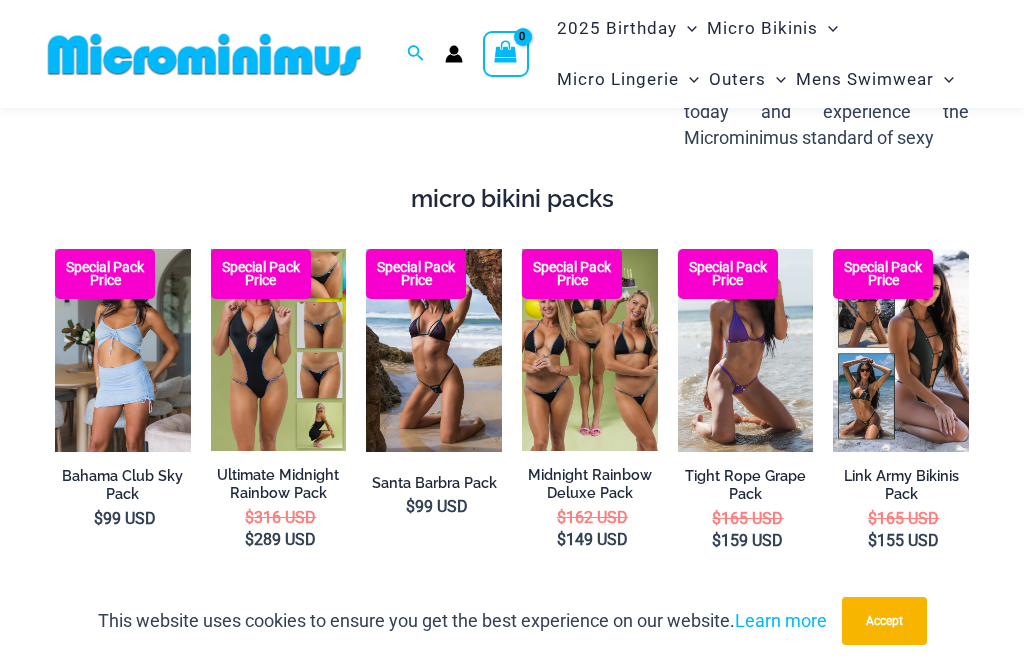 click at bounding box center [366, 249] 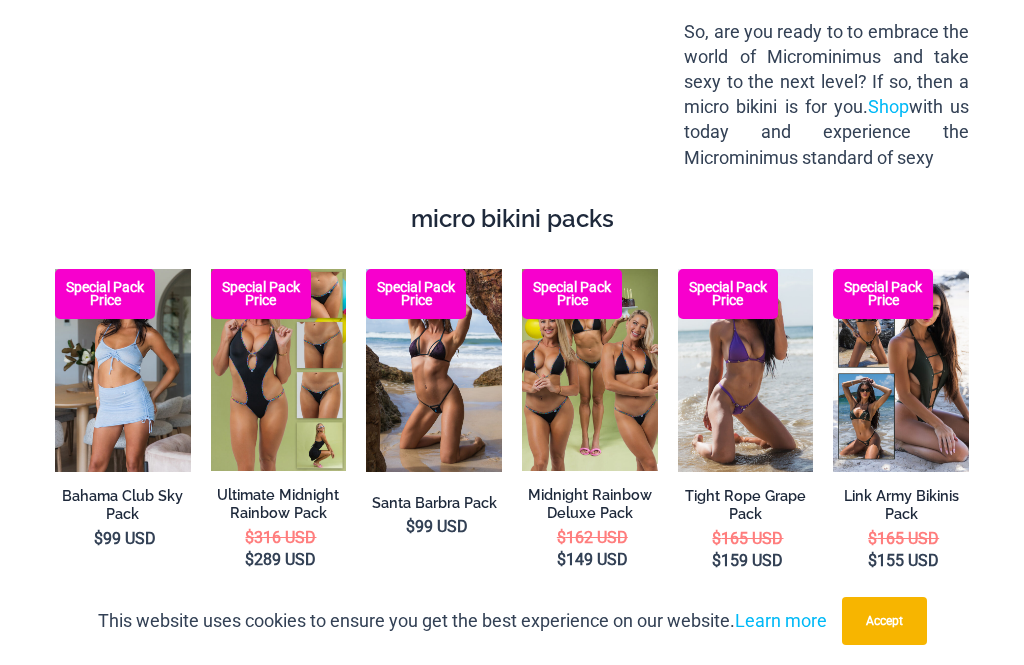 scroll, scrollTop: 2891, scrollLeft: 0, axis: vertical 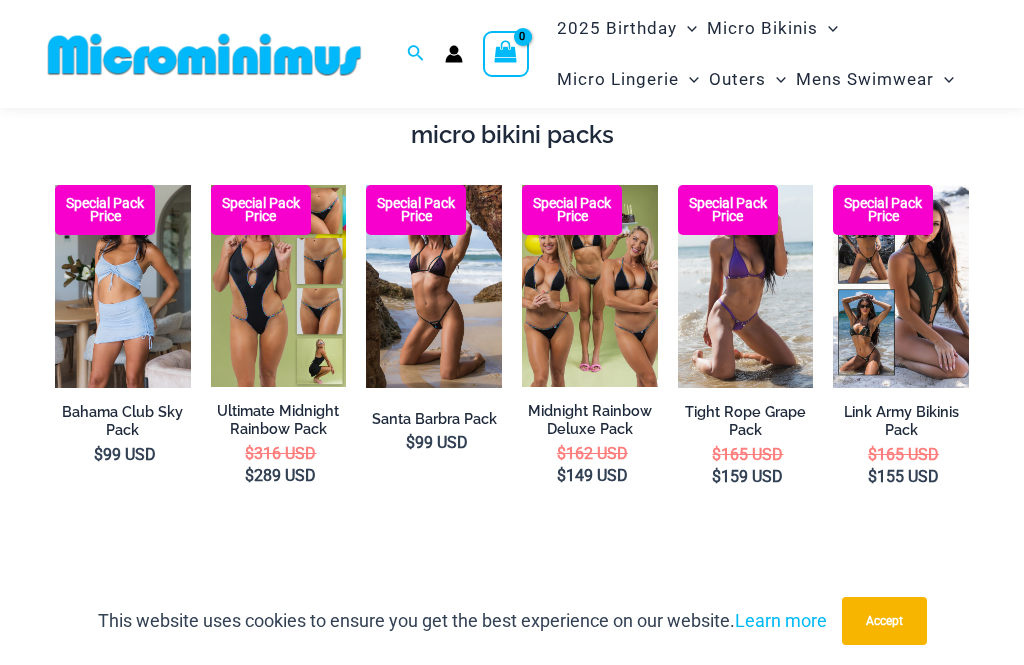 click at bounding box center (55, 185) 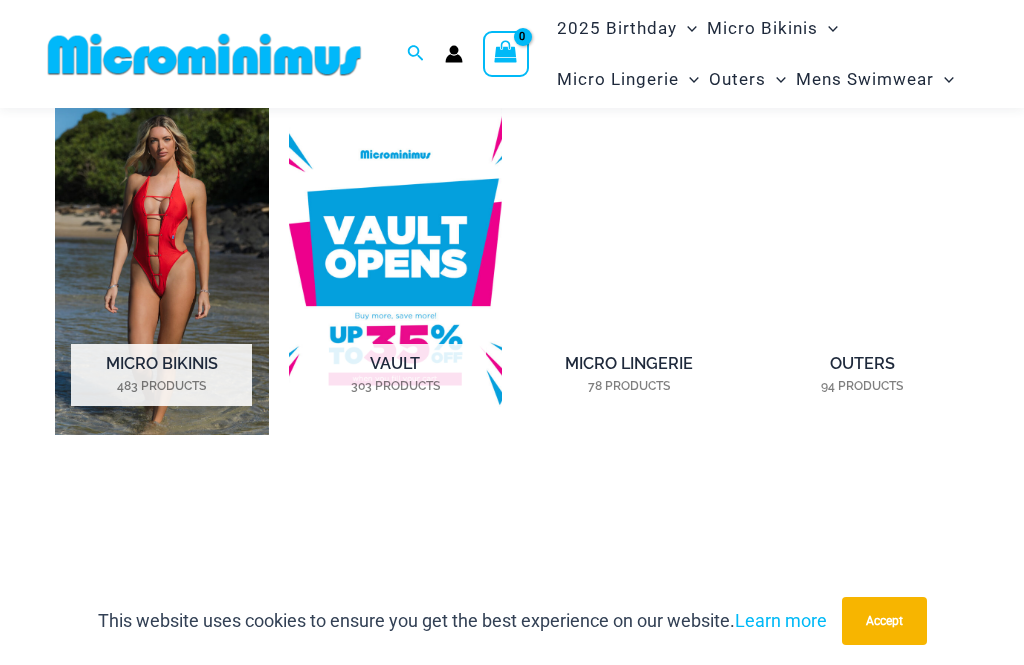 scroll, scrollTop: 1214, scrollLeft: 0, axis: vertical 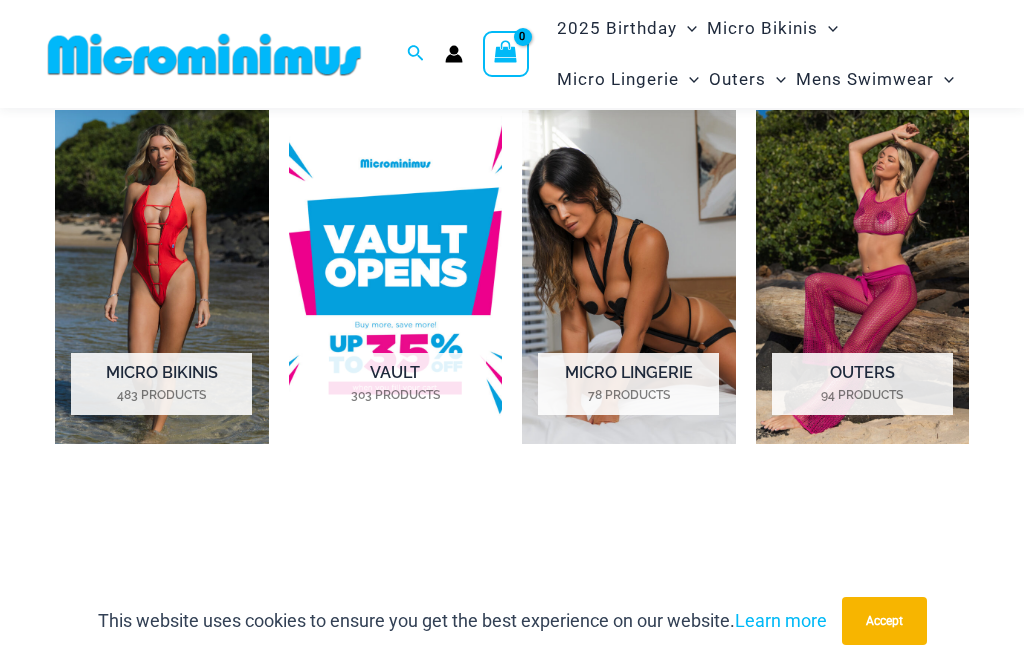 click at bounding box center [162, 277] 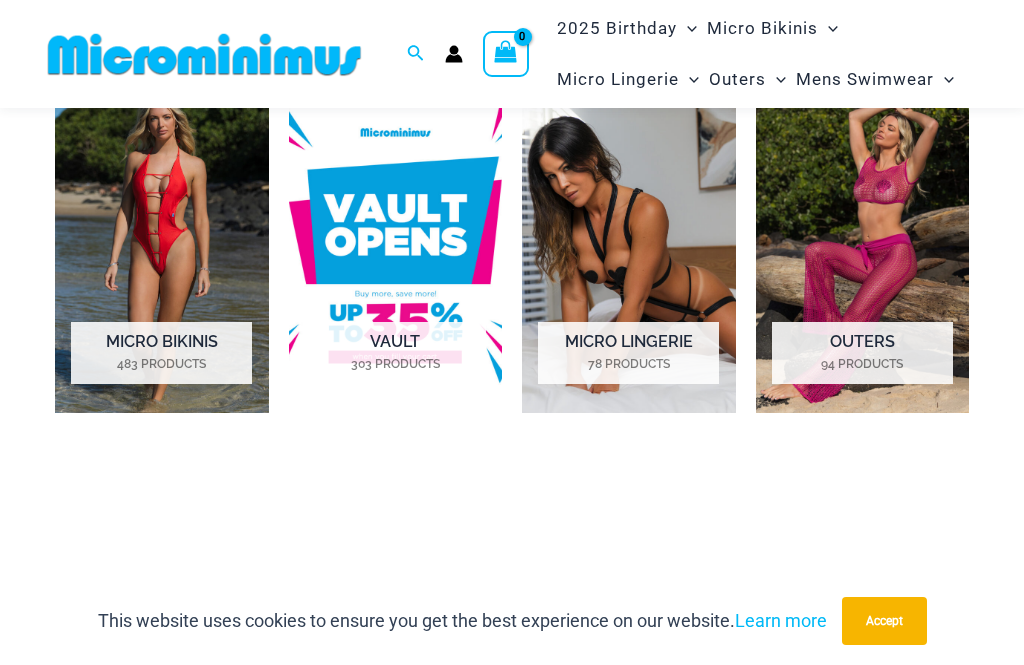 scroll, scrollTop: 1241, scrollLeft: 0, axis: vertical 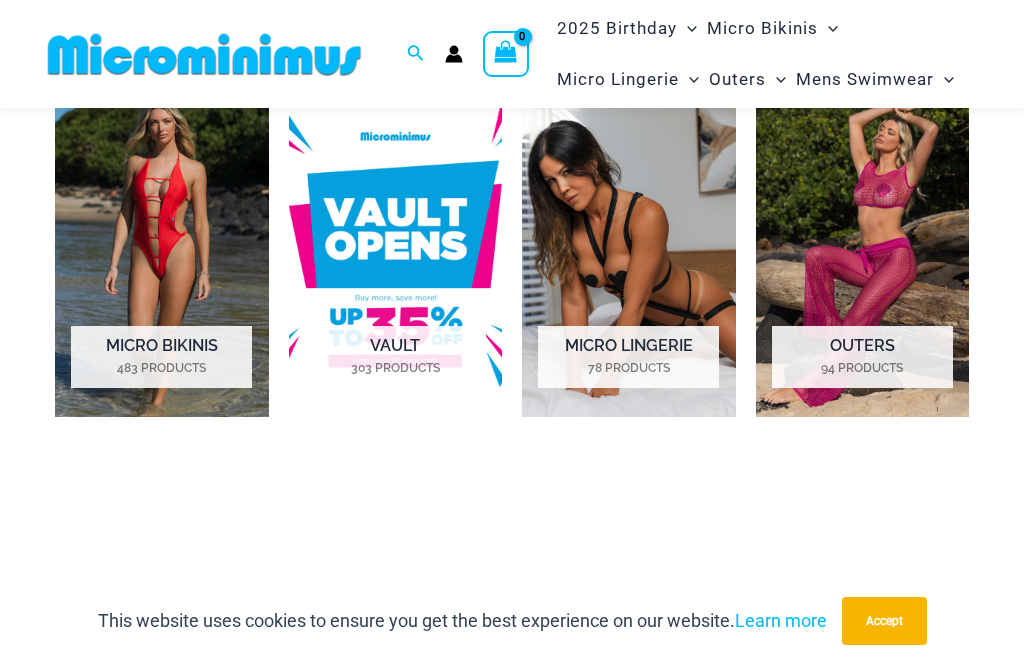 click on "Micro Lingerie 78 Products" at bounding box center [628, 357] 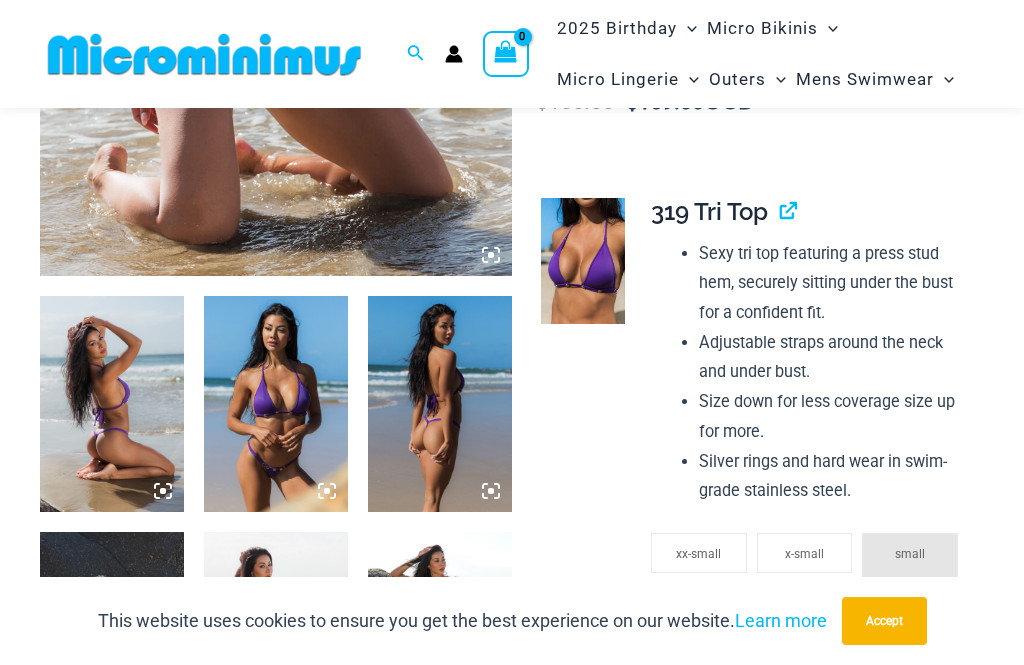 scroll, scrollTop: 575, scrollLeft: 0, axis: vertical 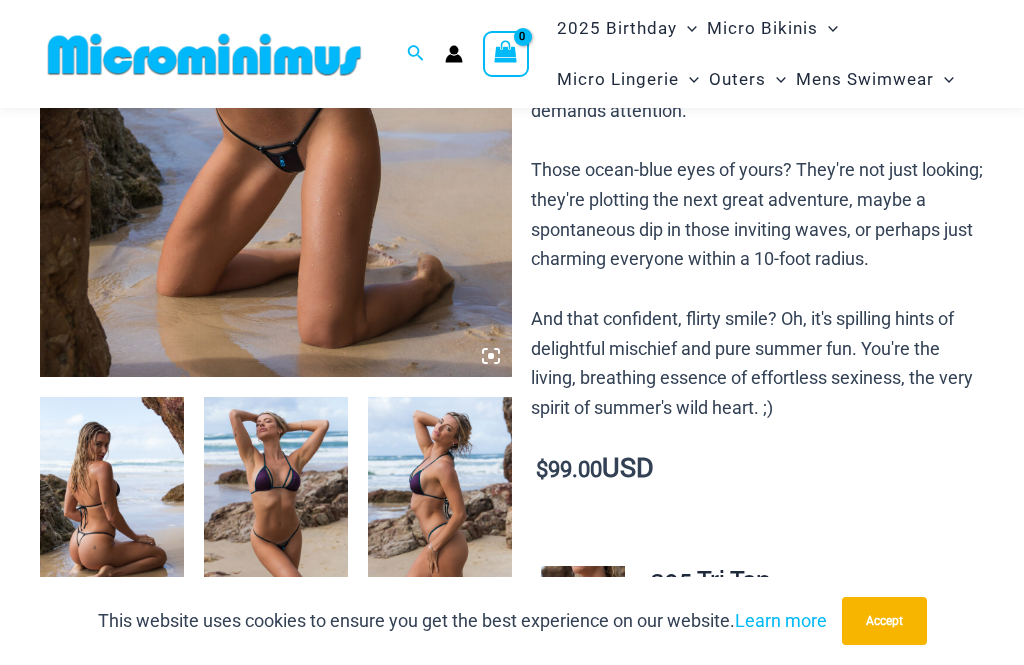 click 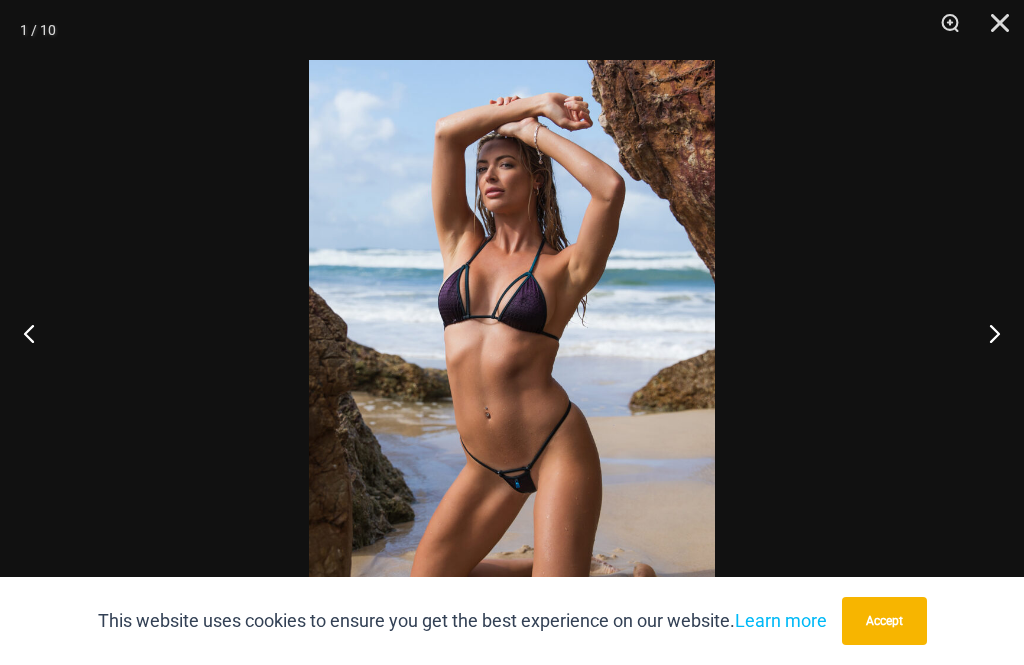 click at bounding box center [986, 333] 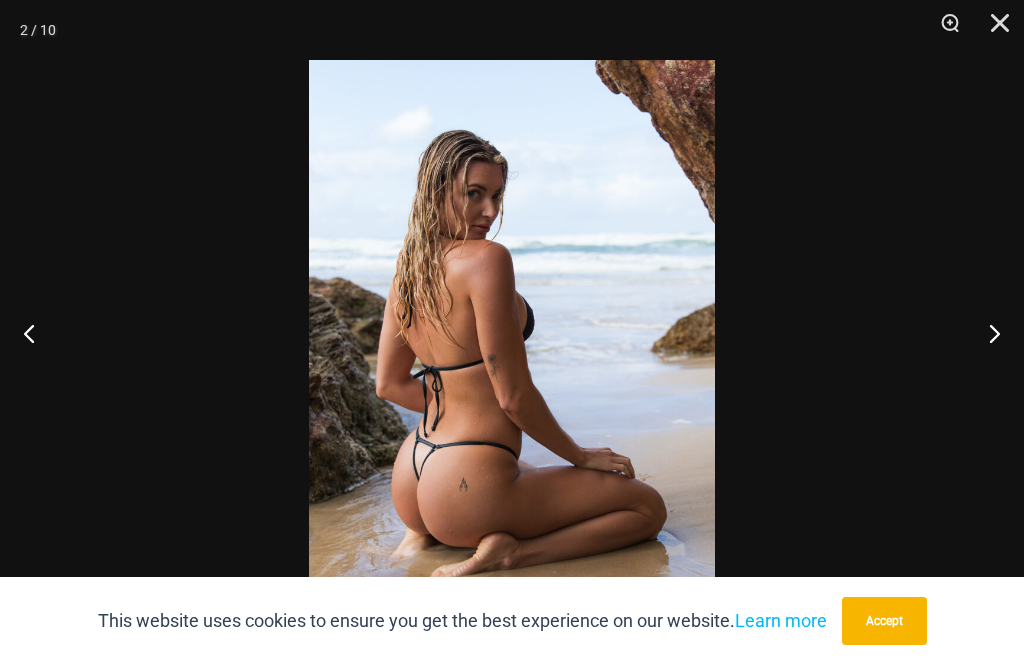 click at bounding box center (986, 333) 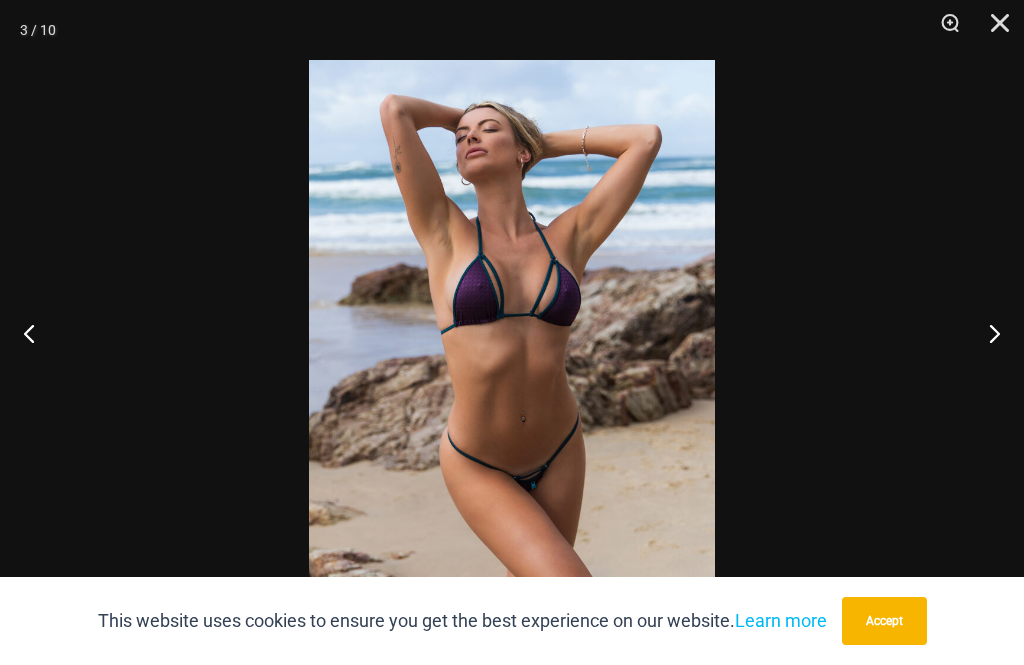 click at bounding box center [986, 333] 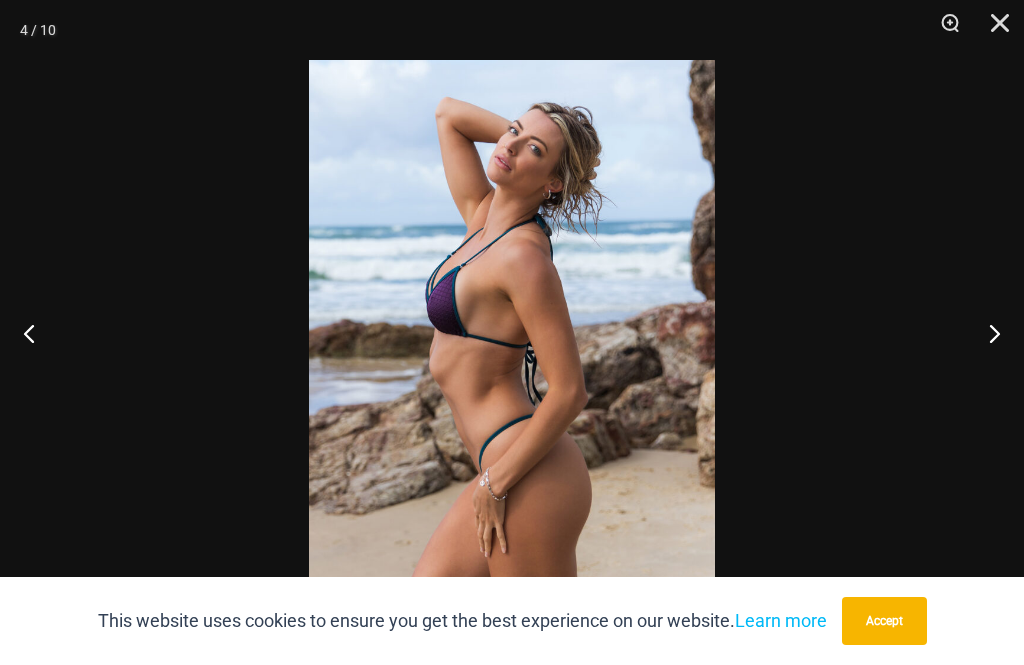 click at bounding box center (986, 333) 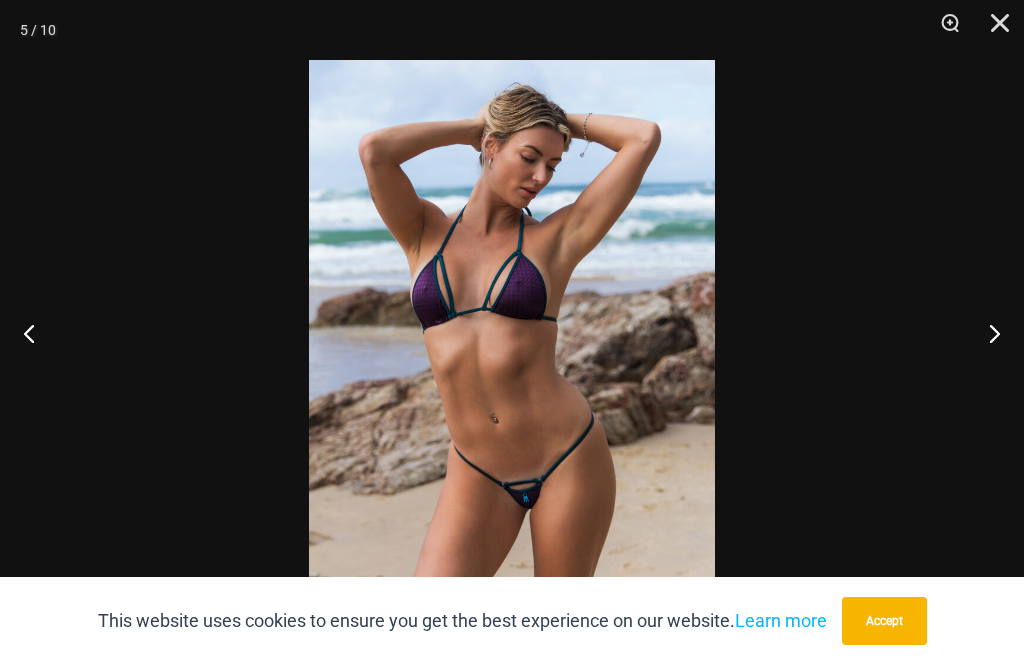 click at bounding box center [986, 333] 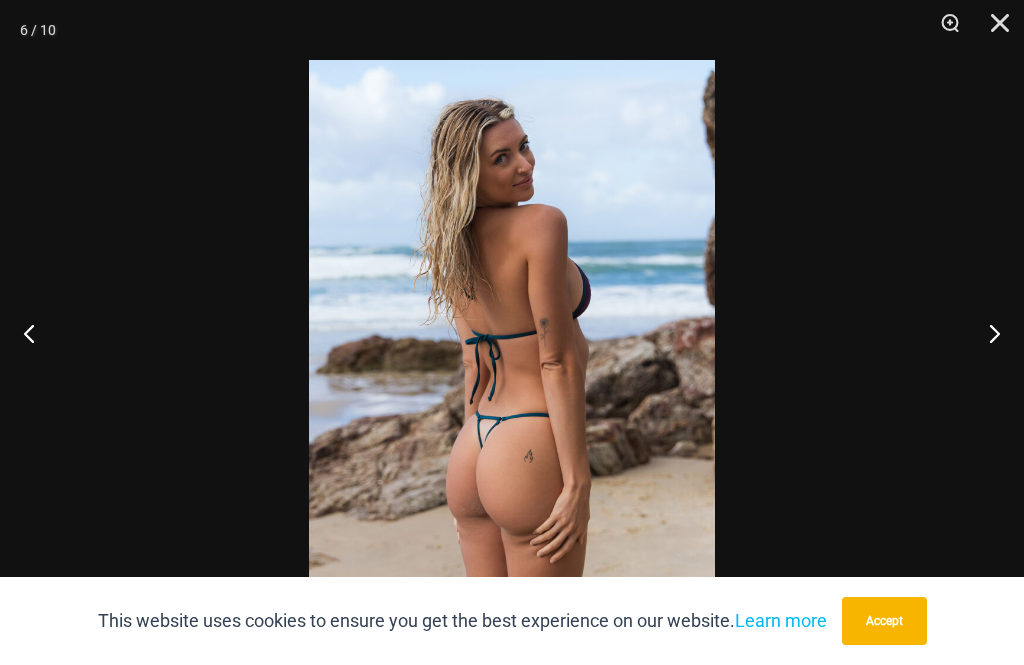 click at bounding box center (986, 333) 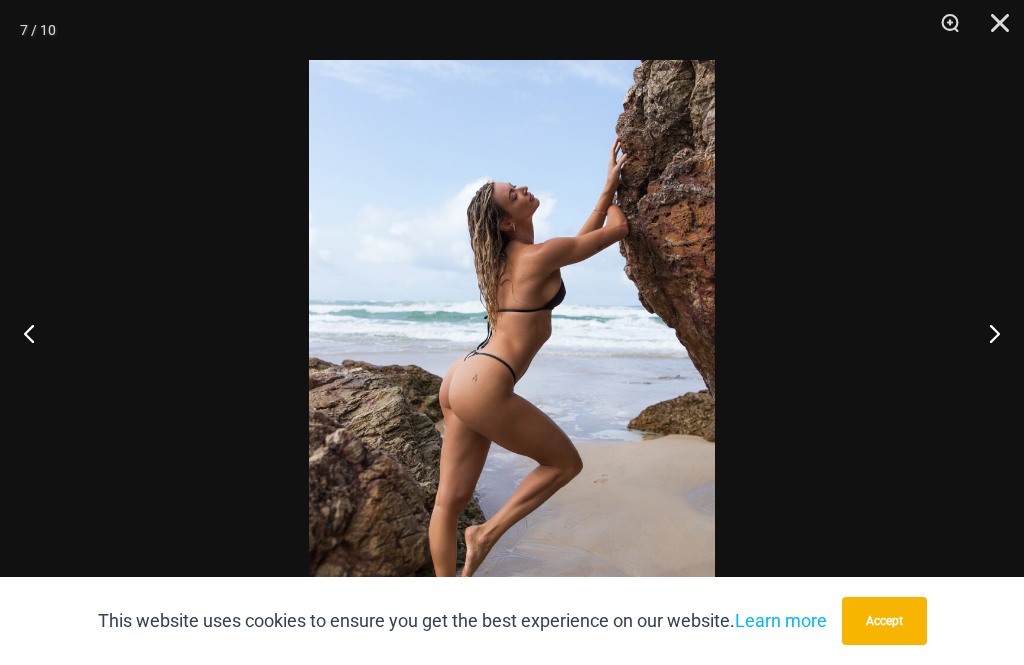 click at bounding box center [986, 333] 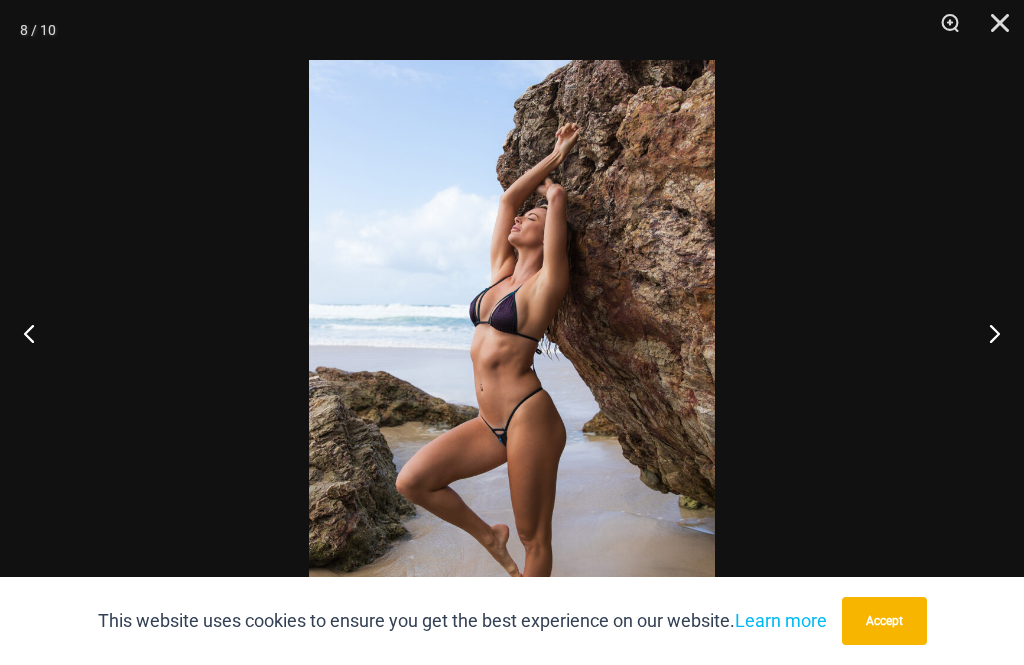 click at bounding box center (986, 333) 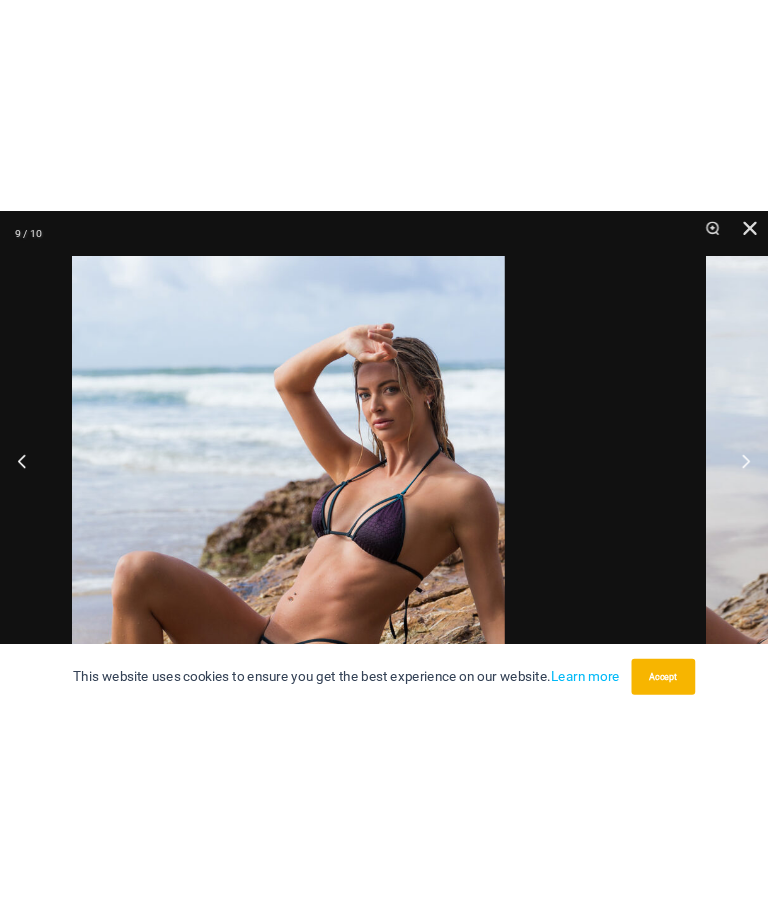 scroll, scrollTop: 370, scrollLeft: 0, axis: vertical 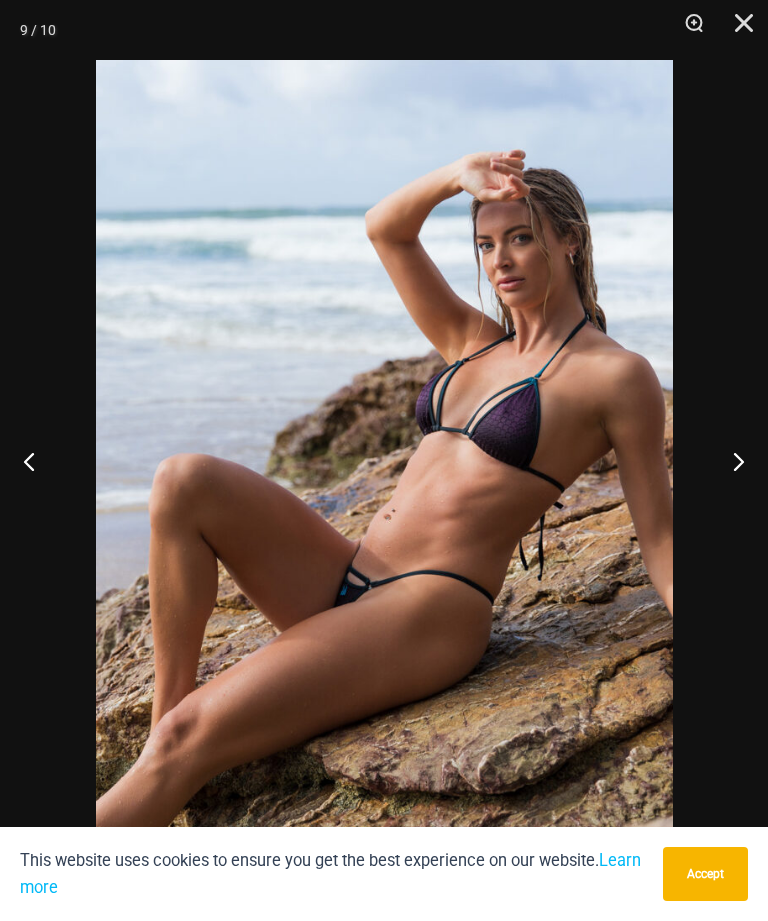 click at bounding box center [730, 461] 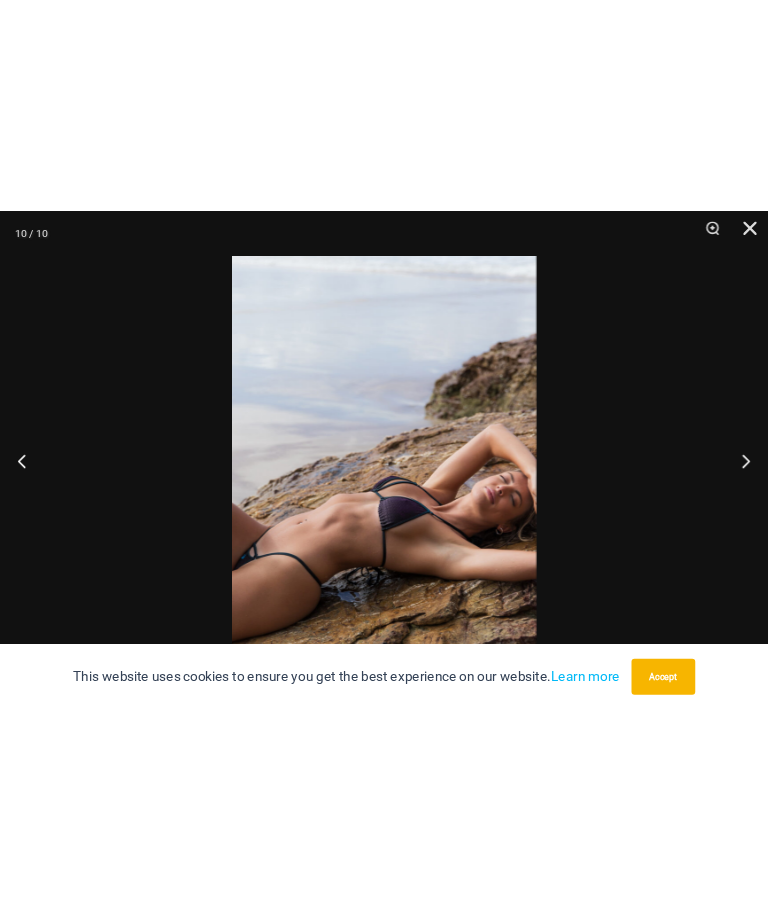 scroll, scrollTop: 370, scrollLeft: 0, axis: vertical 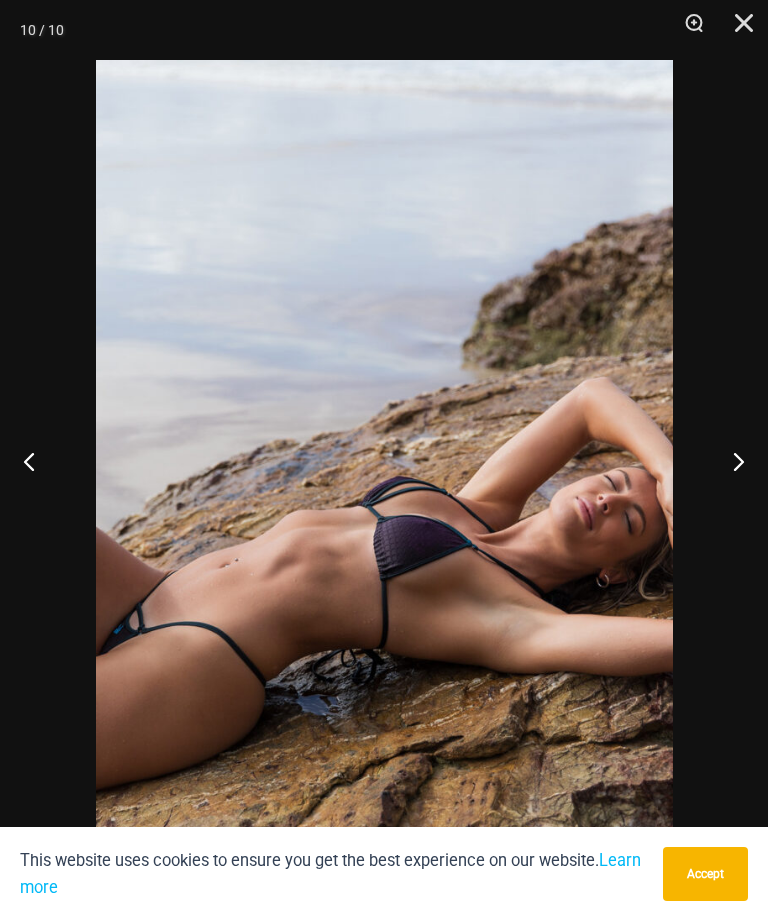 click at bounding box center [730, 461] 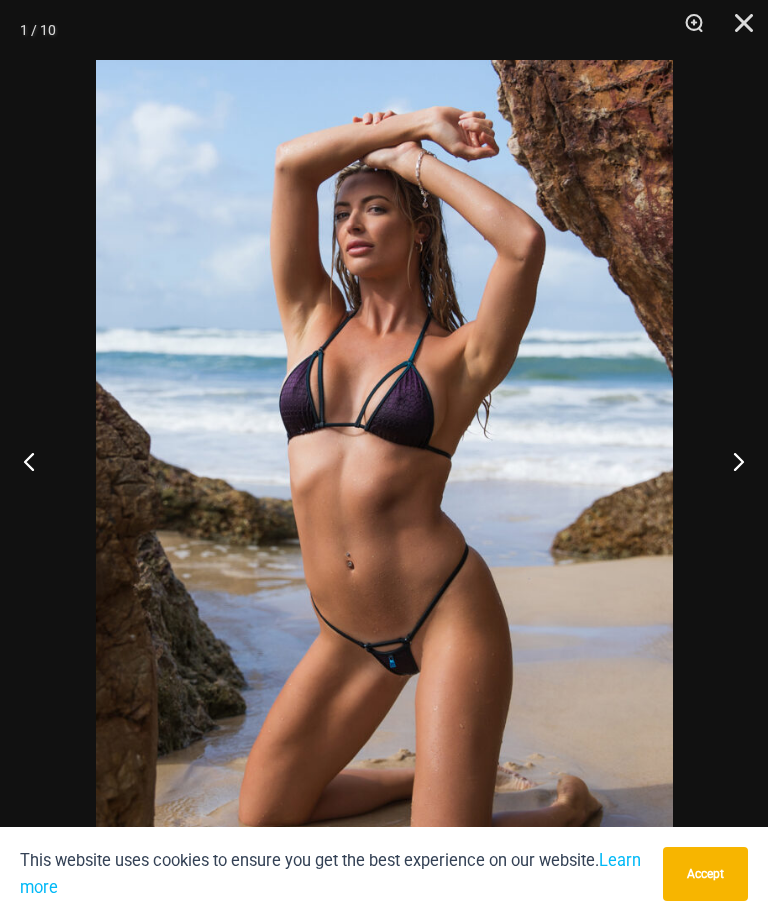 click at bounding box center [730, 461] 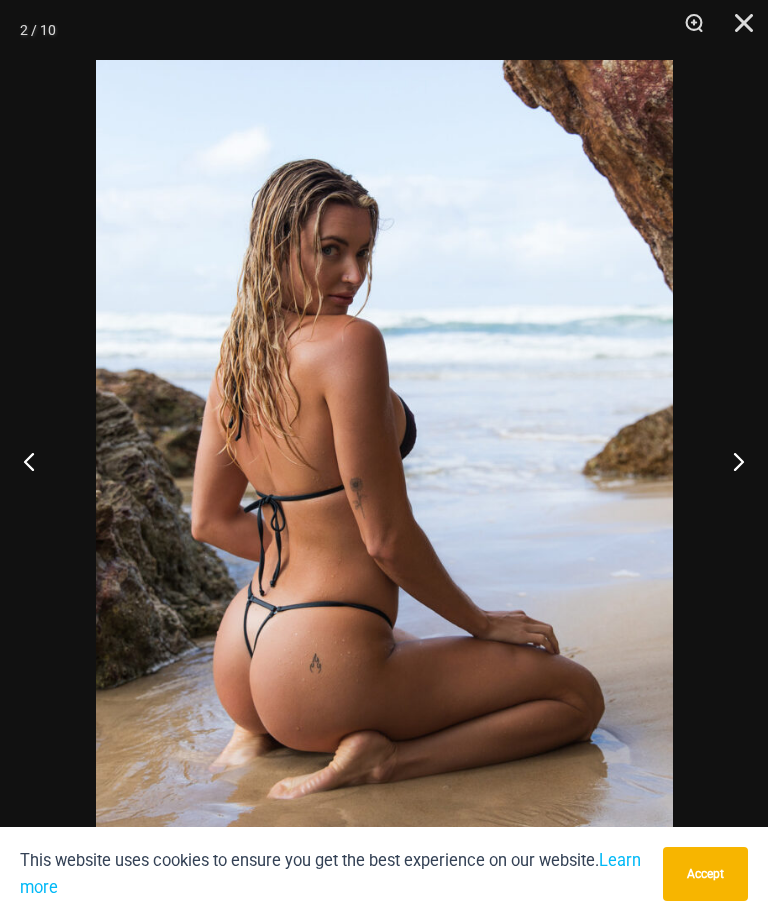 click at bounding box center [730, 461] 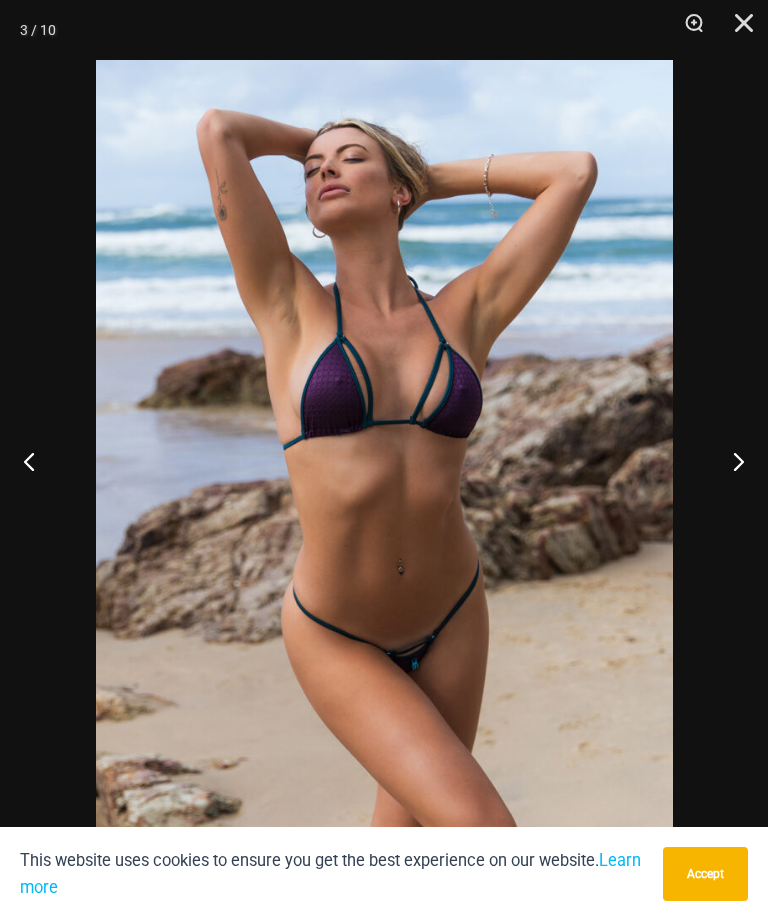 click at bounding box center [730, 461] 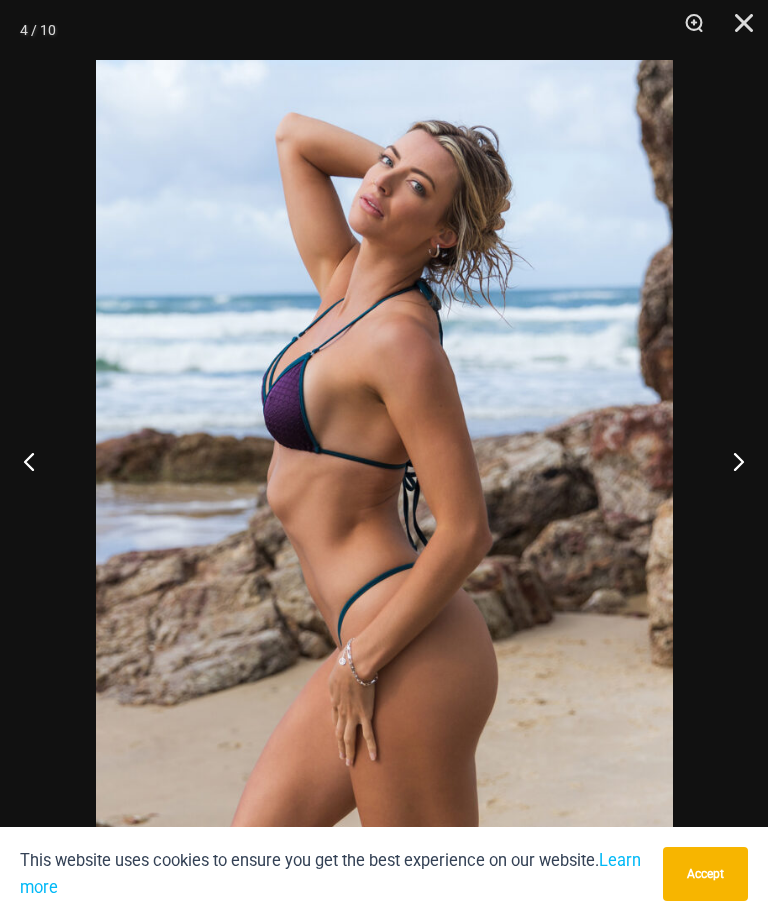 click at bounding box center [730, 461] 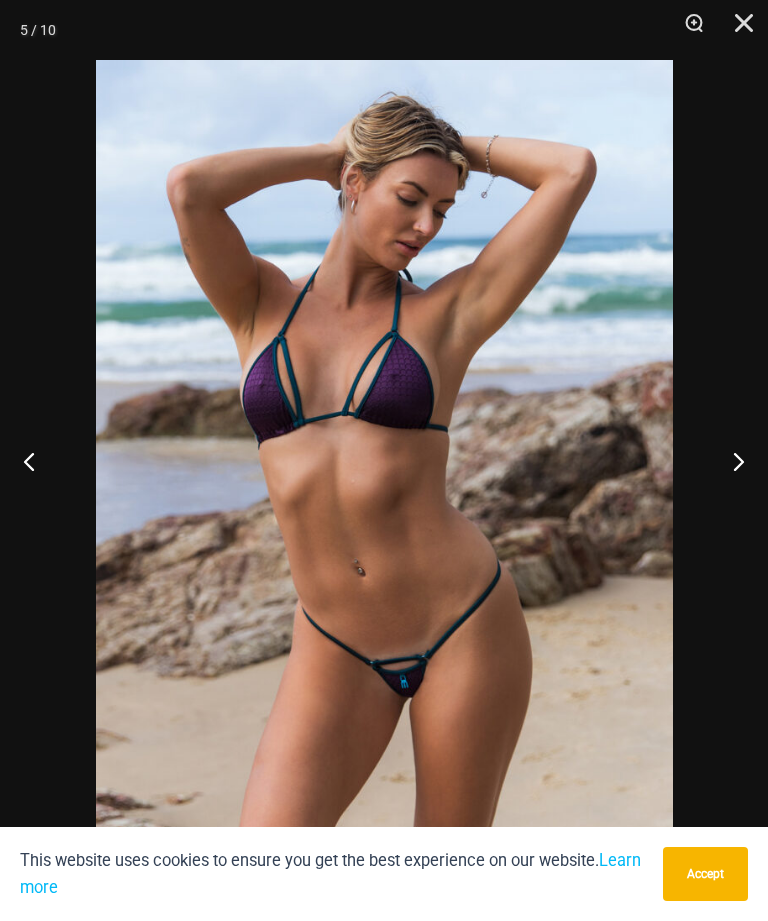 click at bounding box center (730, 461) 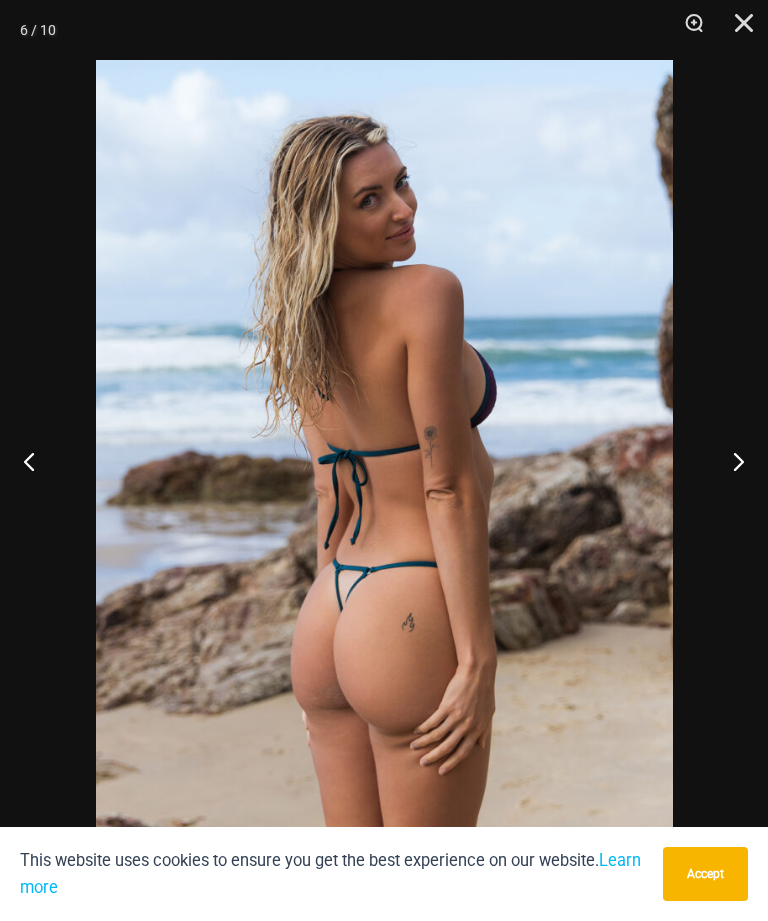 click at bounding box center [730, 461] 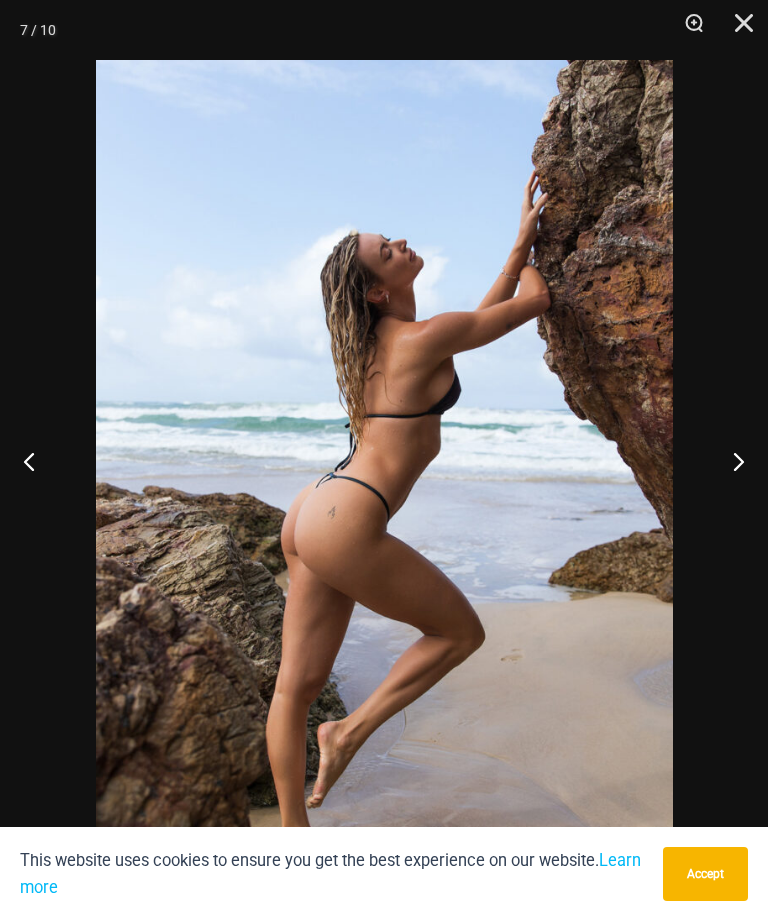 click at bounding box center [730, 461] 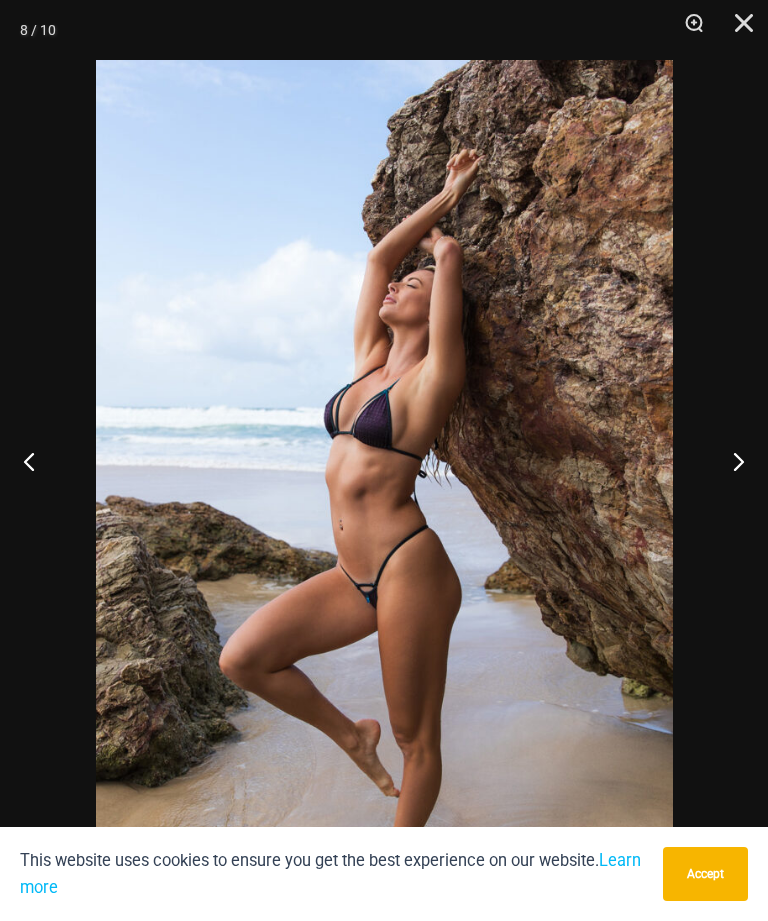 click at bounding box center (730, 461) 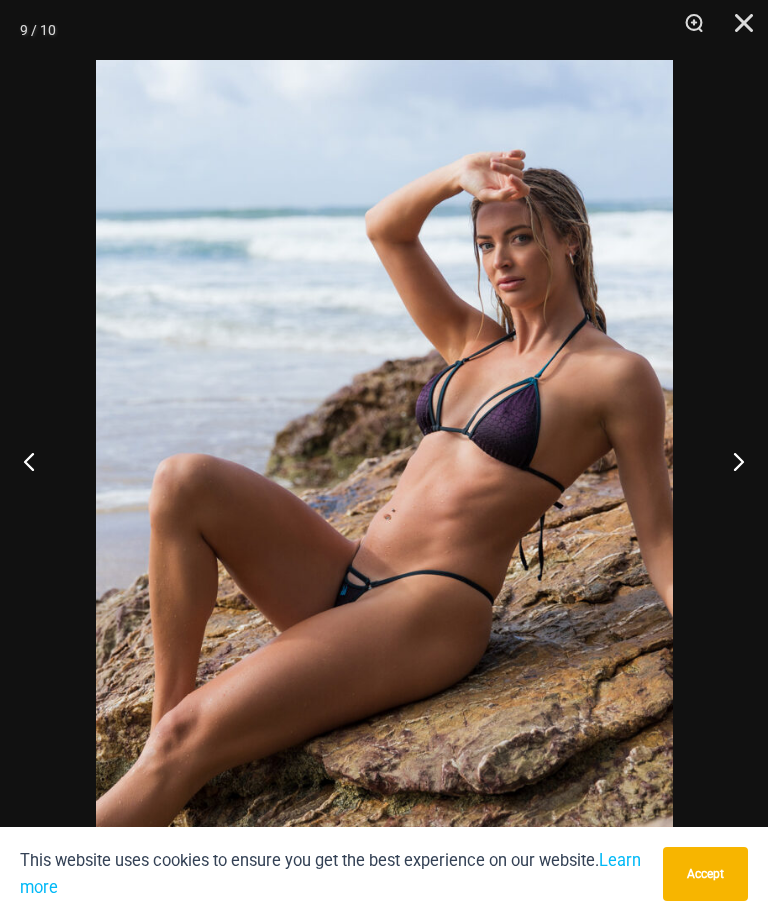 click at bounding box center (730, 461) 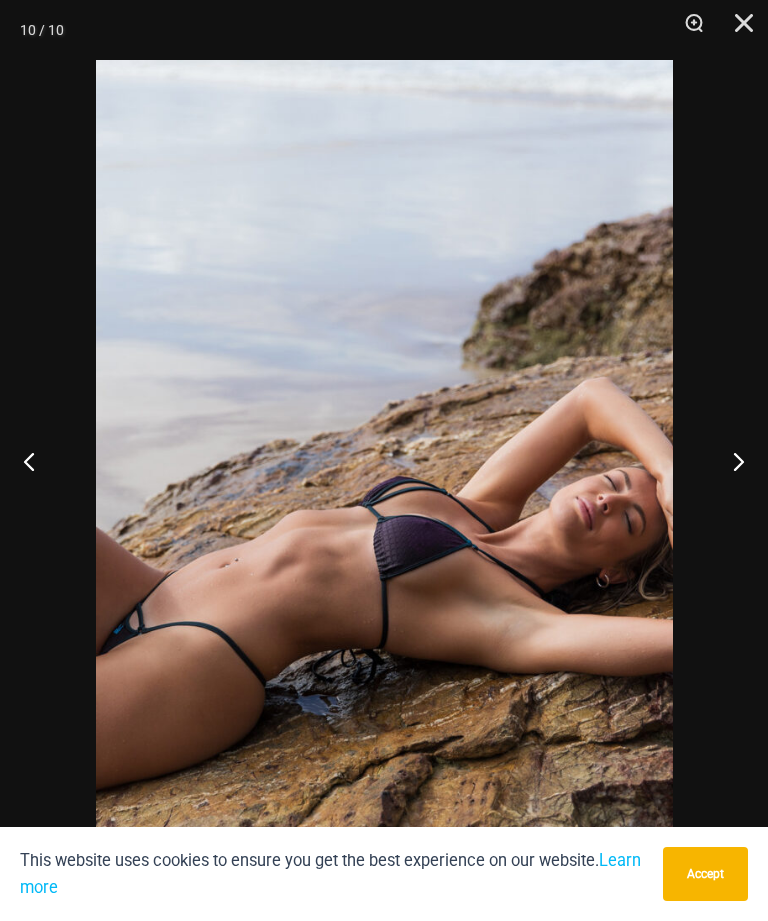 click at bounding box center [730, 461] 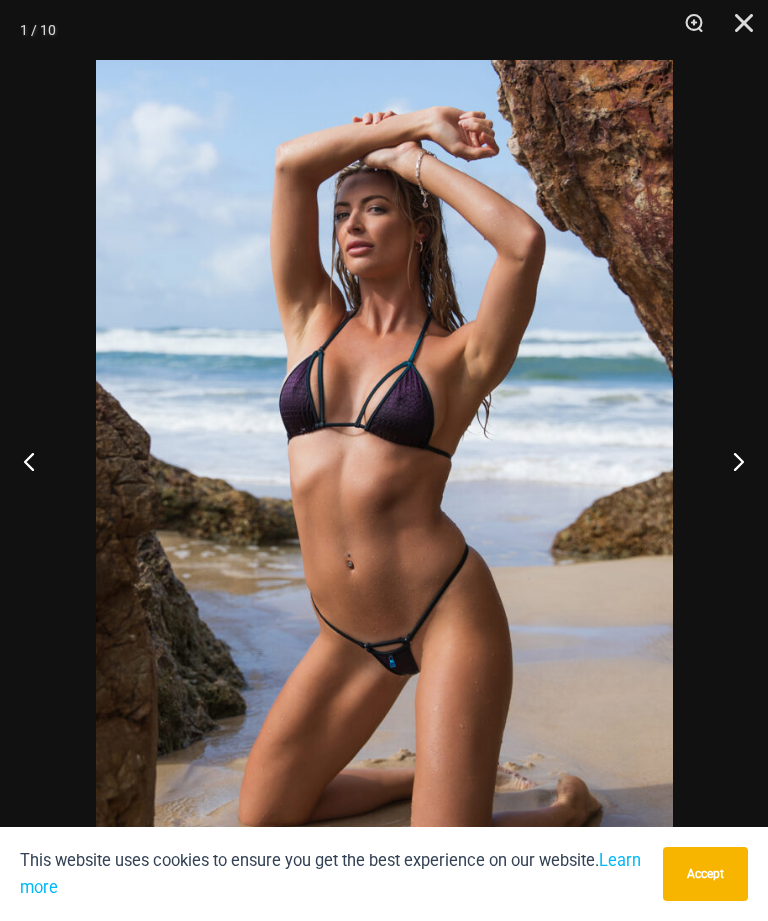 click at bounding box center [737, 30] 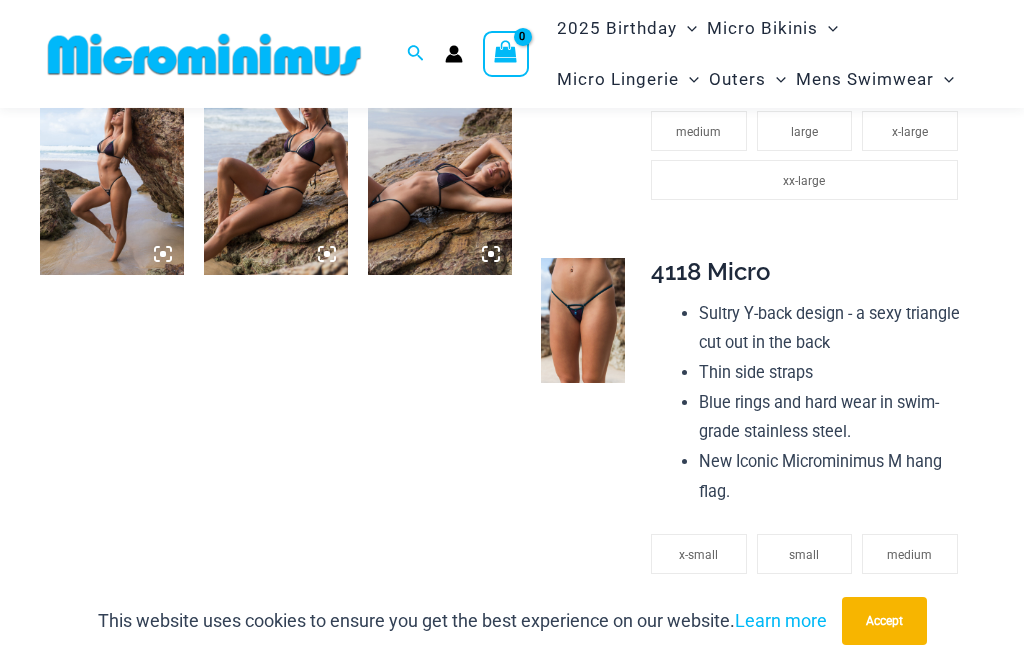 scroll, scrollTop: 1311, scrollLeft: 0, axis: vertical 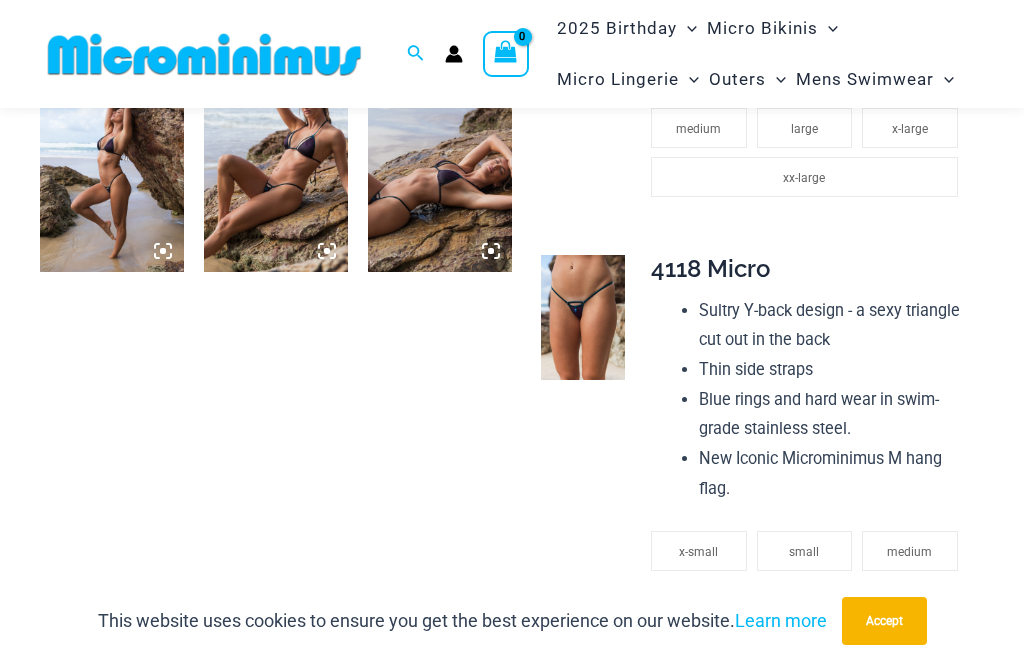click at bounding box center (583, 318) 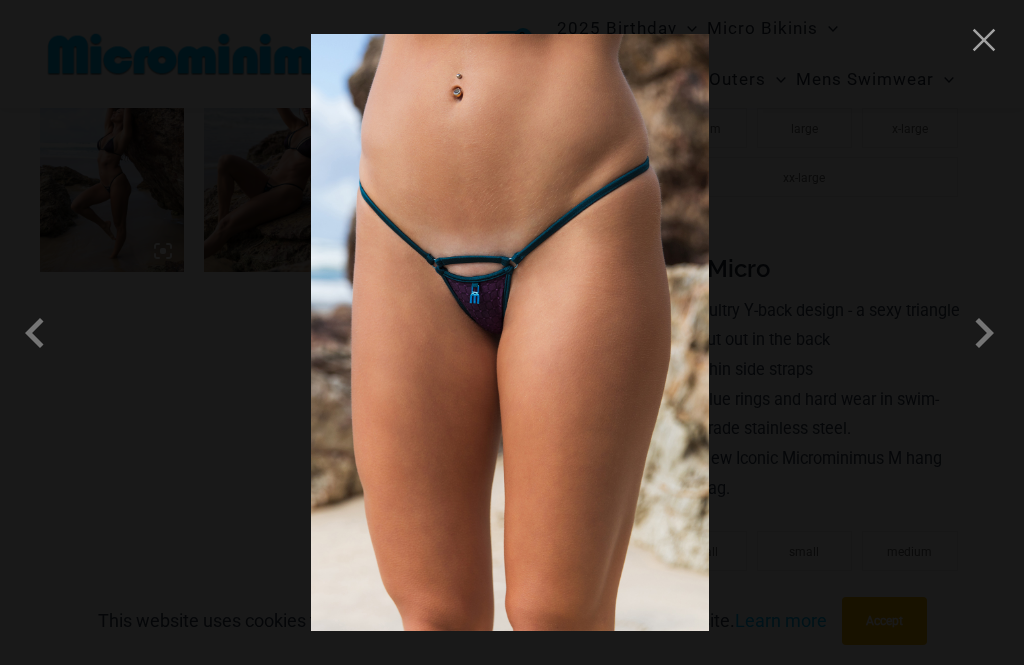 click at bounding box center (984, 333) 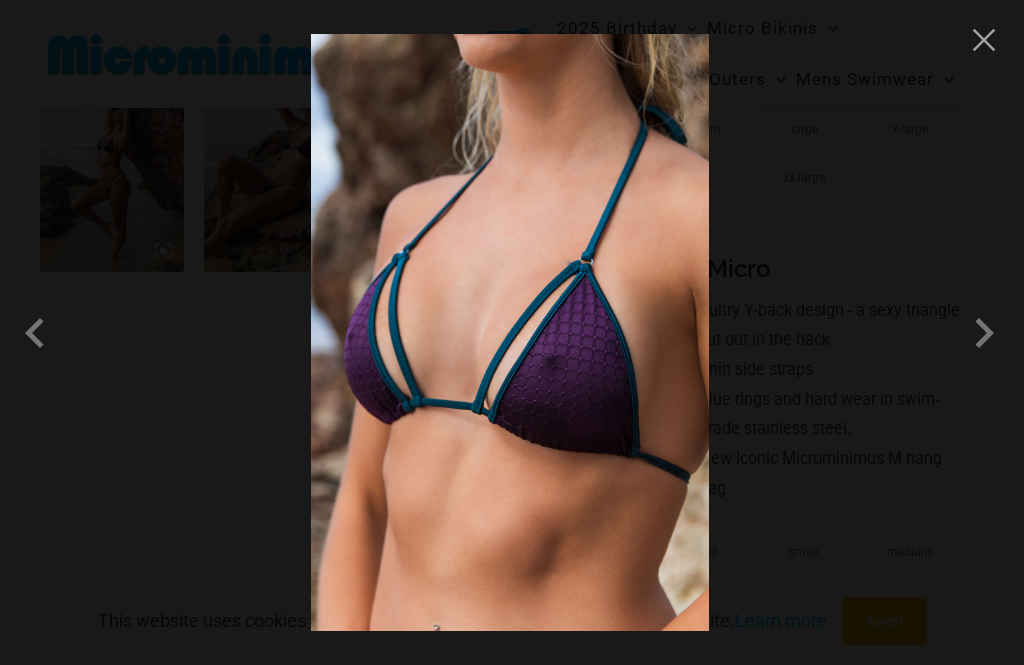 click at bounding box center [984, 333] 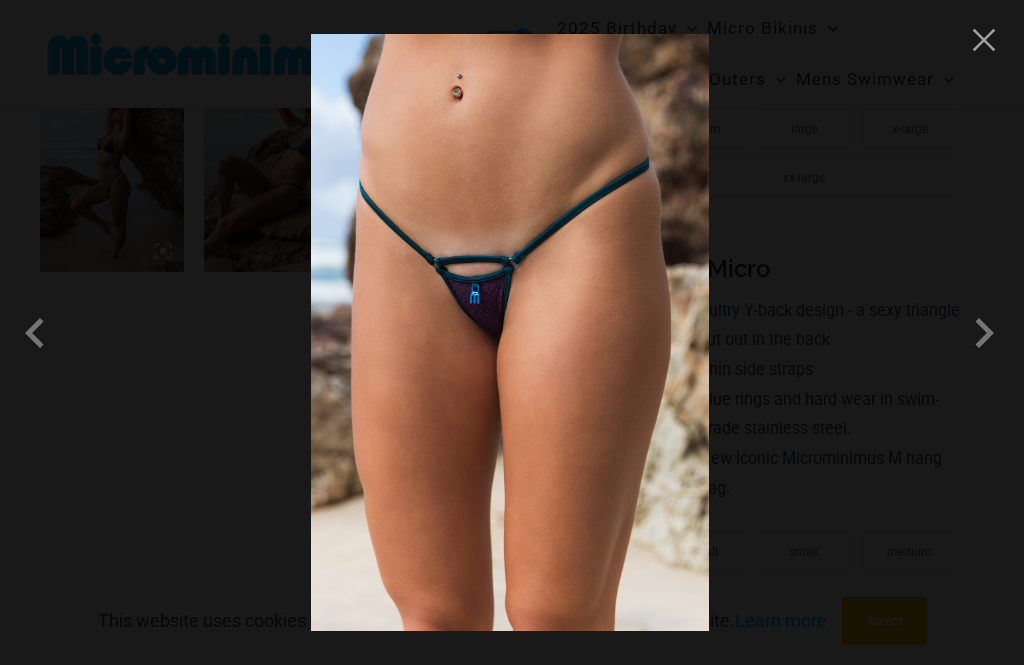 click at bounding box center (984, 333) 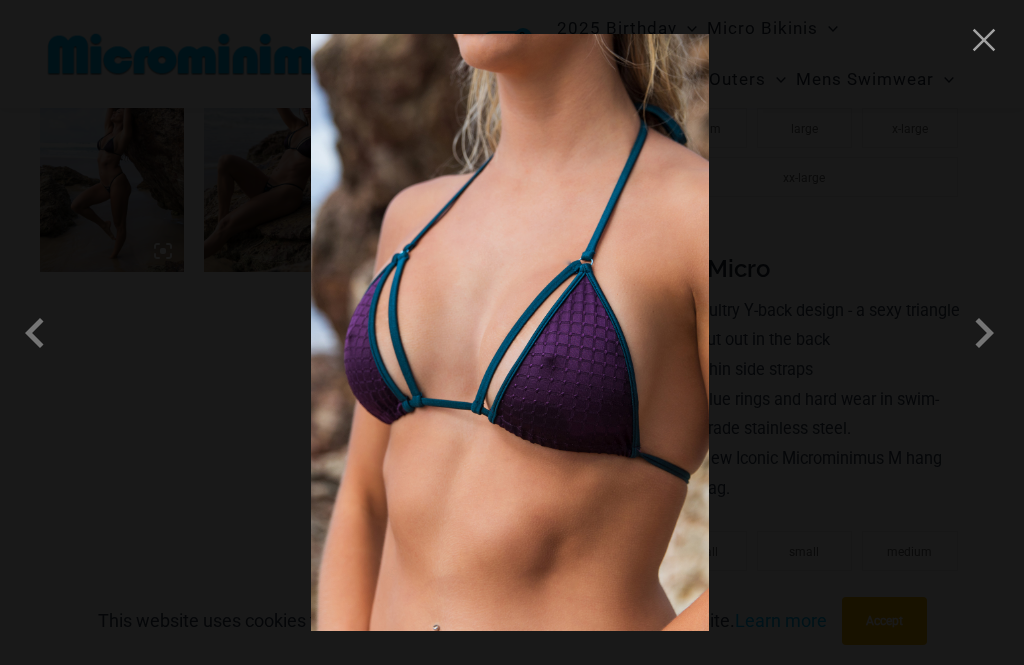 click at bounding box center (984, 40) 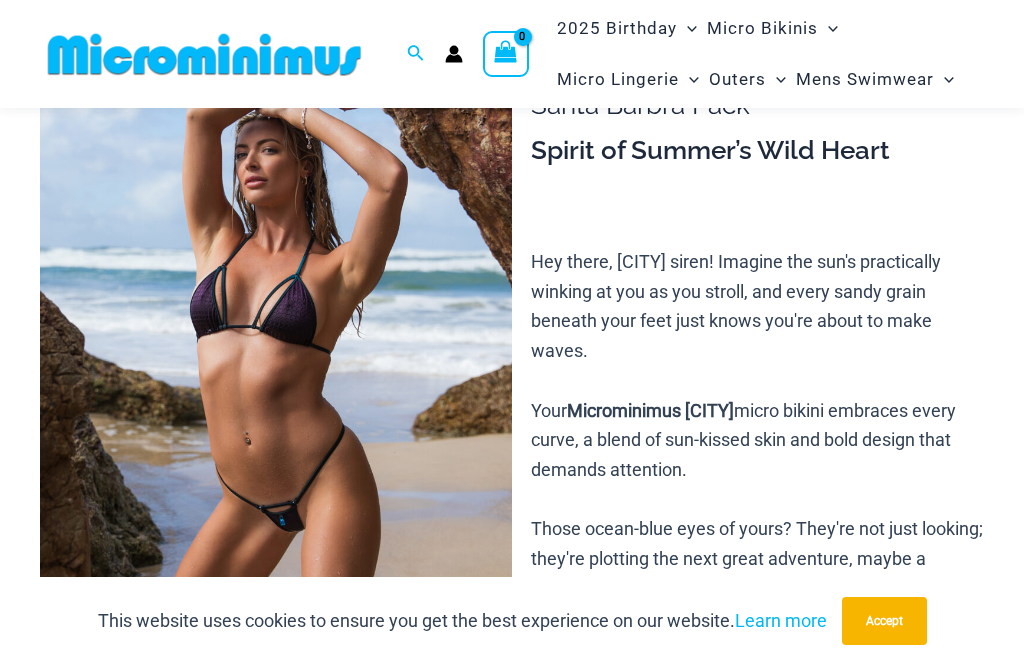 scroll, scrollTop: 136, scrollLeft: 0, axis: vertical 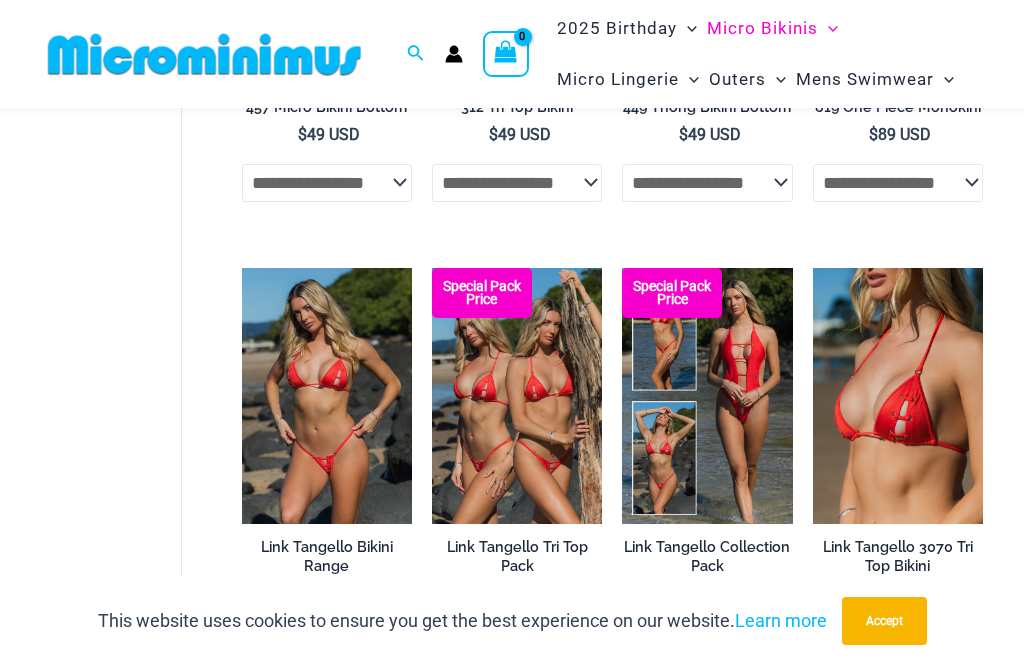 click at bounding box center (242, 268) 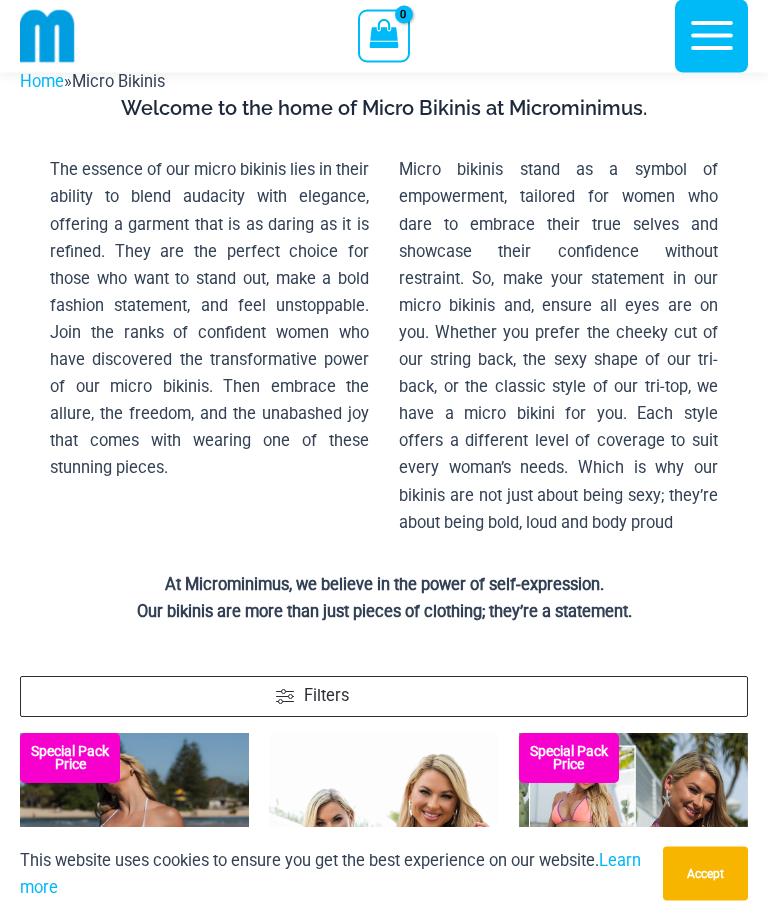 scroll, scrollTop: 54, scrollLeft: 0, axis: vertical 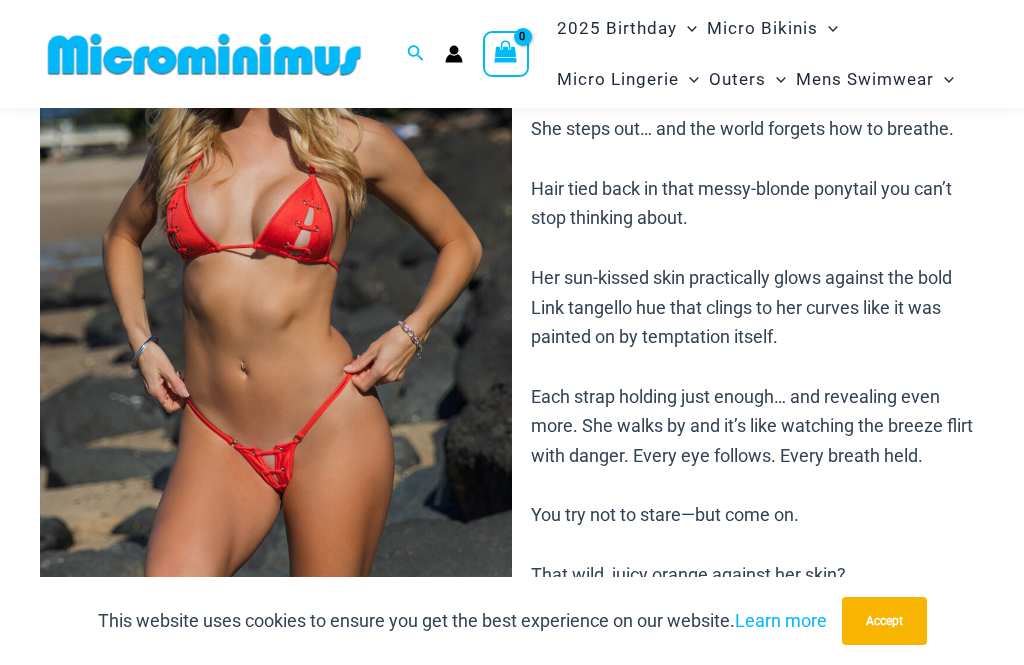 click at bounding box center [276, 279] 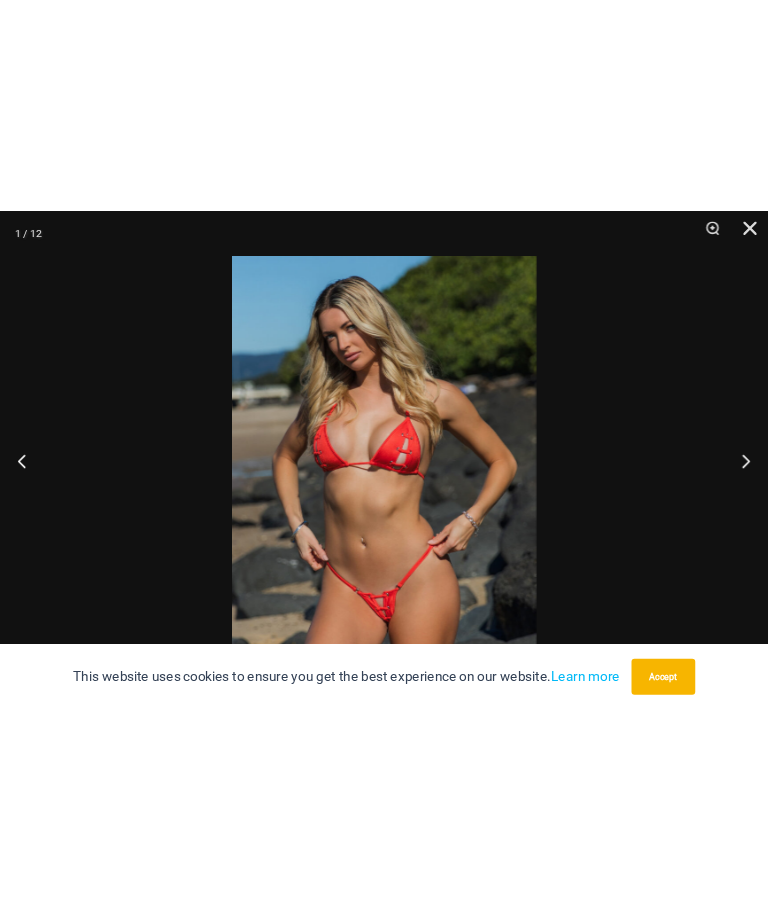 scroll, scrollTop: 0, scrollLeft: 0, axis: both 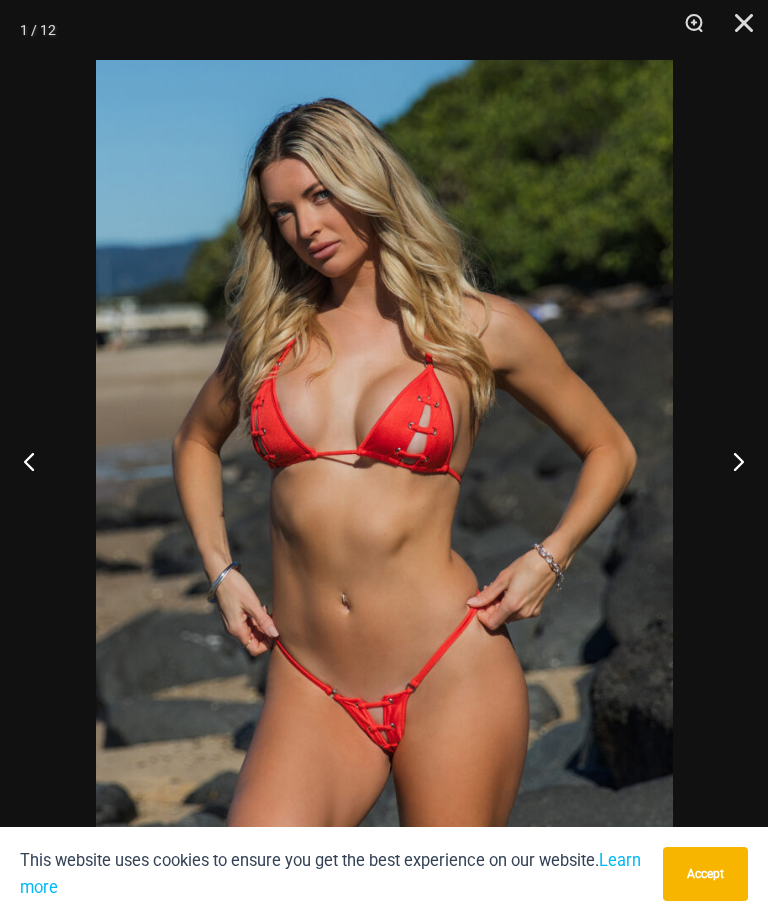 click at bounding box center [730, 461] 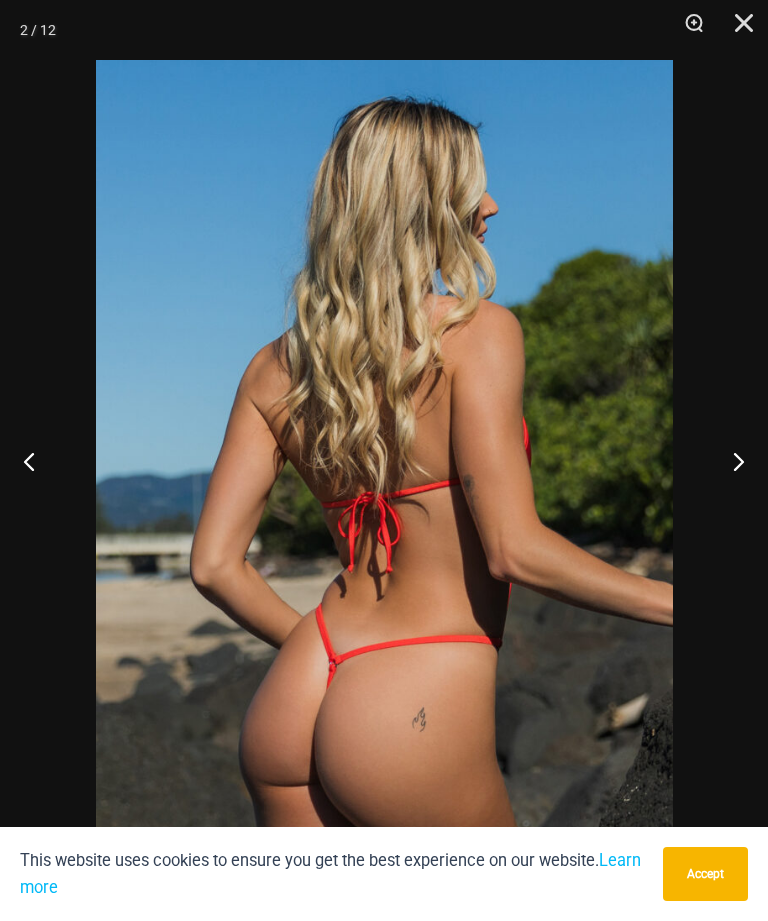 click at bounding box center [730, 461] 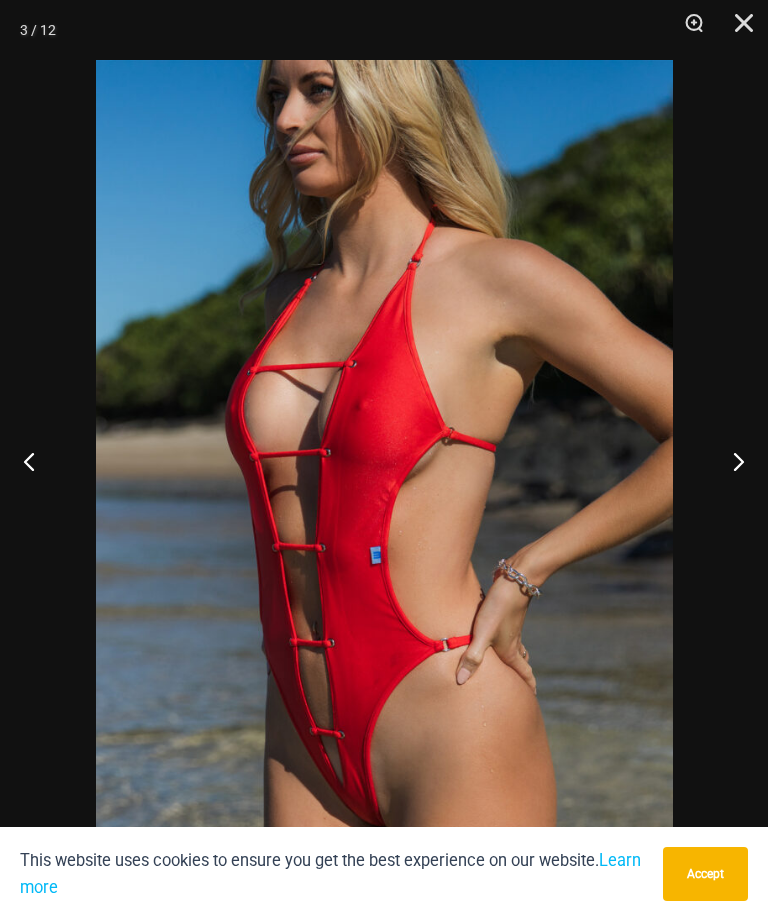 click at bounding box center (730, 461) 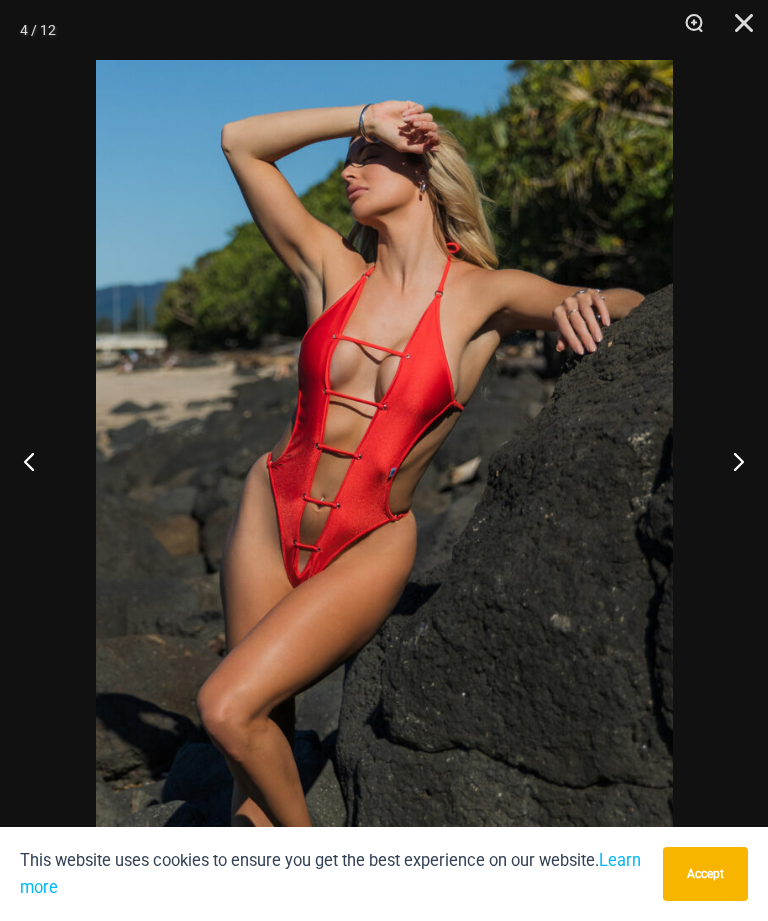 click at bounding box center (730, 461) 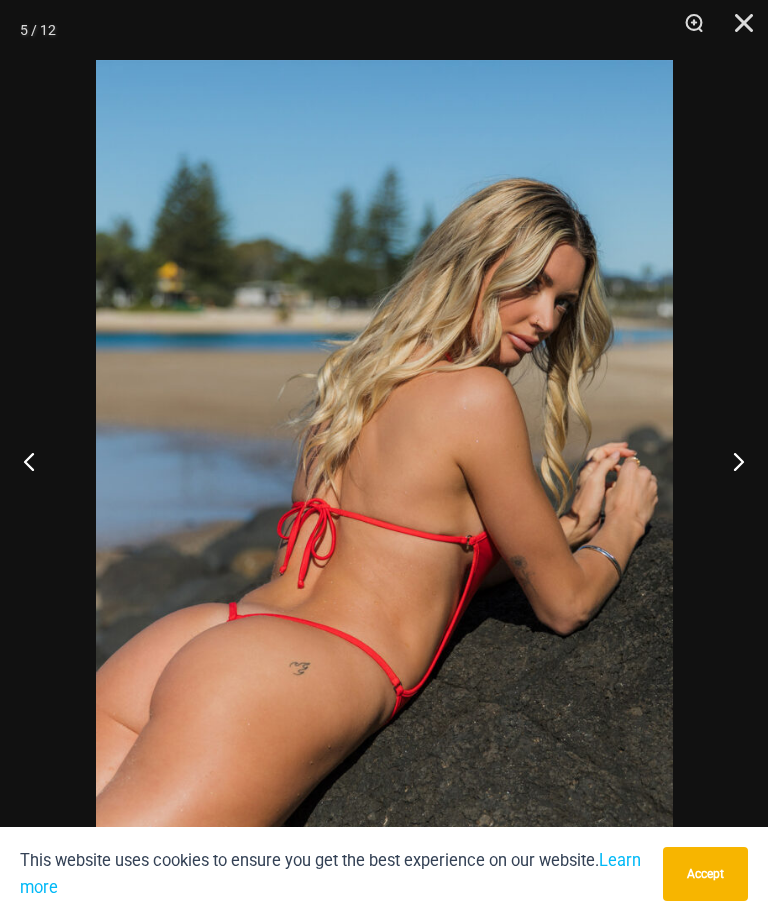click at bounding box center [730, 461] 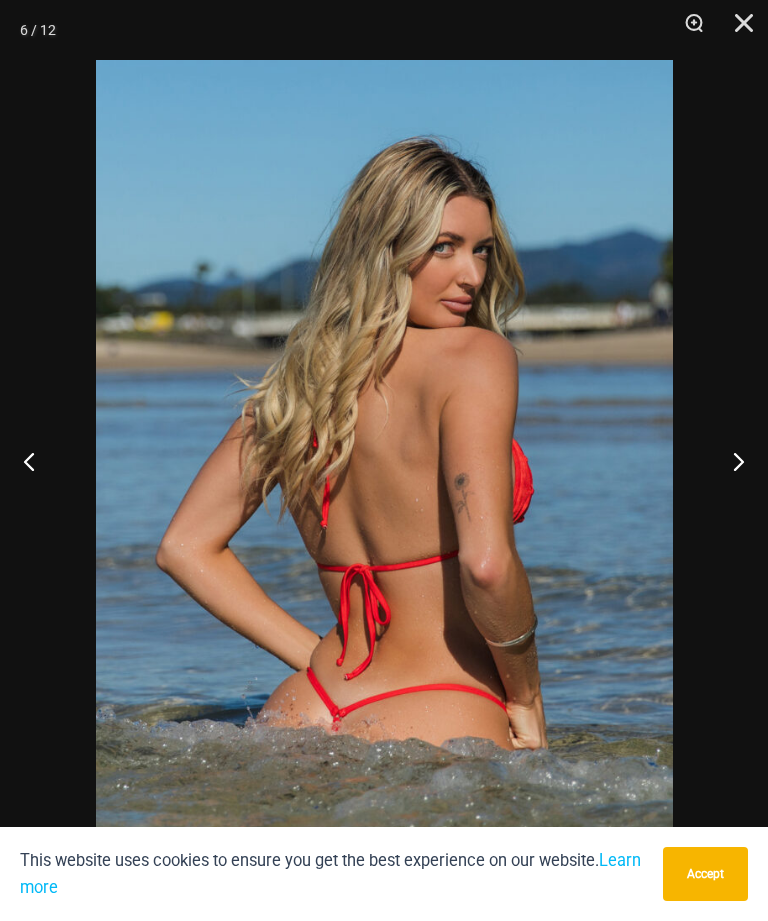 click at bounding box center [730, 461] 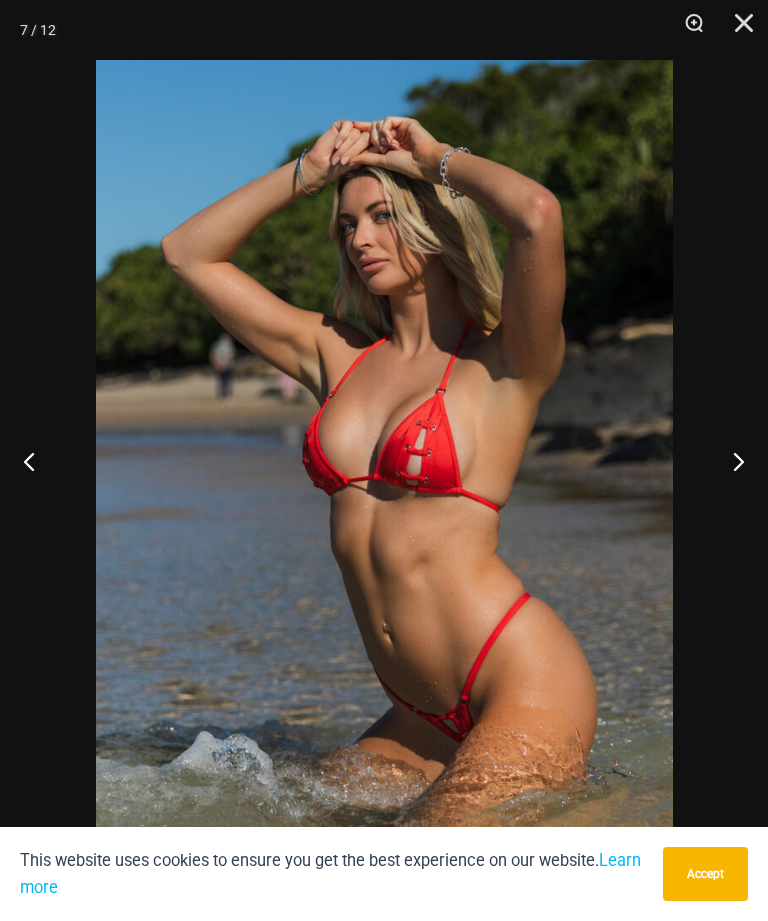 click at bounding box center (730, 461) 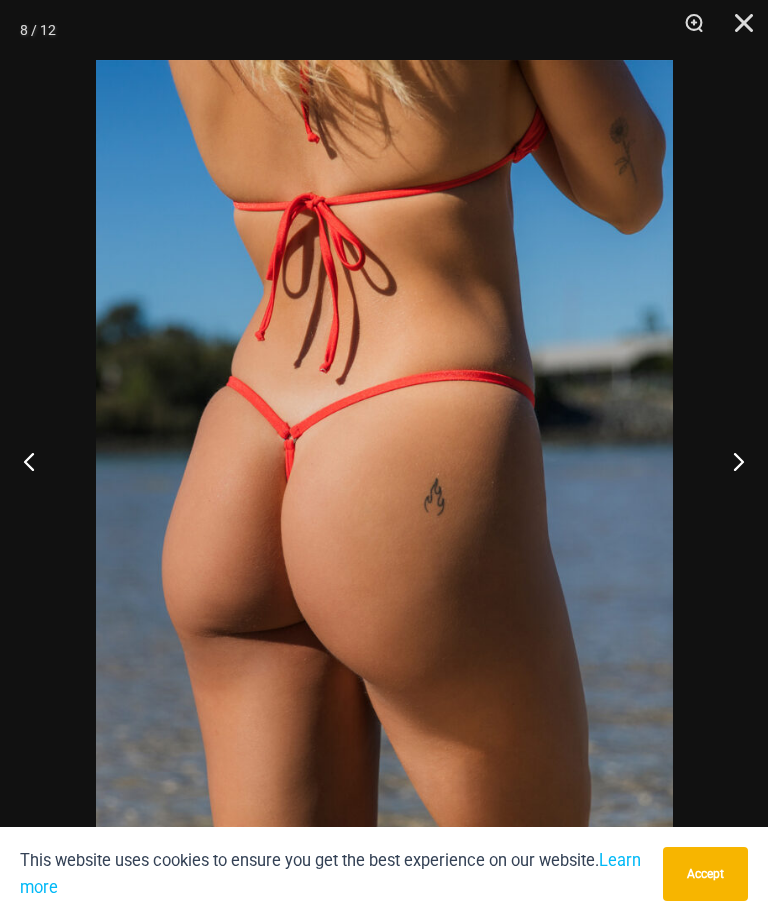 click at bounding box center [730, 461] 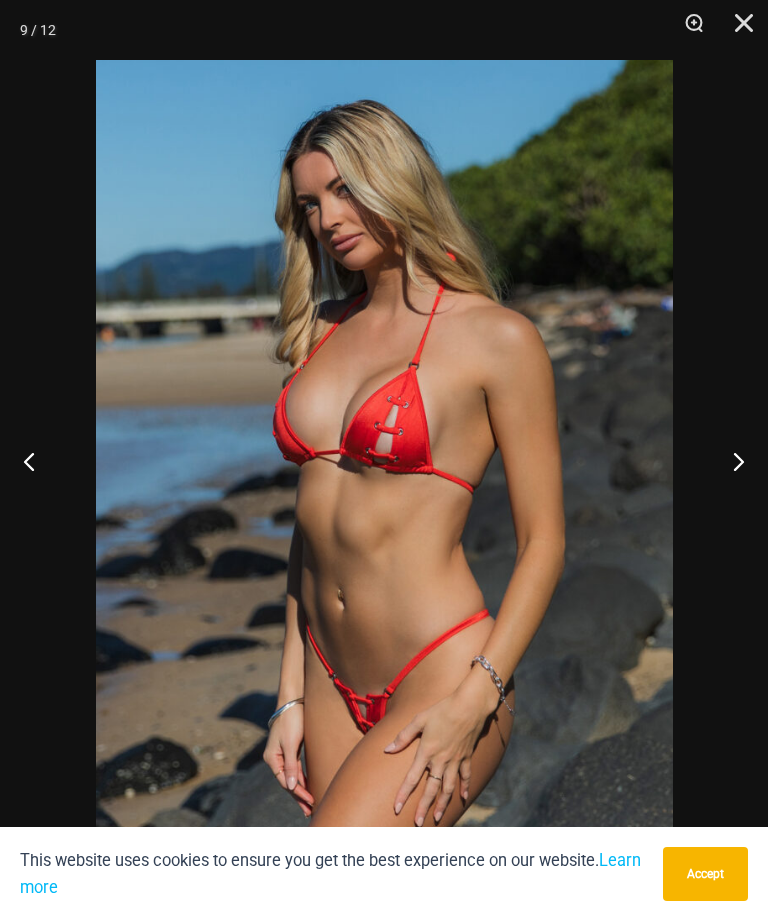 click at bounding box center (730, 461) 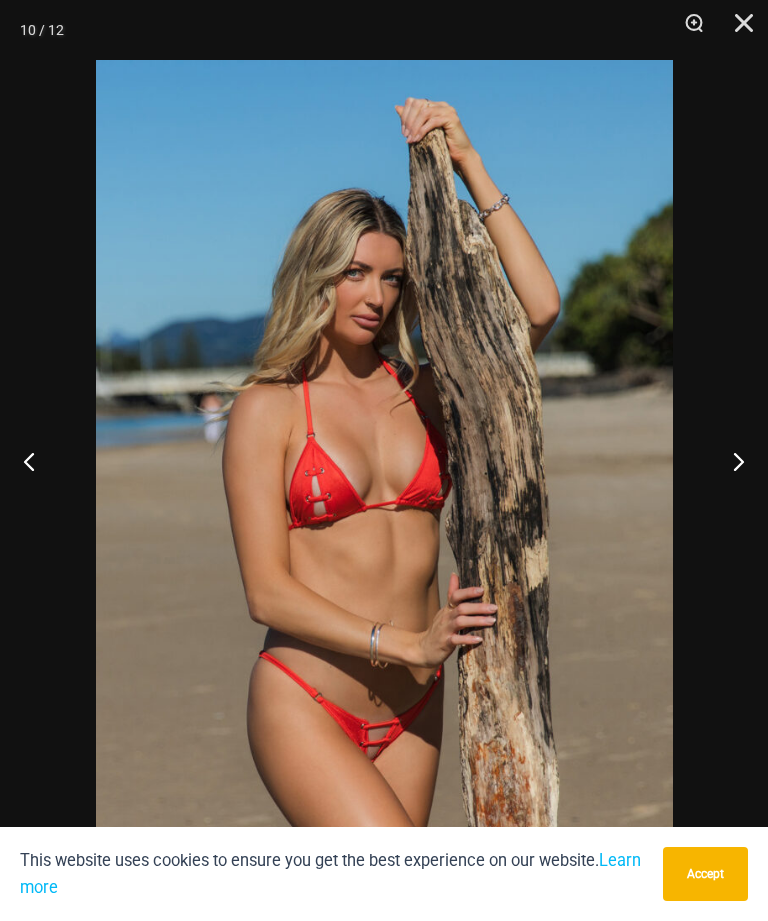 click at bounding box center (730, 461) 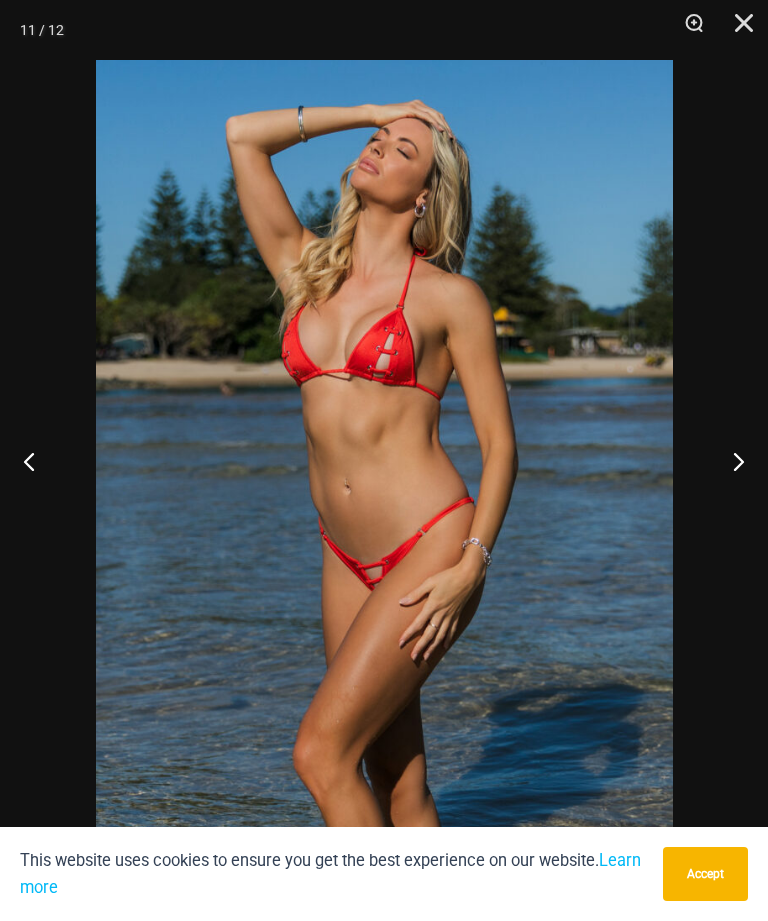 click at bounding box center (730, 461) 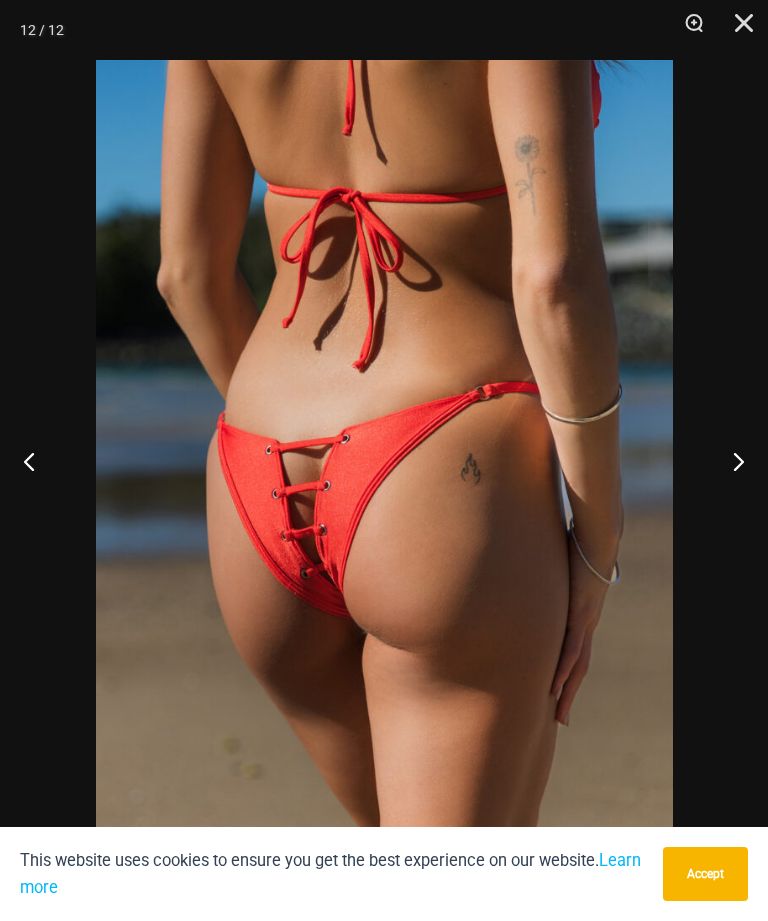 click at bounding box center [730, 461] 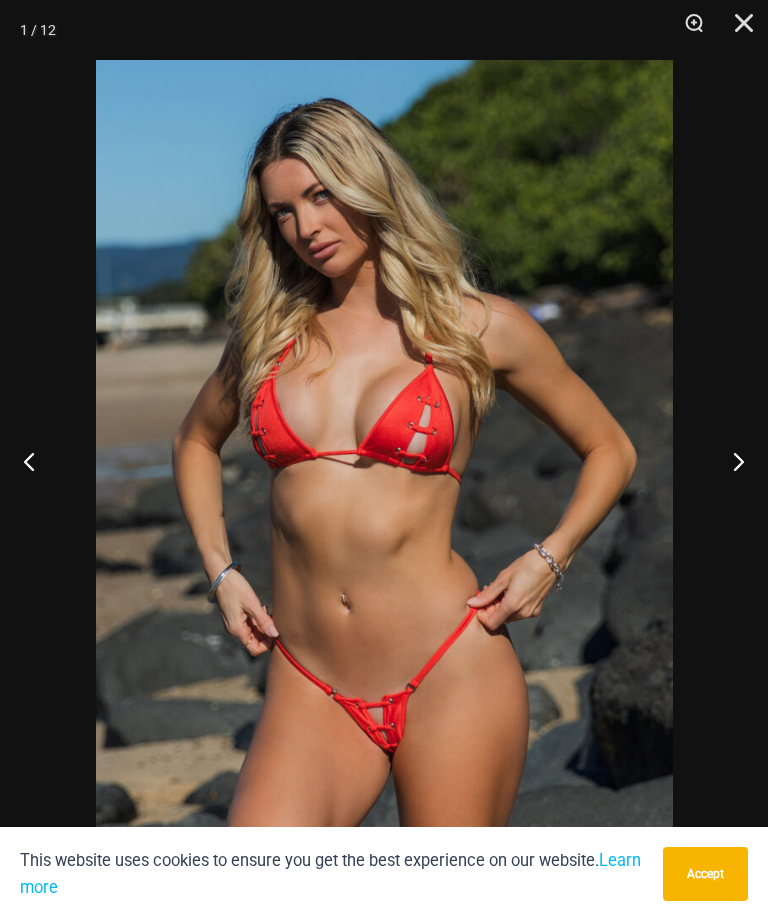 click at bounding box center (730, 461) 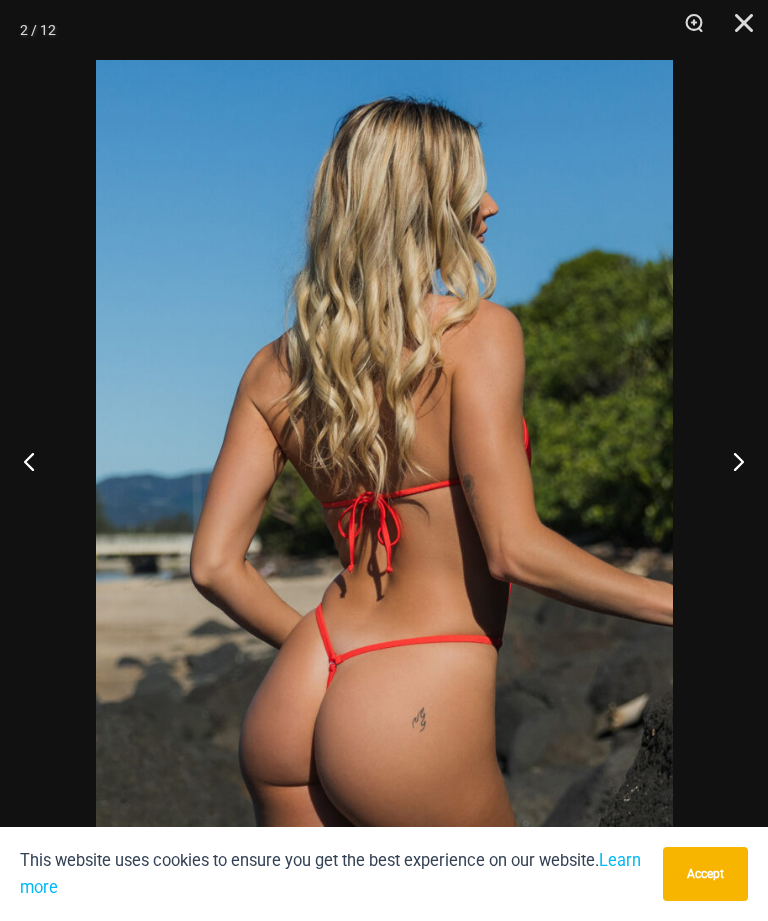 click at bounding box center [730, 461] 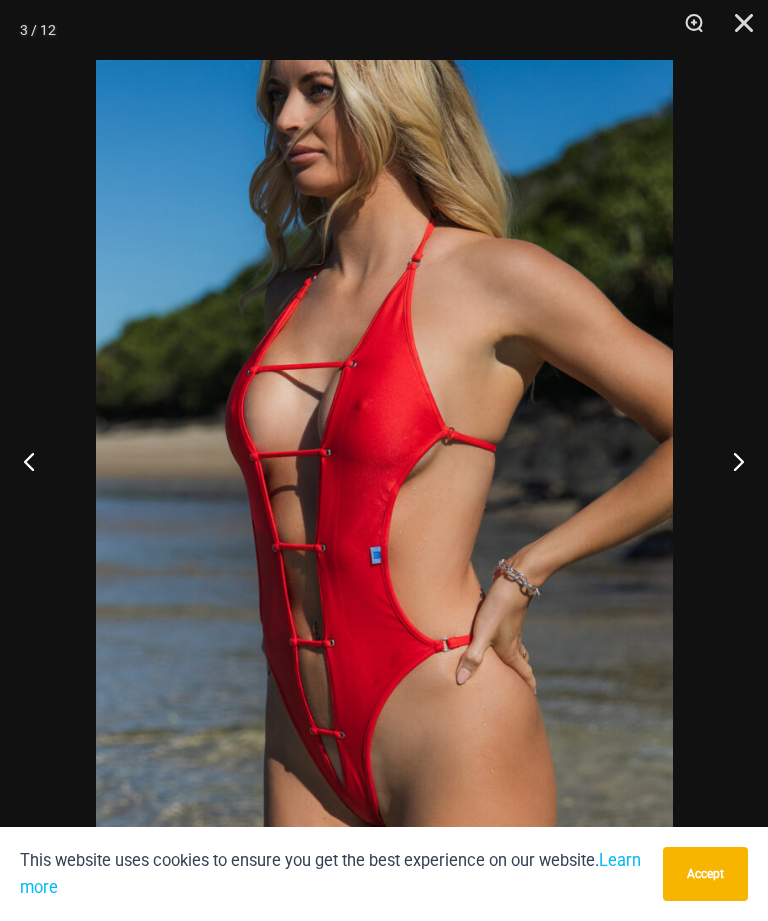 click at bounding box center (730, 461) 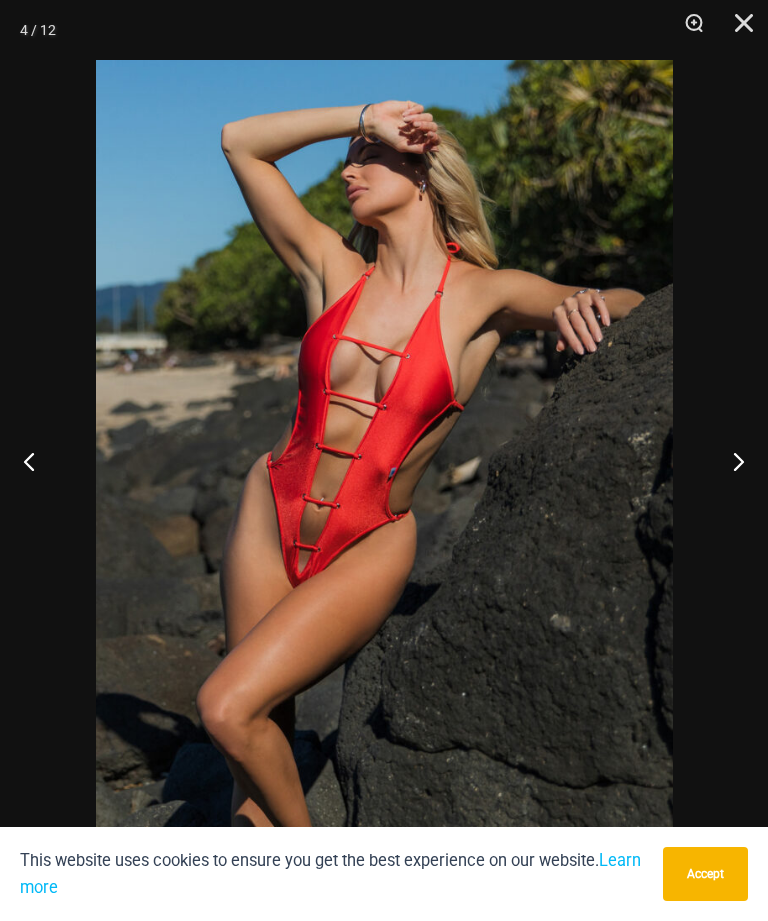click at bounding box center (730, 461) 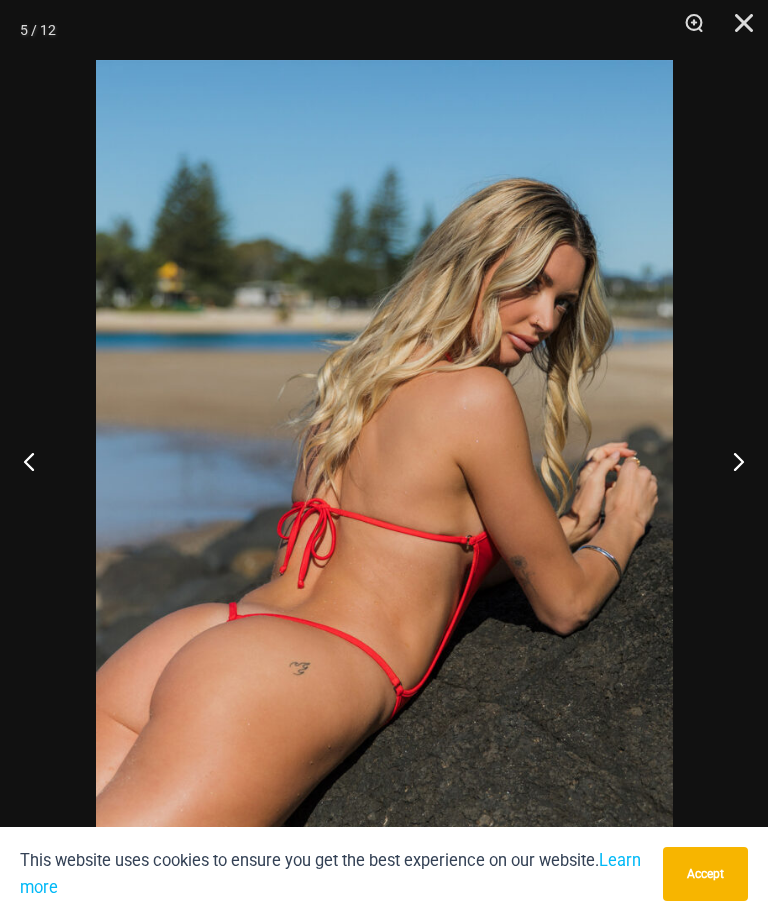 click at bounding box center (730, 461) 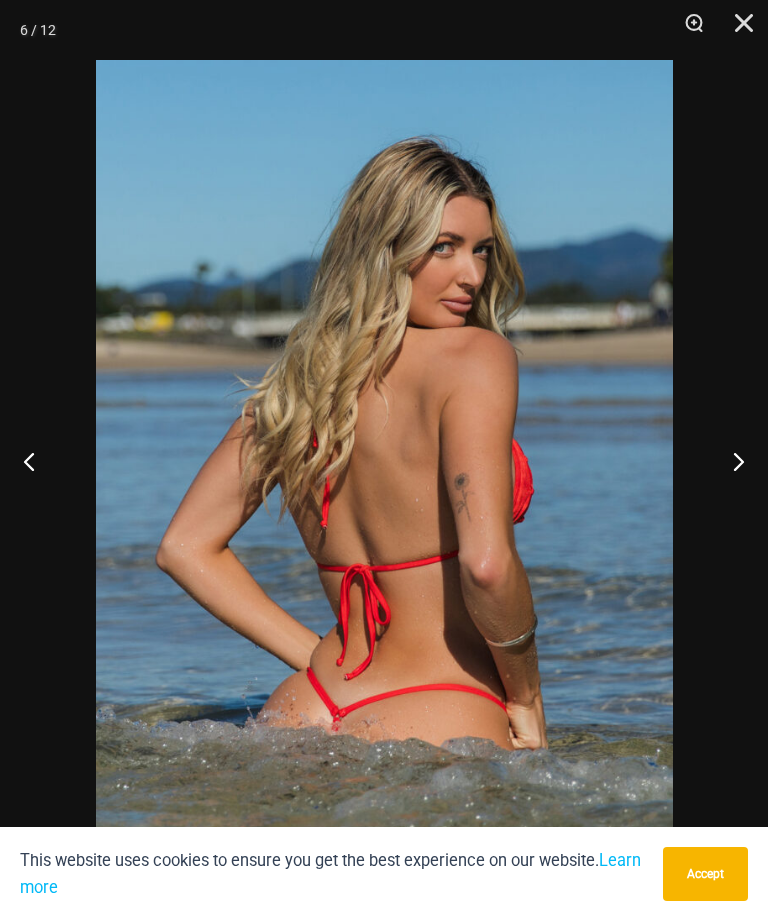 click at bounding box center [737, 30] 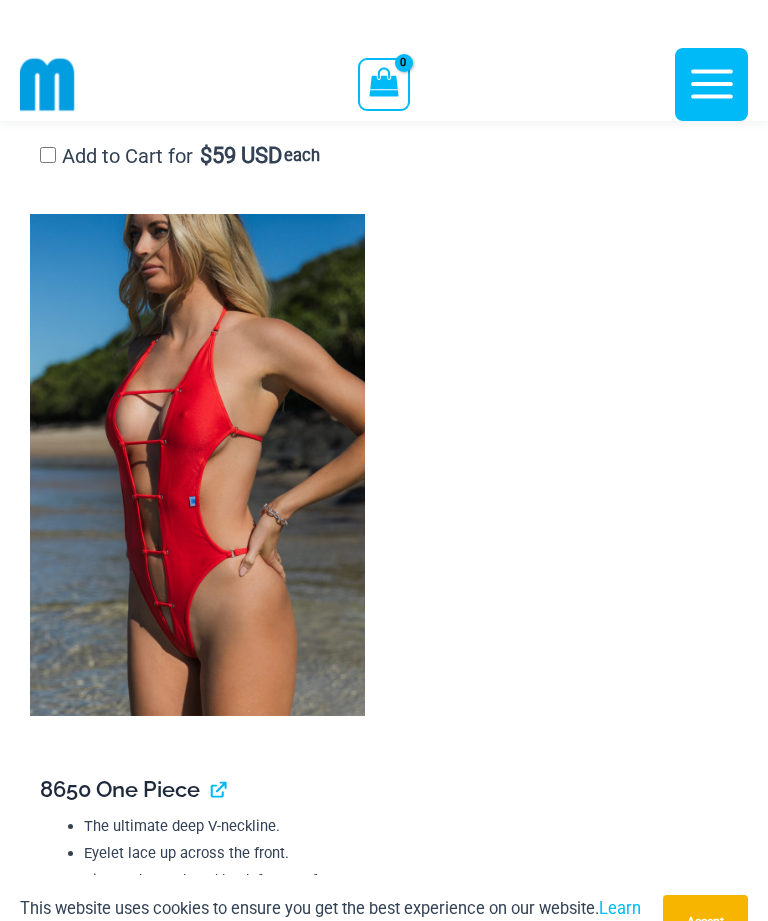 scroll, scrollTop: 5915, scrollLeft: 0, axis: vertical 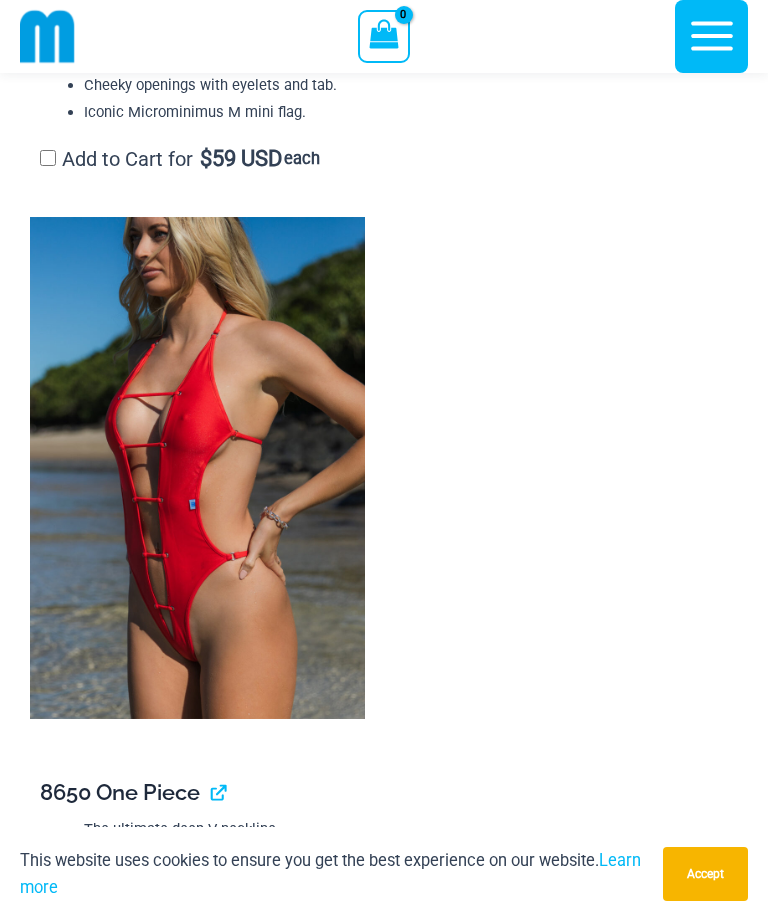 click at bounding box center [197, 468] 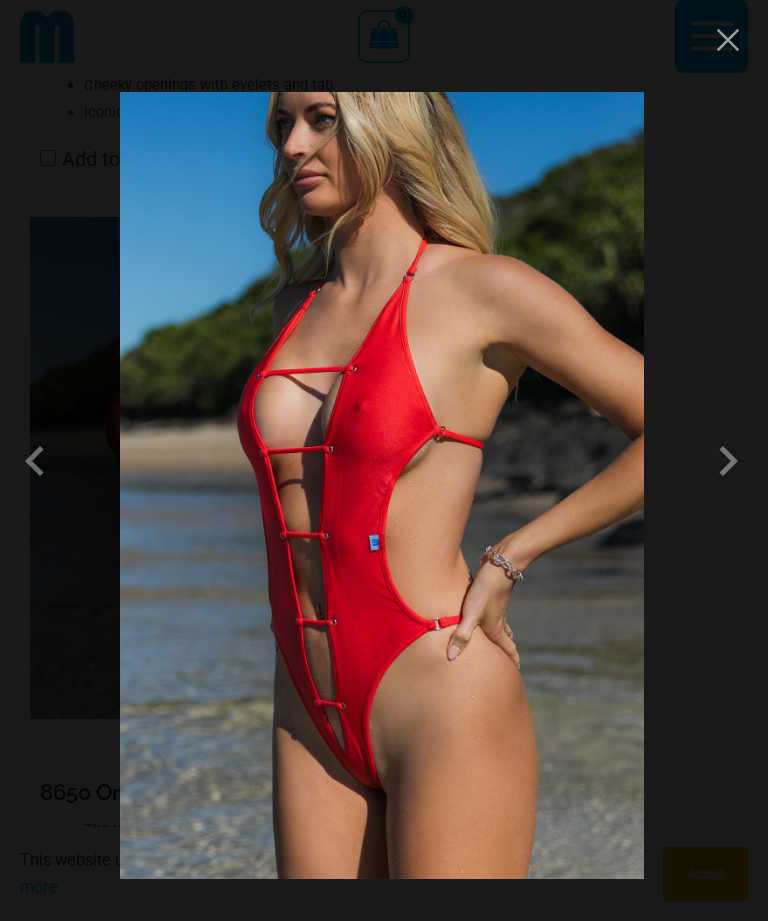 click at bounding box center [728, 461] 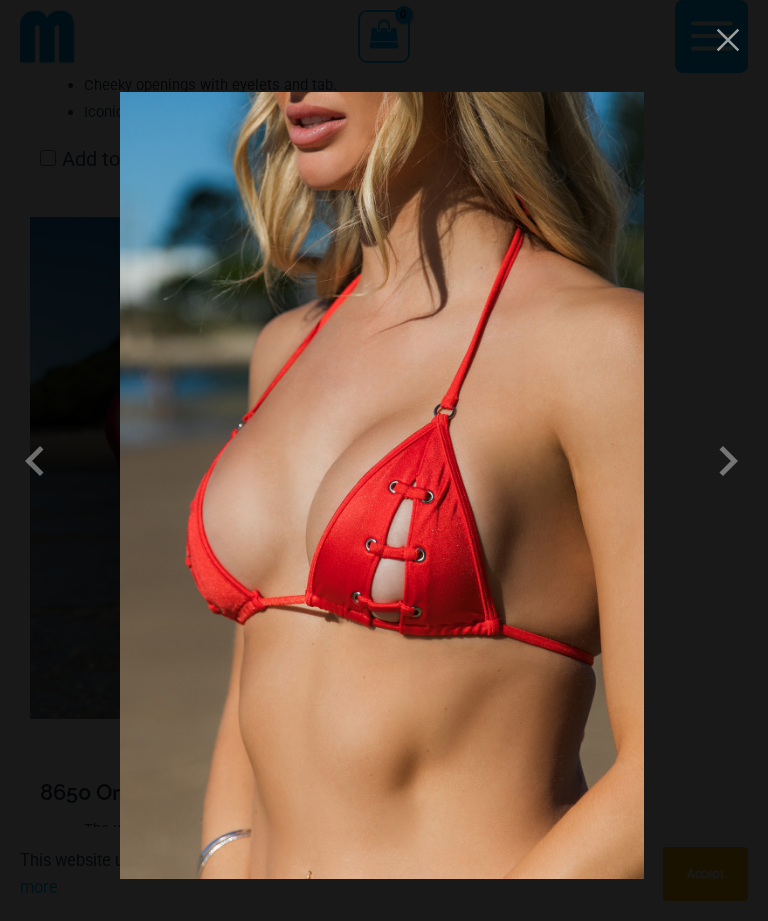 click at bounding box center [728, 461] 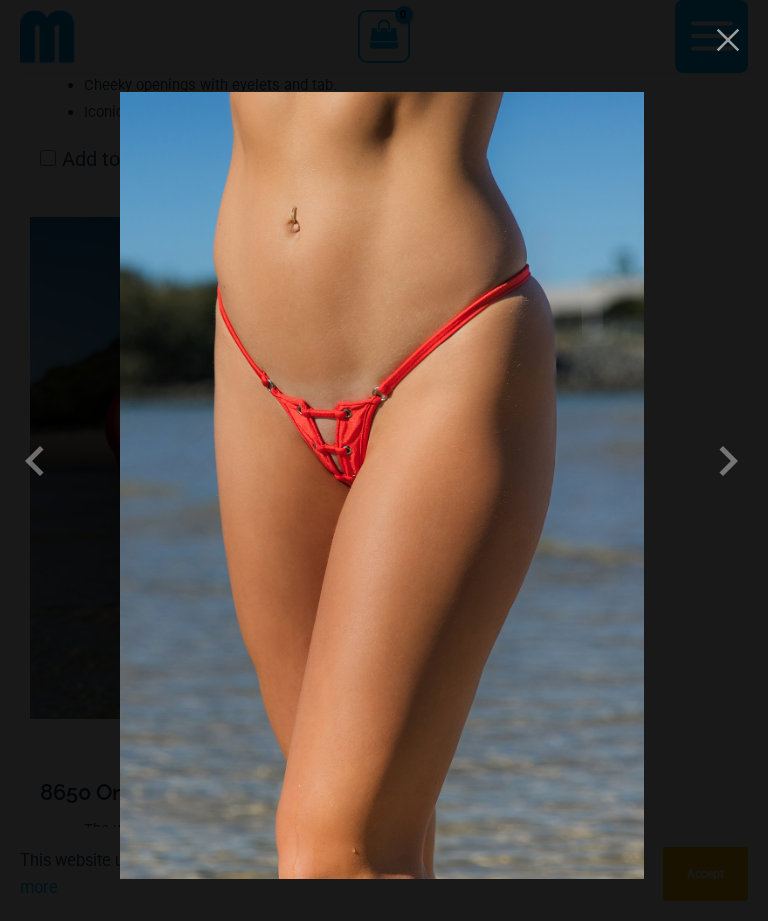 click at bounding box center [728, 461] 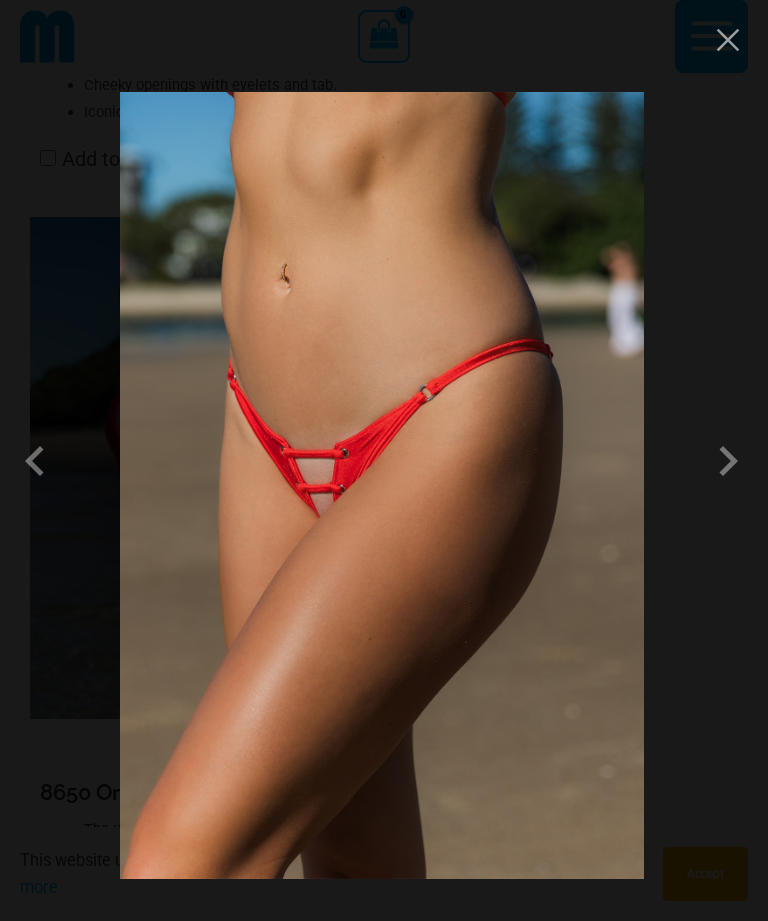 click at bounding box center (728, 461) 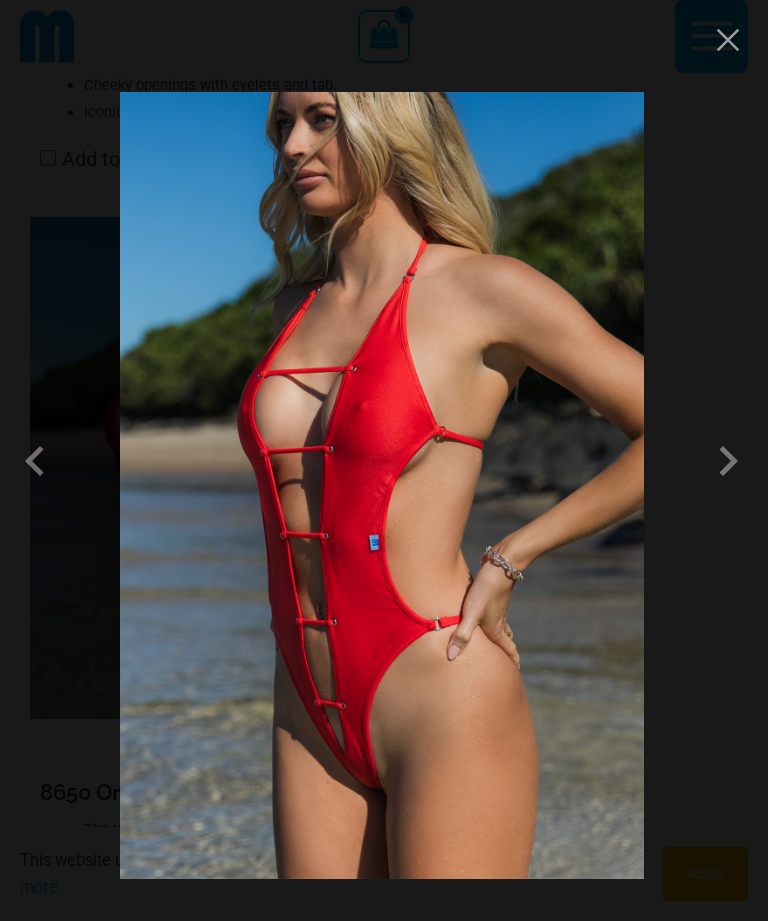 click at bounding box center (728, 461) 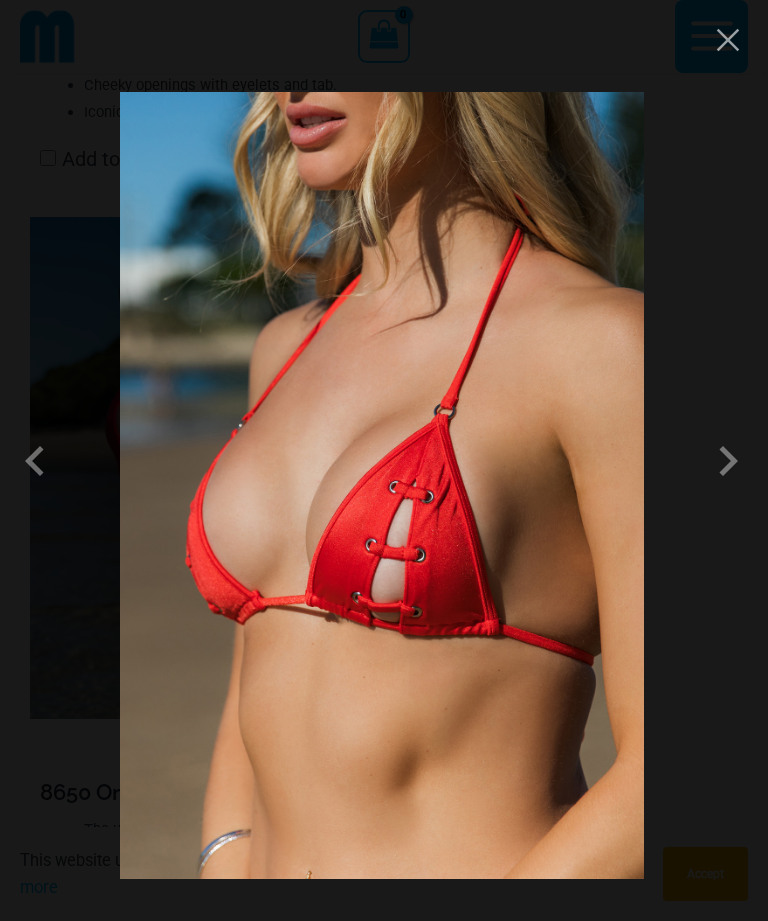 click at bounding box center (728, 461) 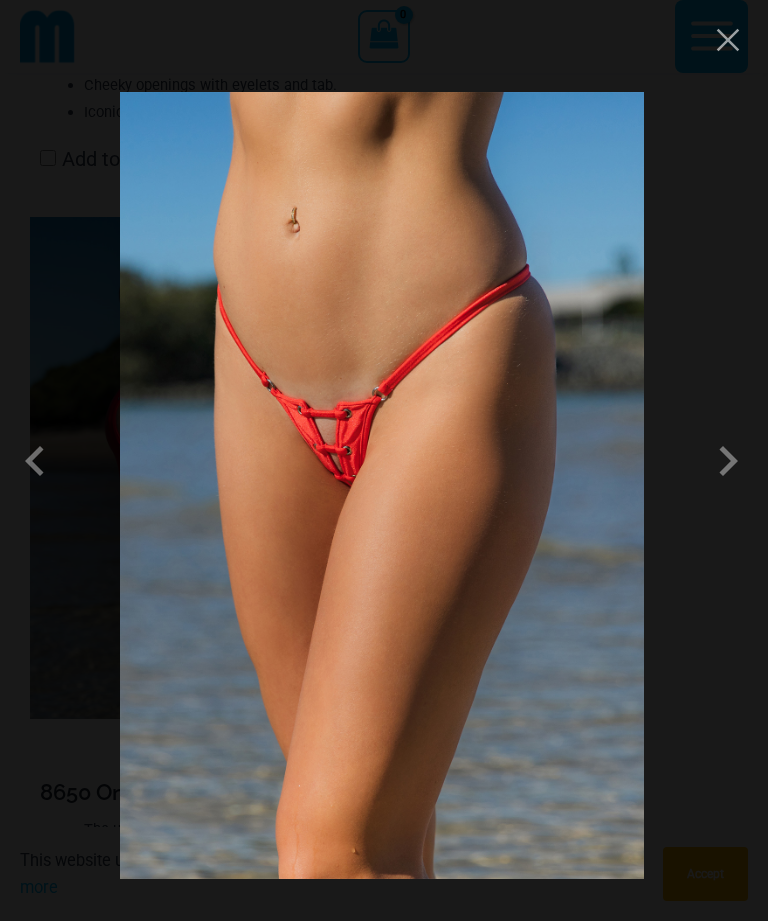 click at bounding box center [728, 461] 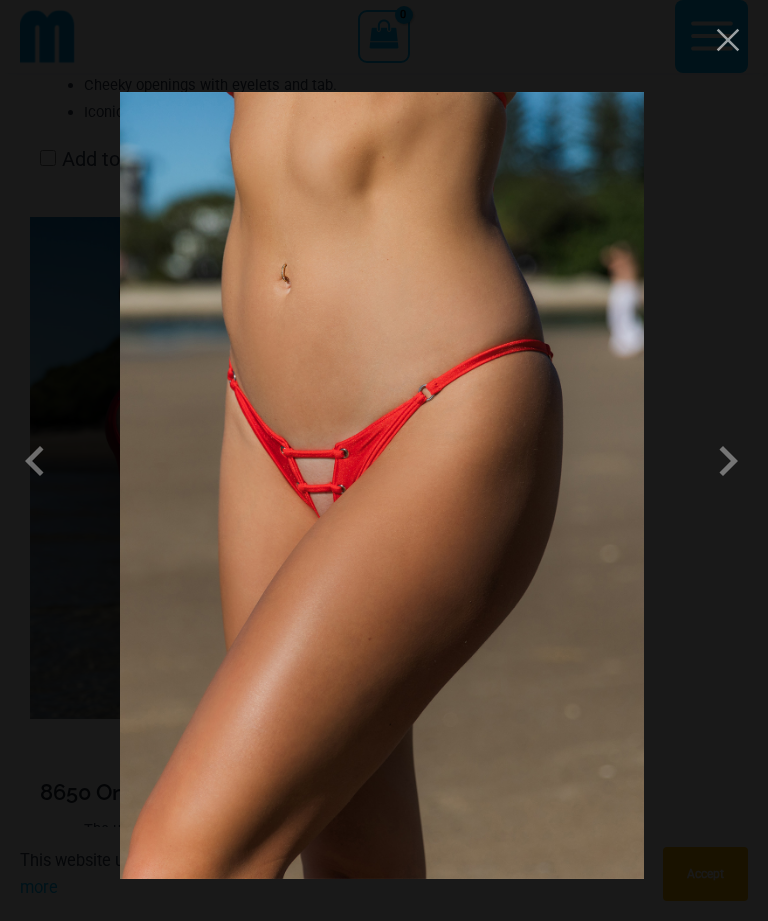 click at bounding box center [728, 461] 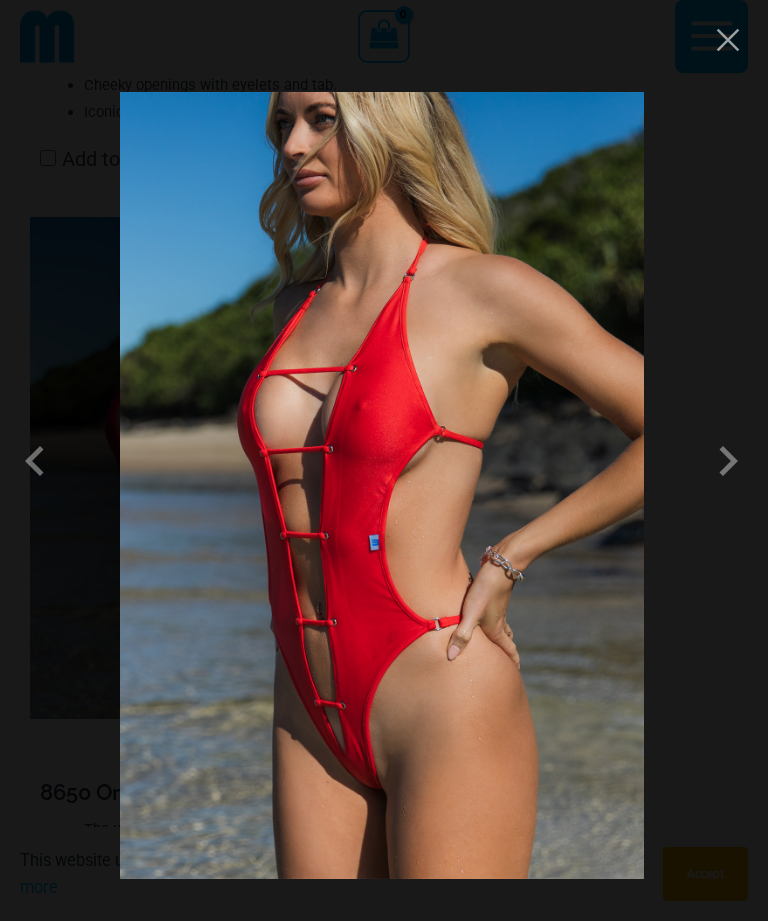 click at bounding box center [728, 461] 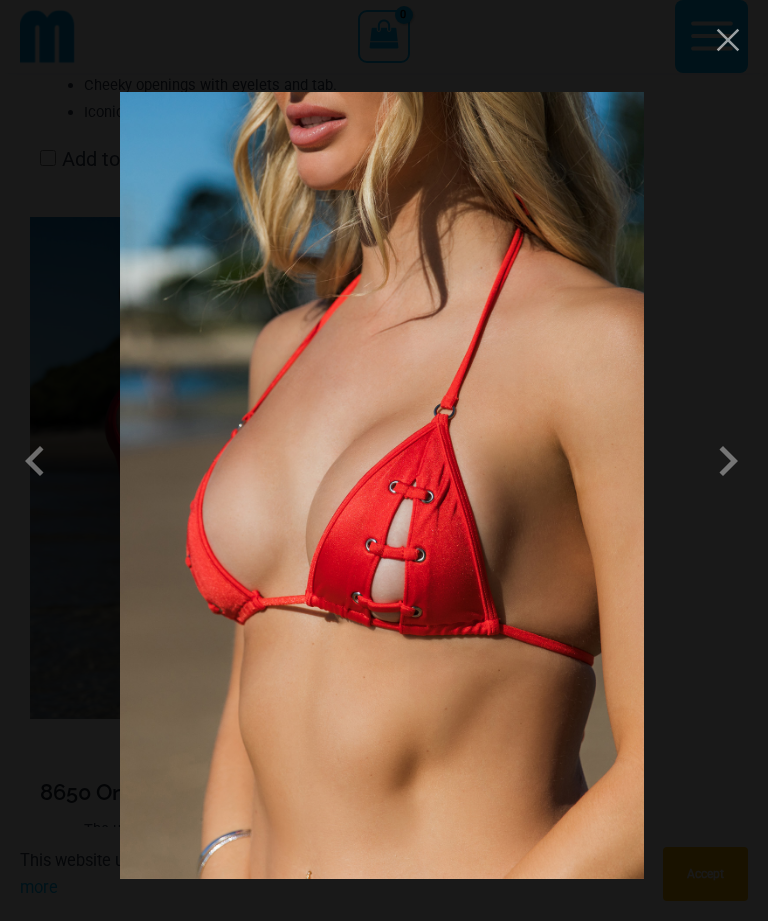 click at bounding box center (728, 40) 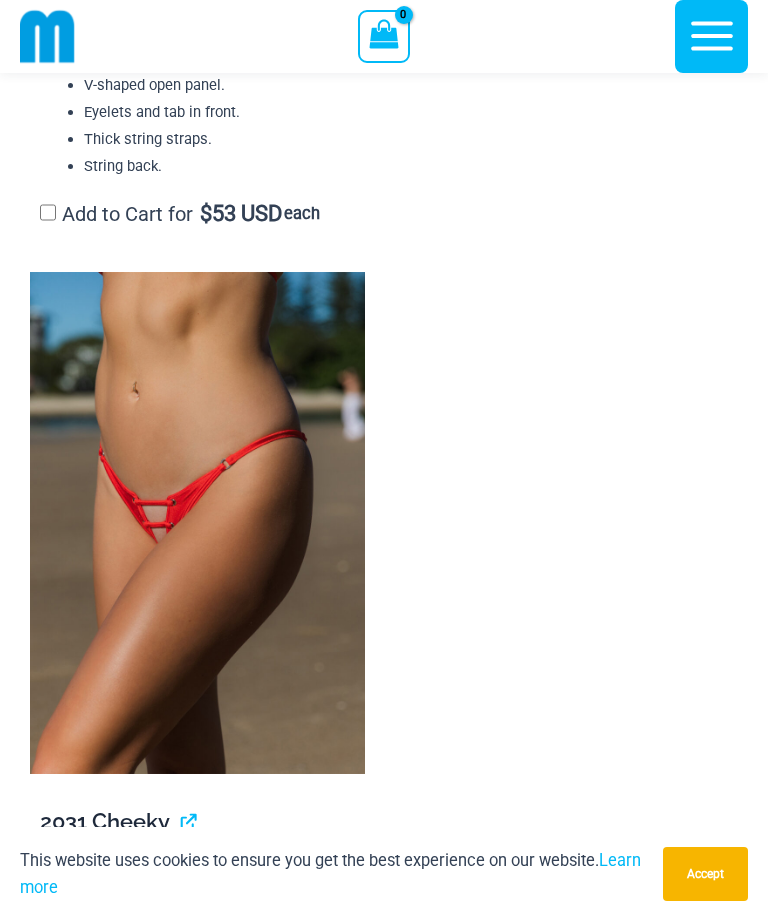 scroll, scrollTop: 5018, scrollLeft: 0, axis: vertical 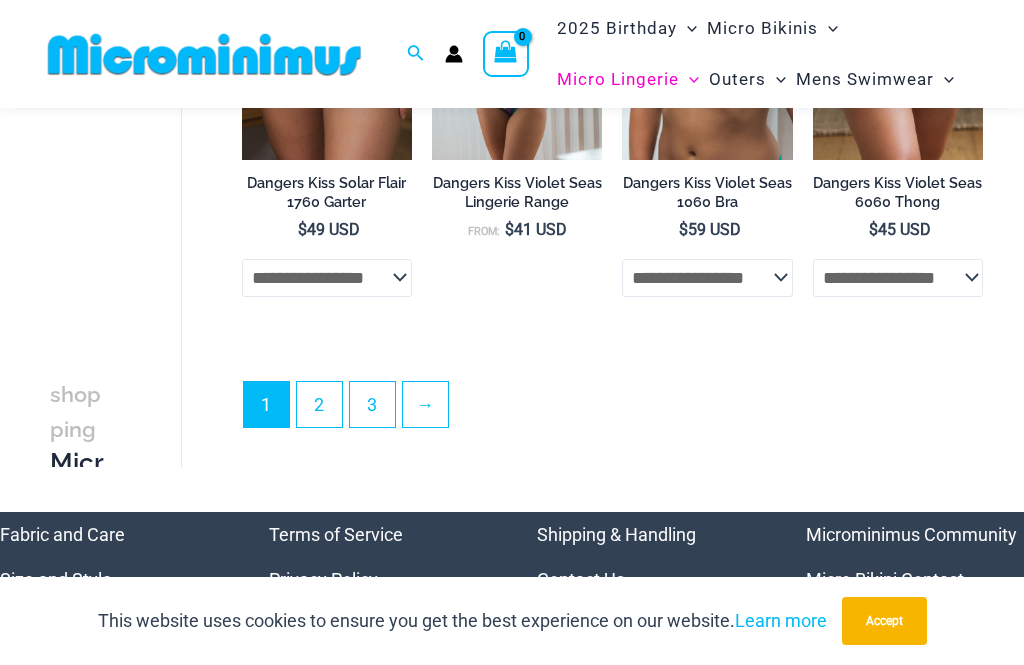 click on "2" at bounding box center [319, 404] 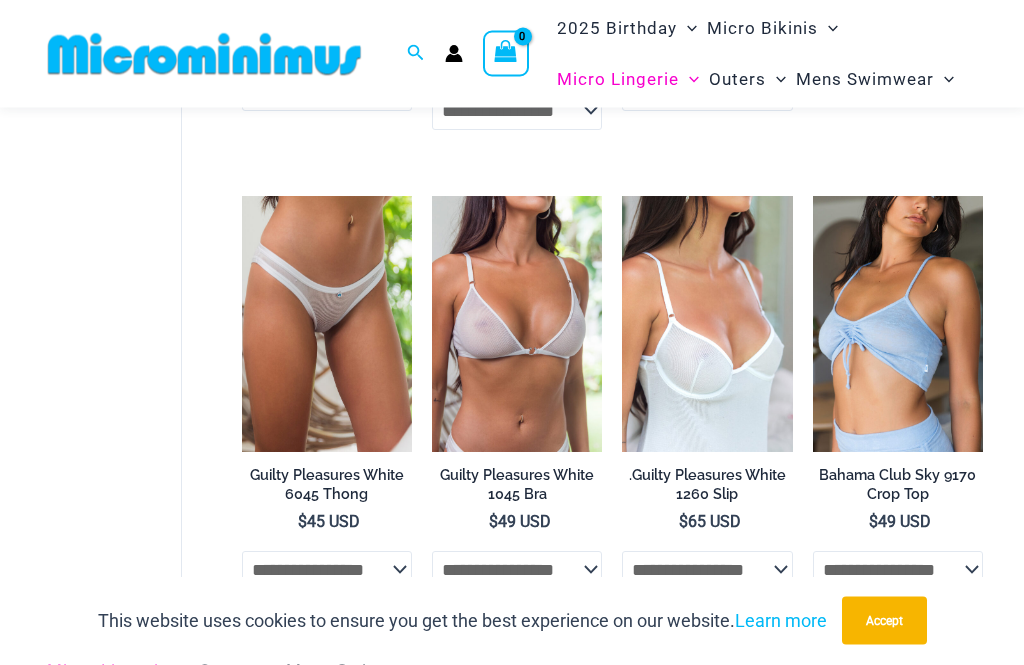 scroll, scrollTop: 1007, scrollLeft: 0, axis: vertical 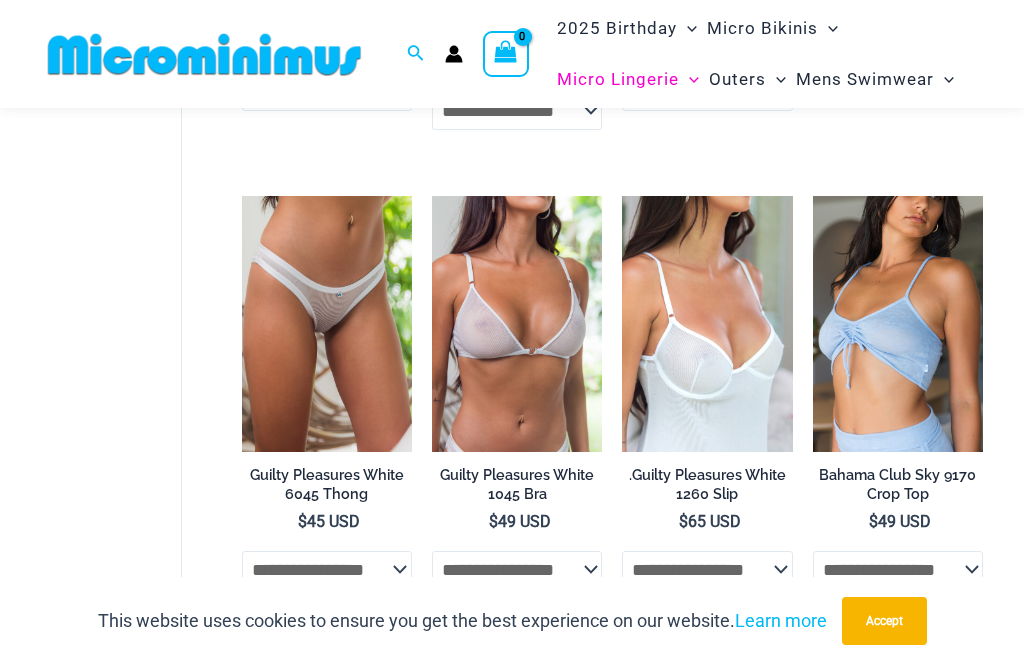 click at bounding box center (242, 196) 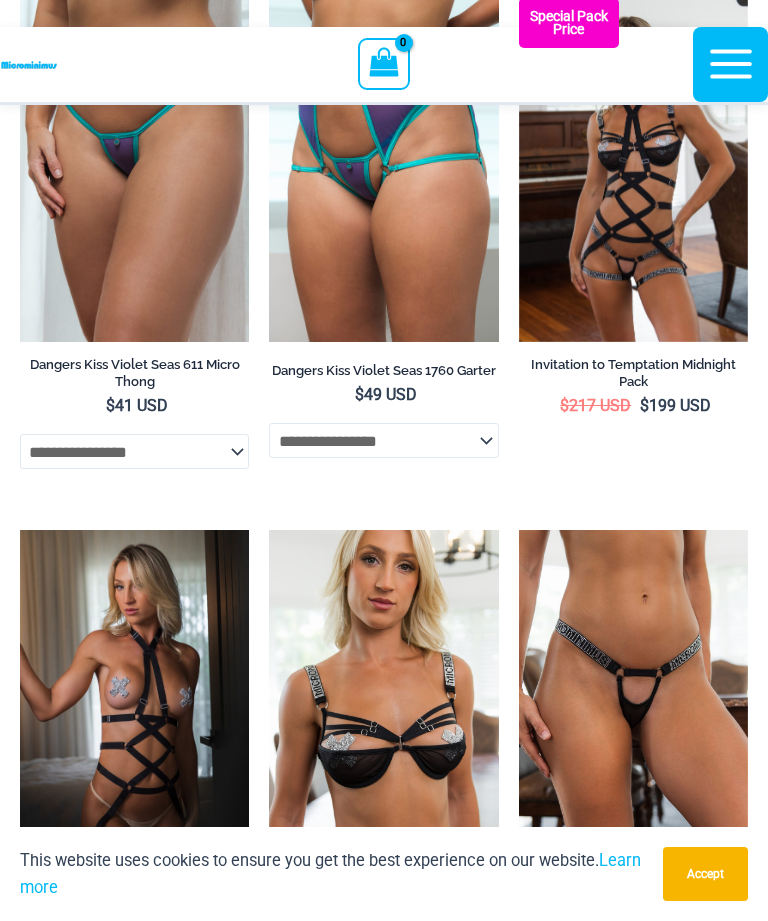 scroll, scrollTop: 0, scrollLeft: 0, axis: both 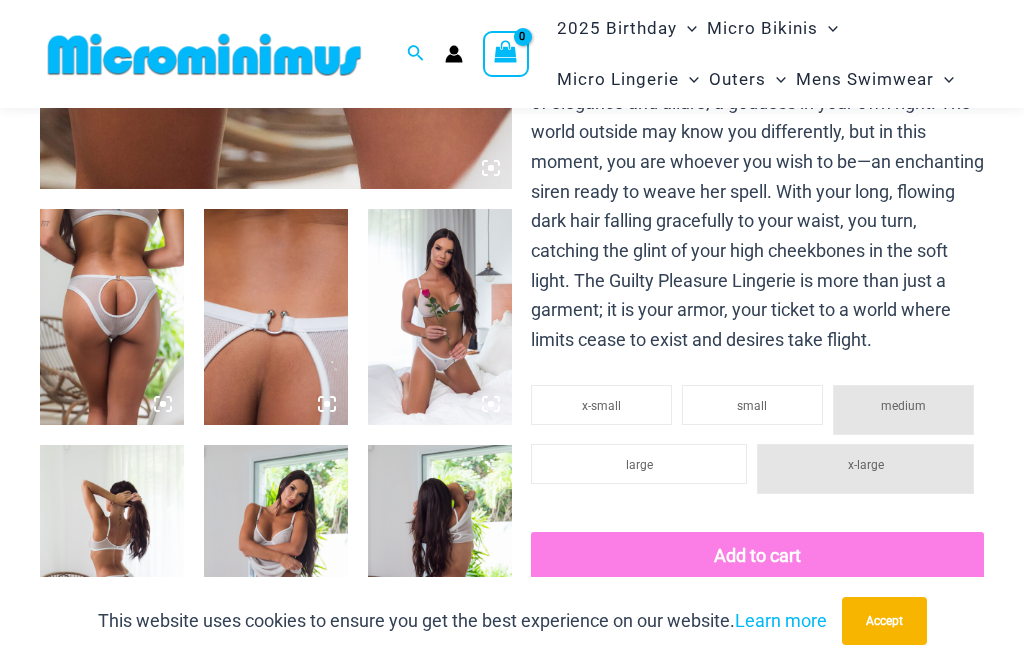 click at bounding box center (440, 317) 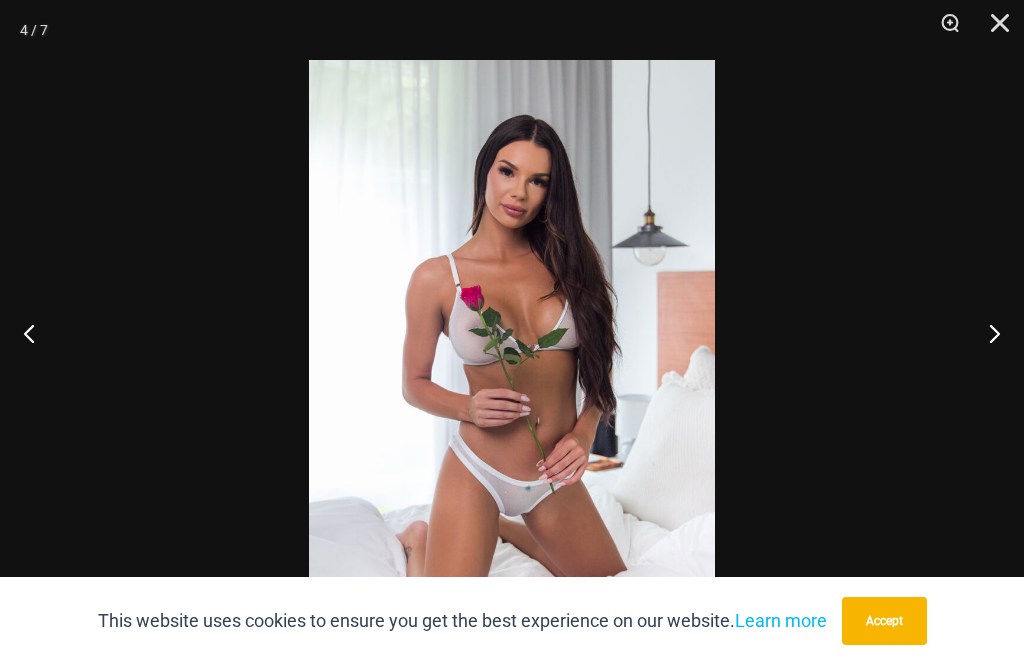 click at bounding box center [986, 333] 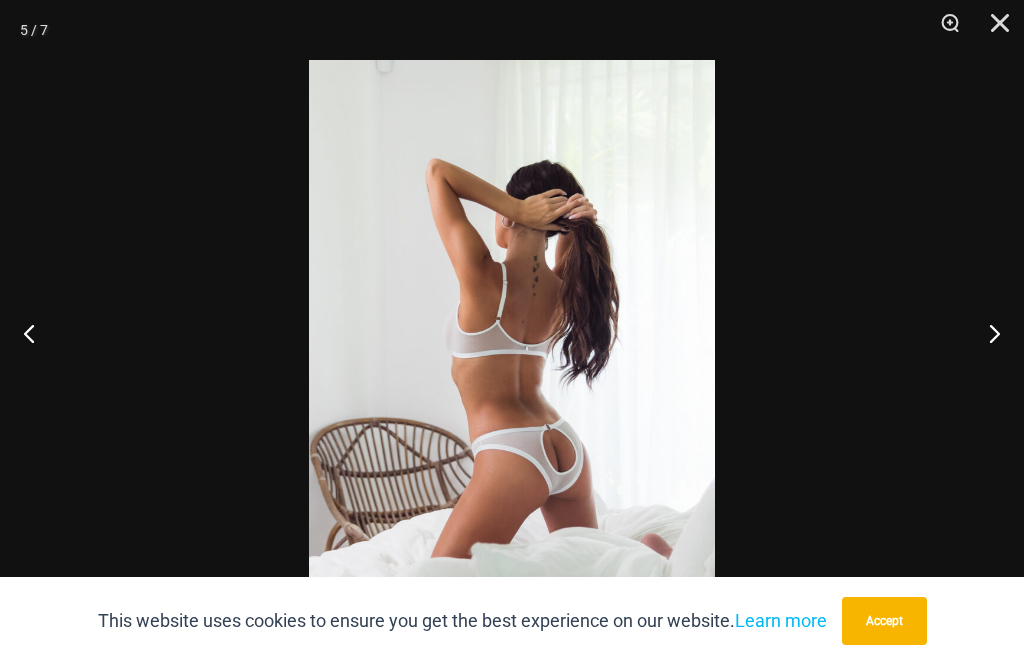 click at bounding box center [986, 333] 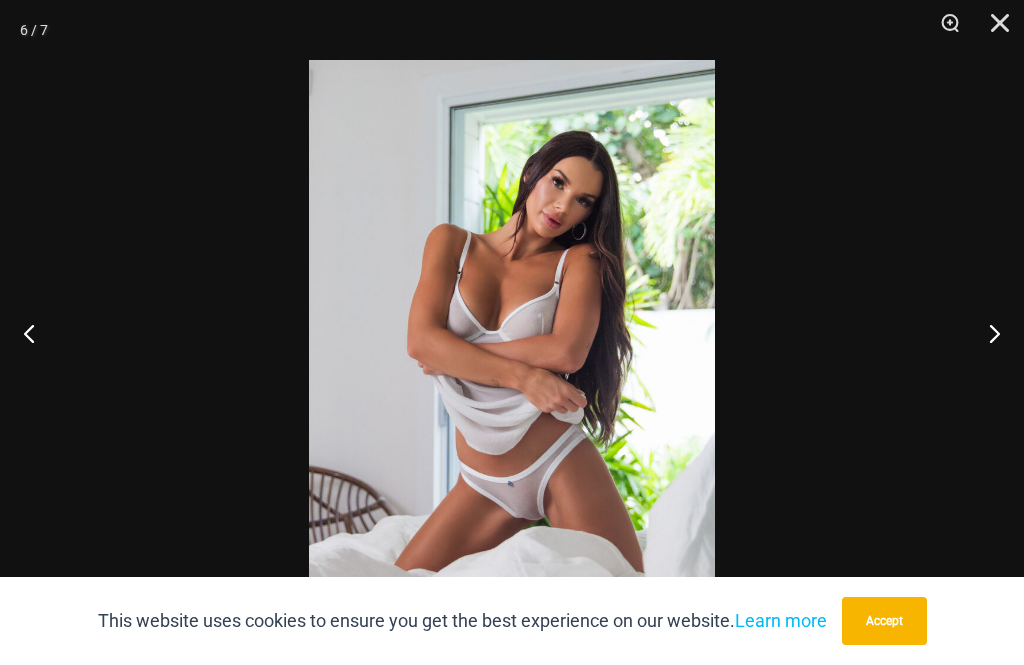 click at bounding box center [986, 333] 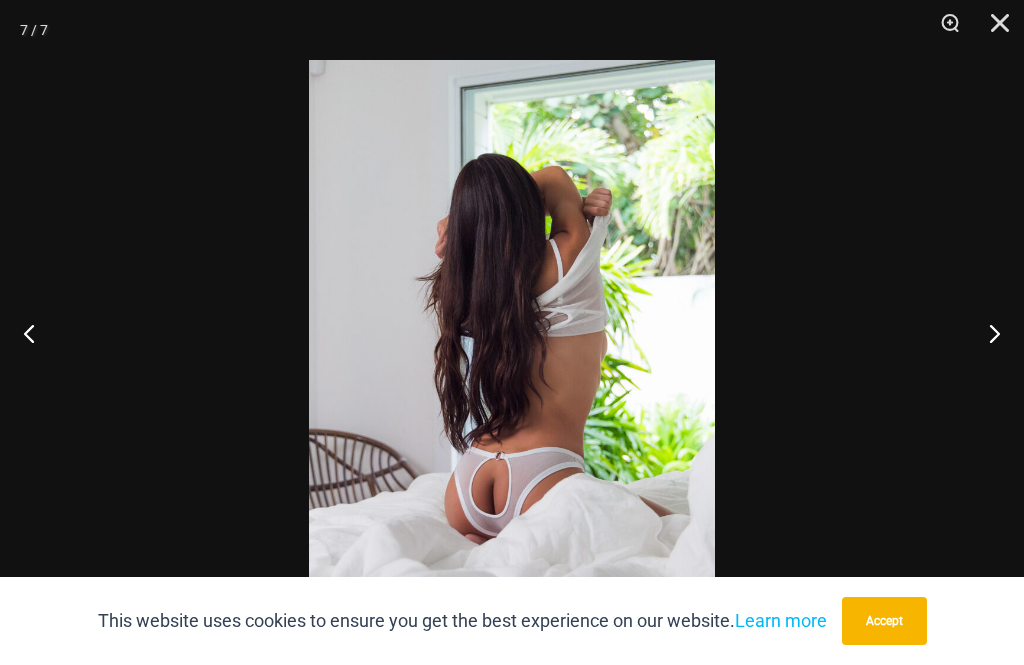 click at bounding box center (986, 333) 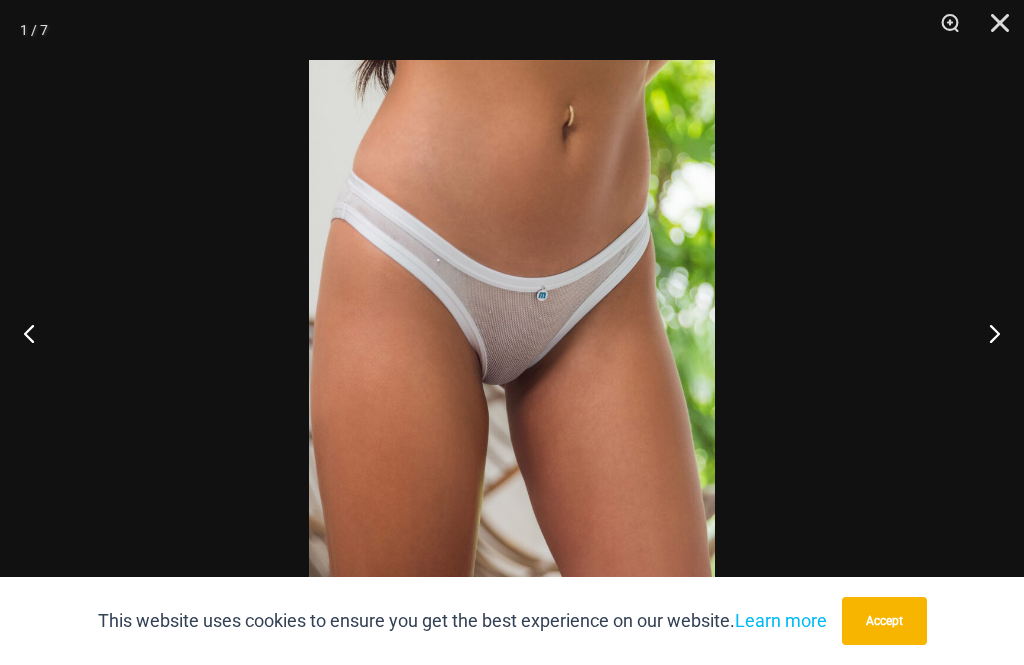click at bounding box center [986, 333] 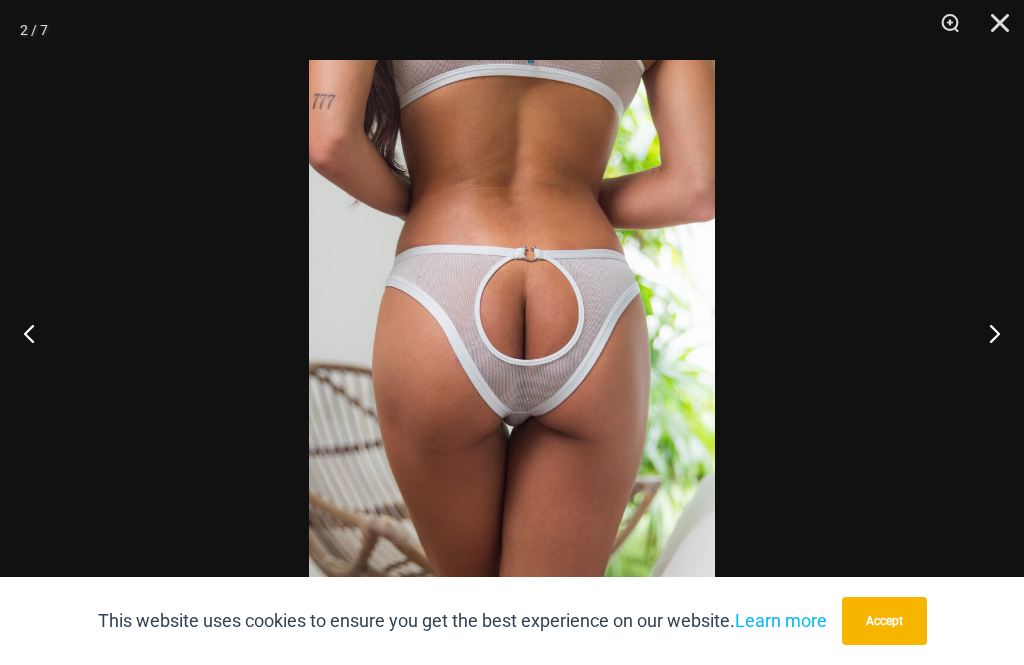 click at bounding box center (986, 333) 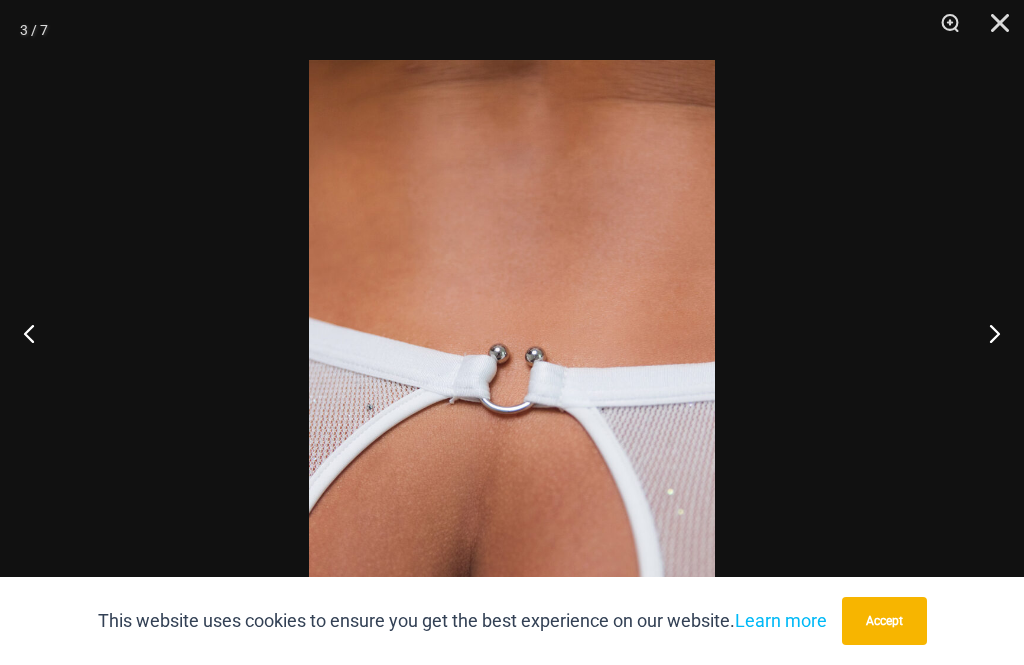 click at bounding box center [986, 333] 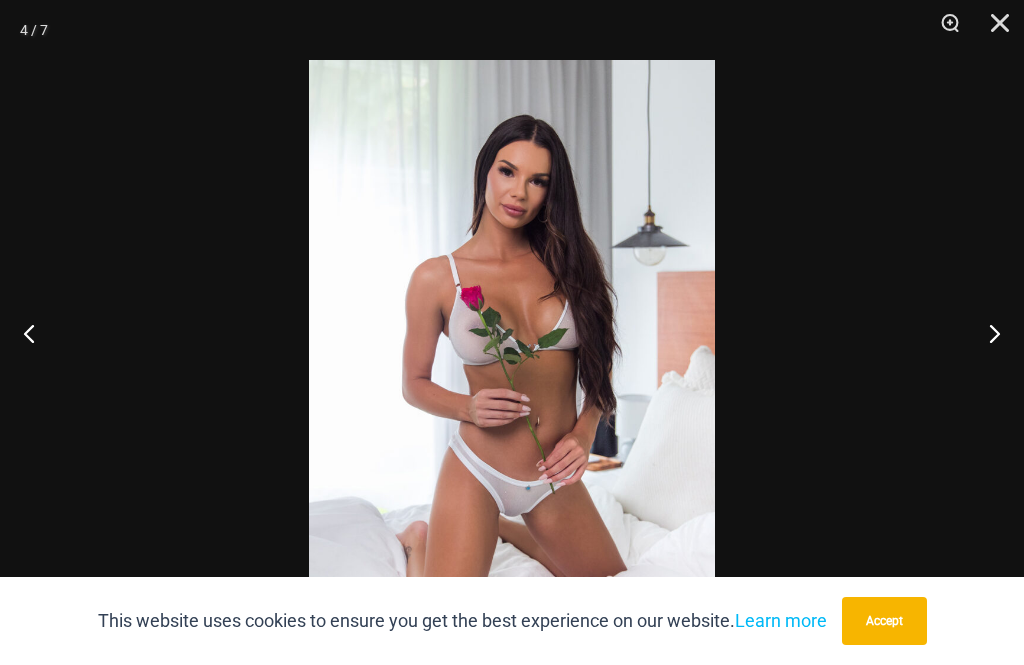click at bounding box center [986, 333] 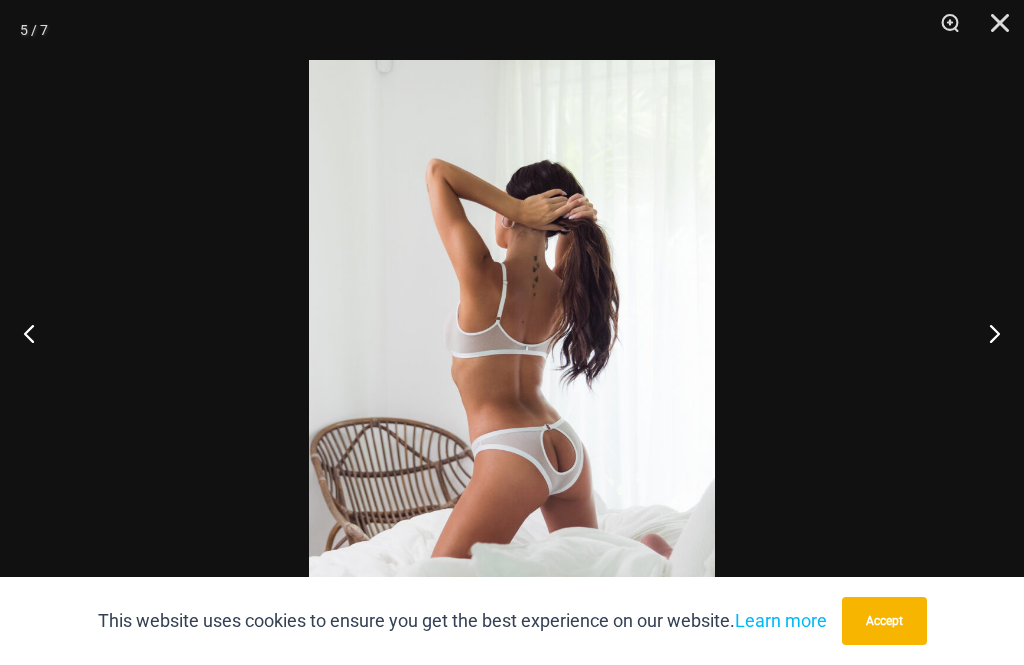 click at bounding box center (986, 333) 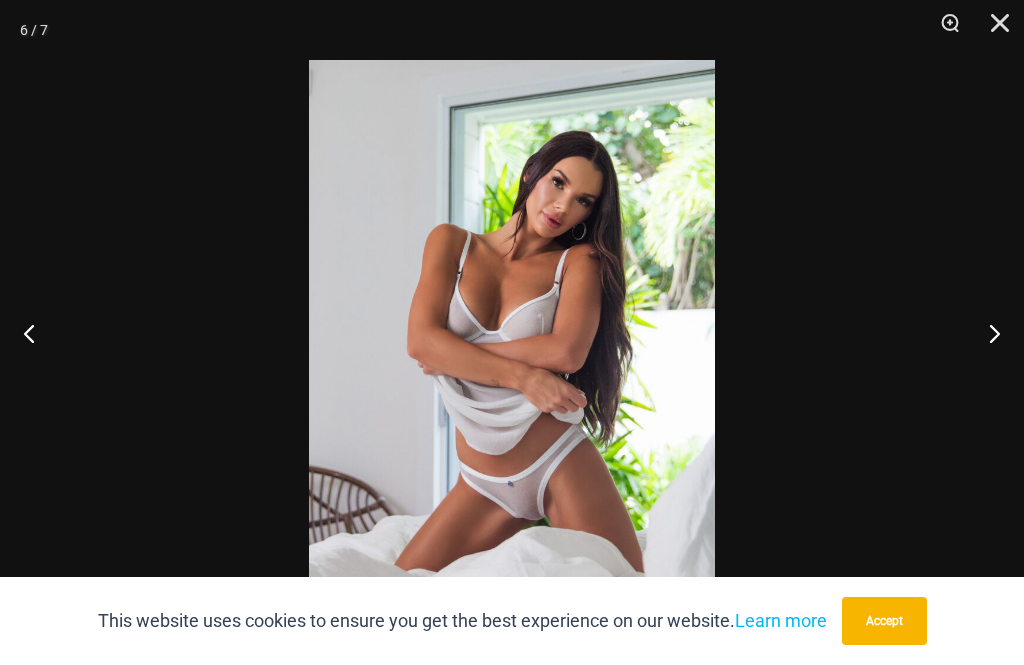 click at bounding box center (986, 333) 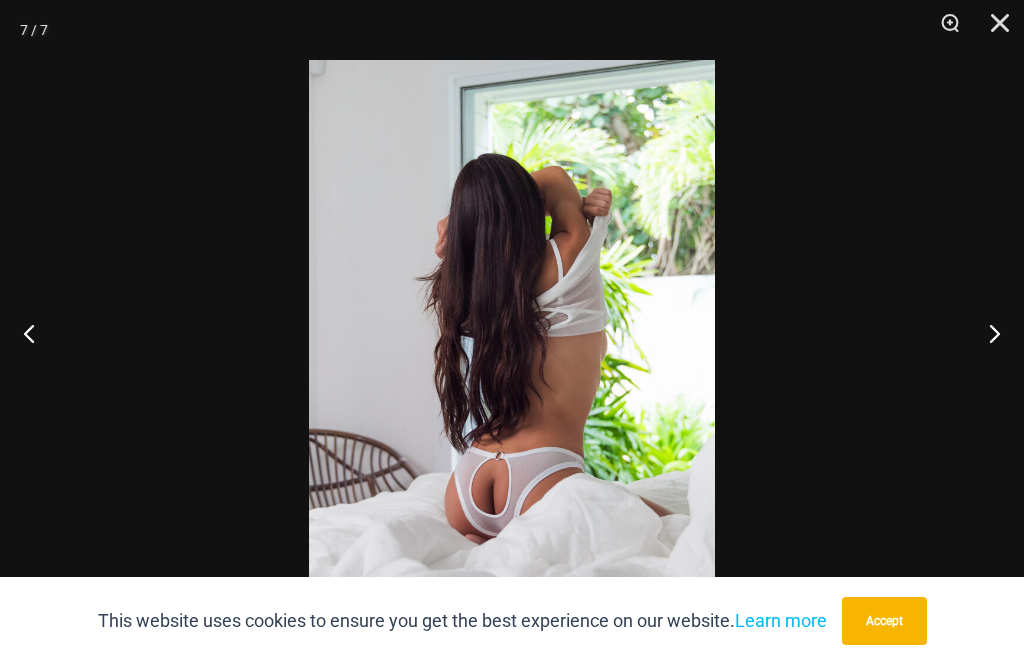 click at bounding box center (986, 333) 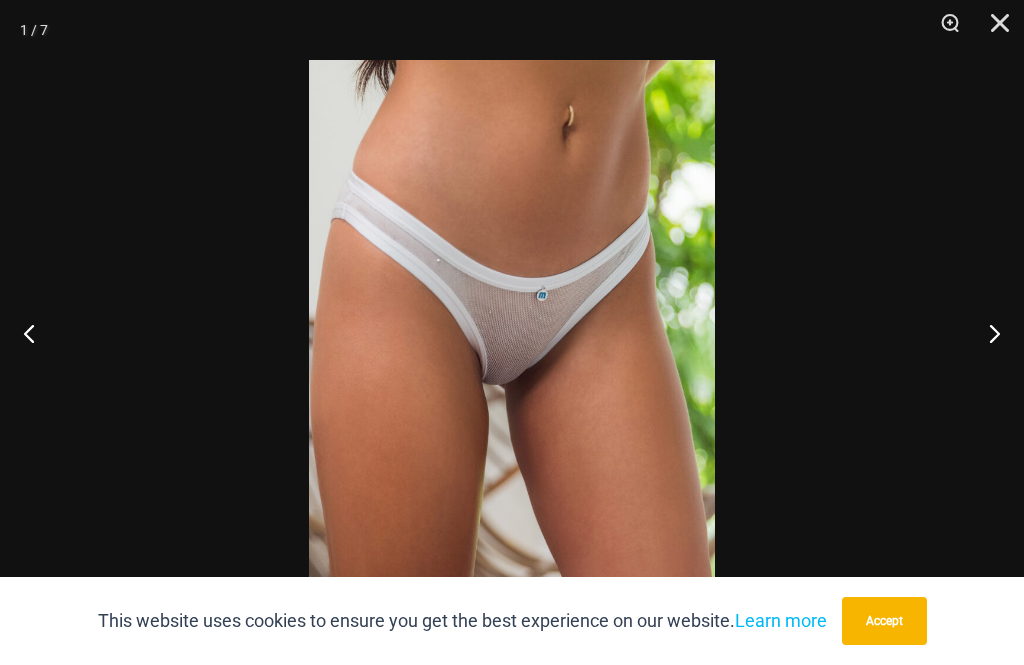 click at bounding box center (986, 333) 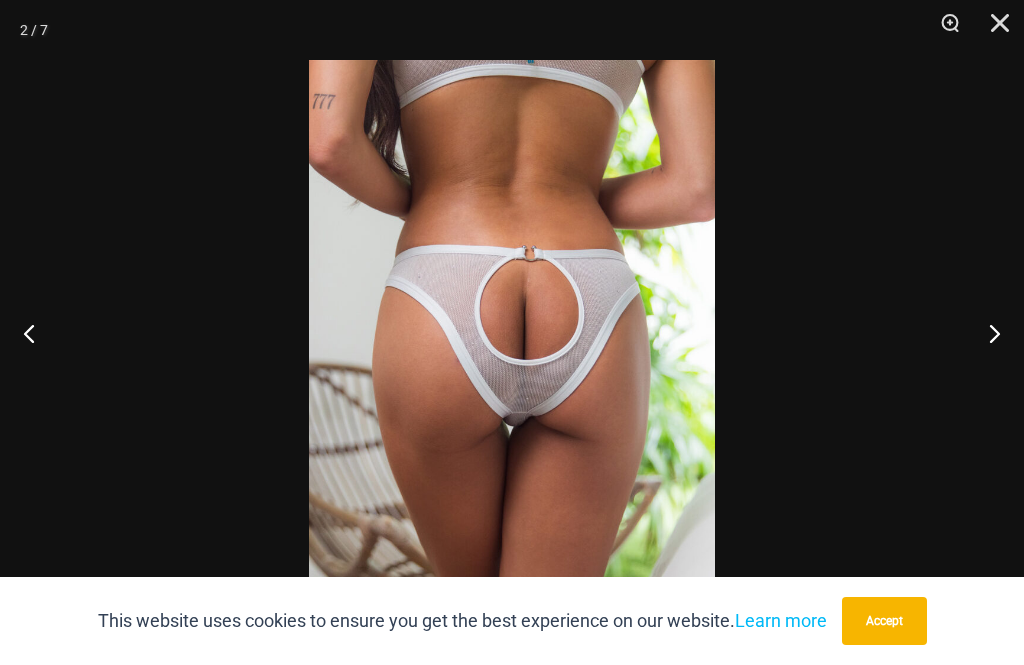 click at bounding box center (993, 30) 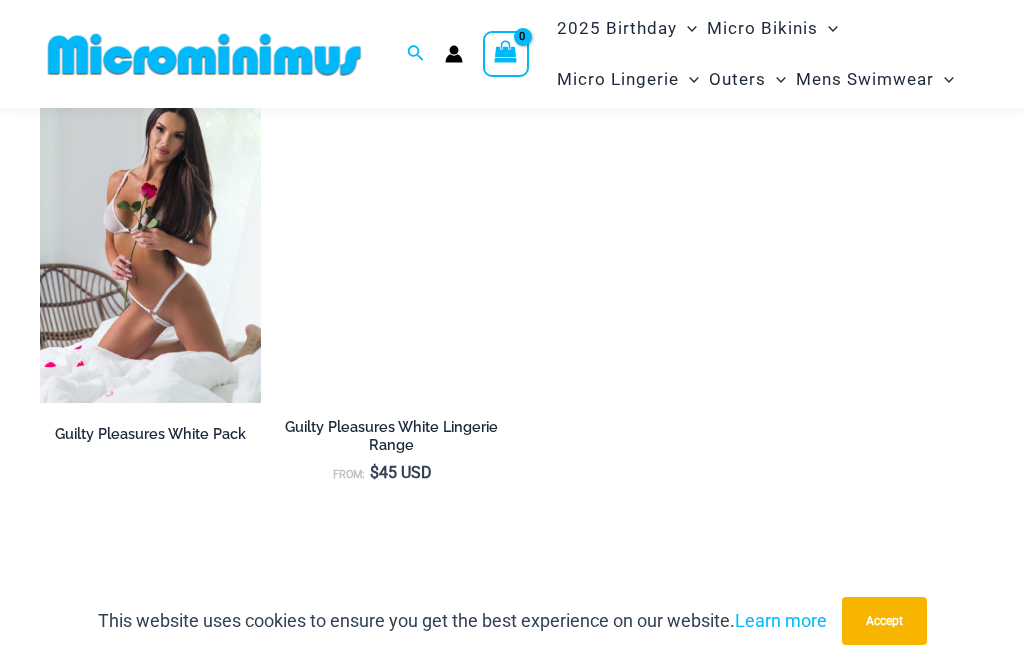 scroll, scrollTop: 2052, scrollLeft: 0, axis: vertical 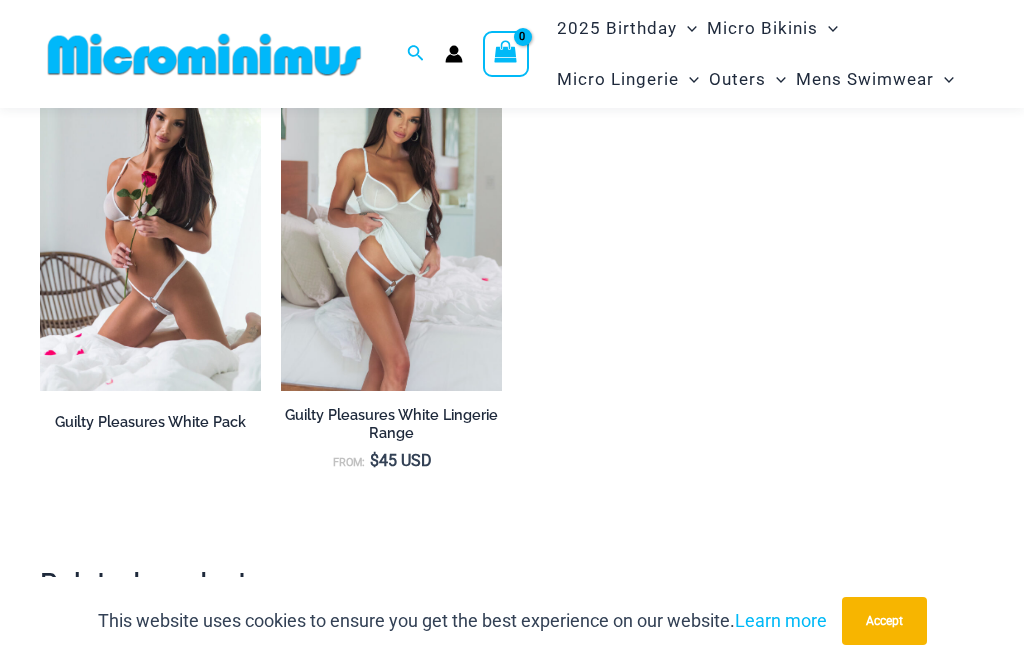 click at bounding box center (281, 60) 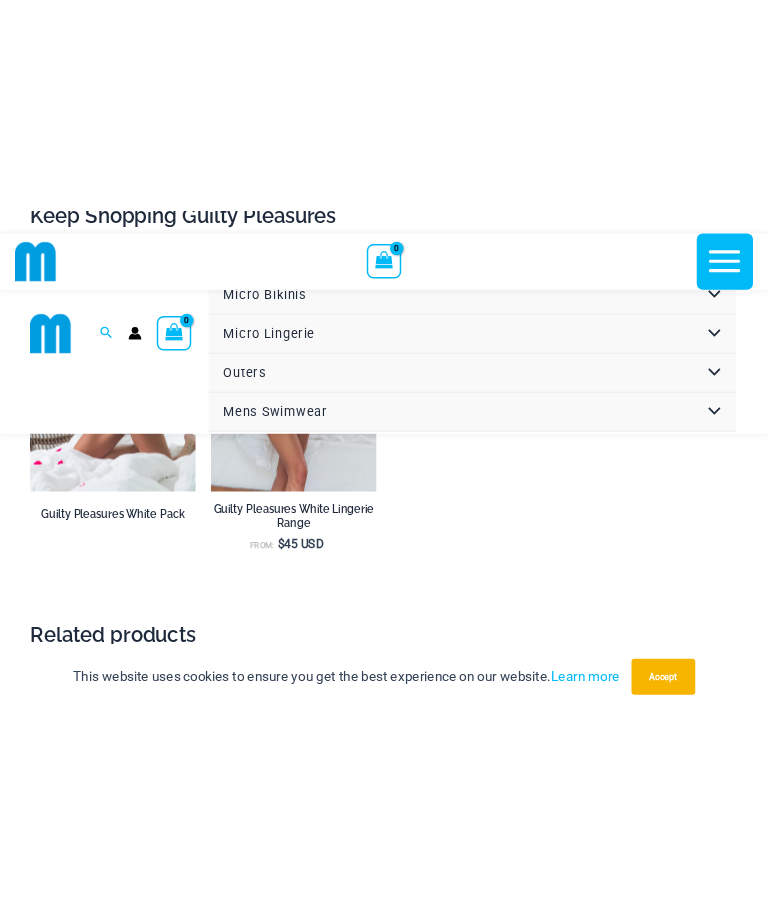 scroll, scrollTop: 0, scrollLeft: 0, axis: both 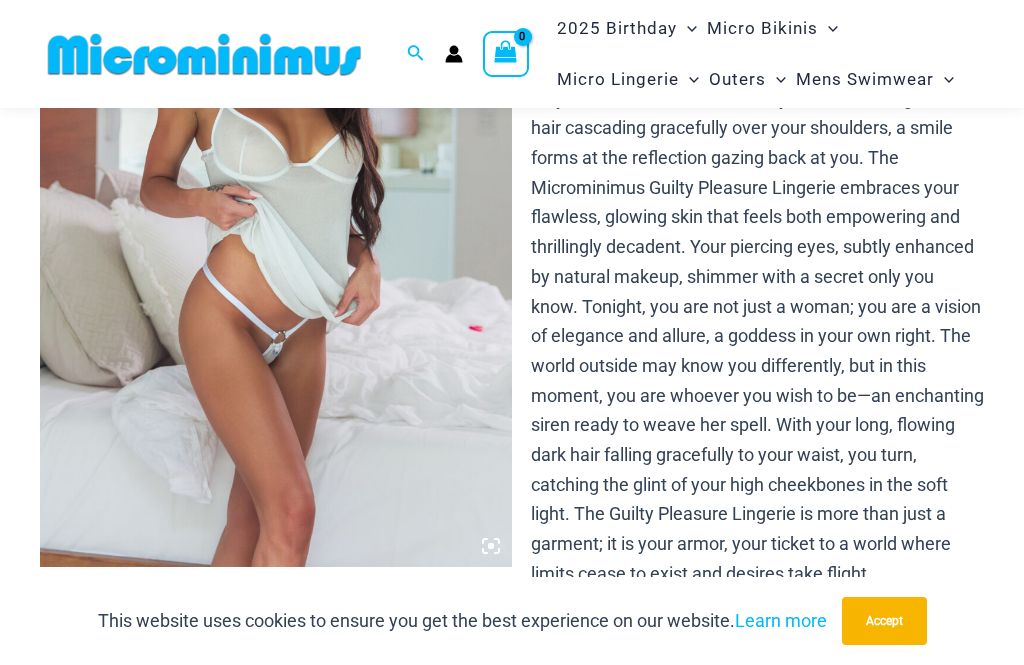 click at bounding box center [276, 213] 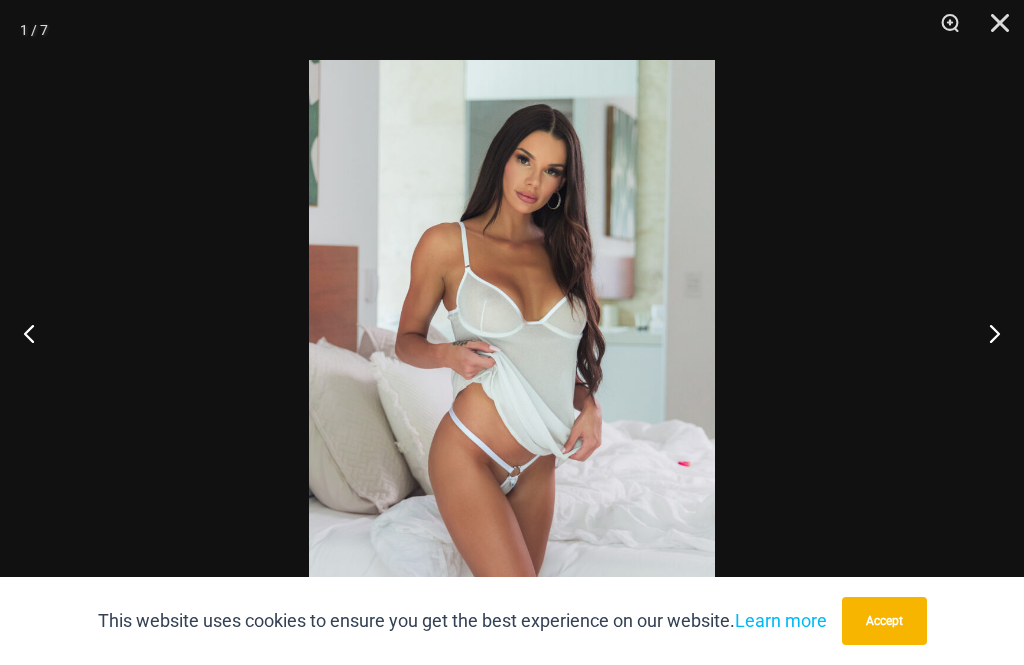 click at bounding box center (986, 333) 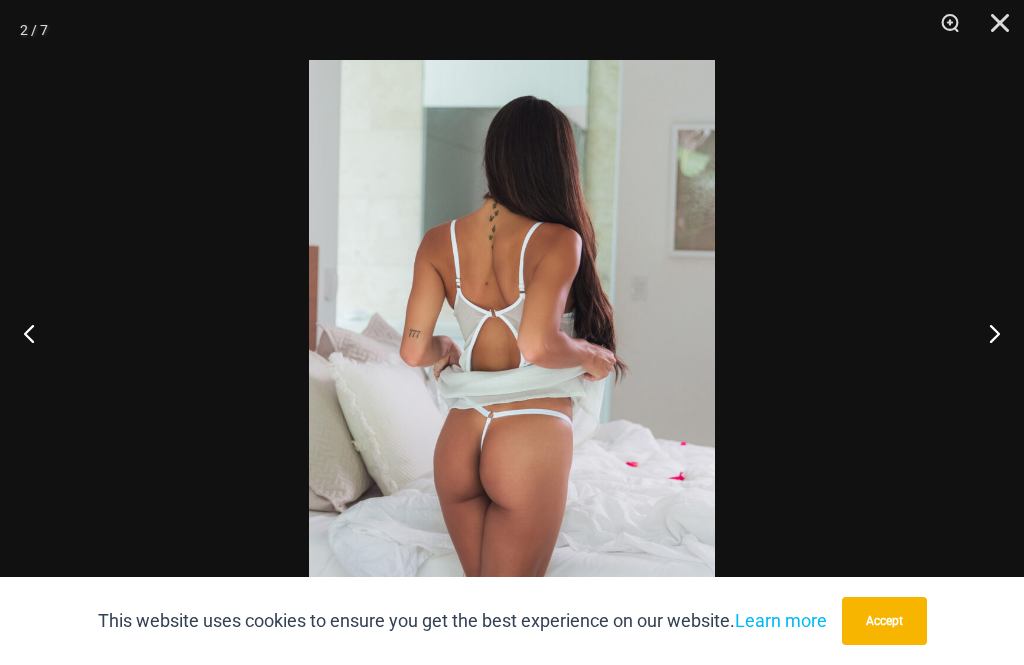 click at bounding box center (986, 333) 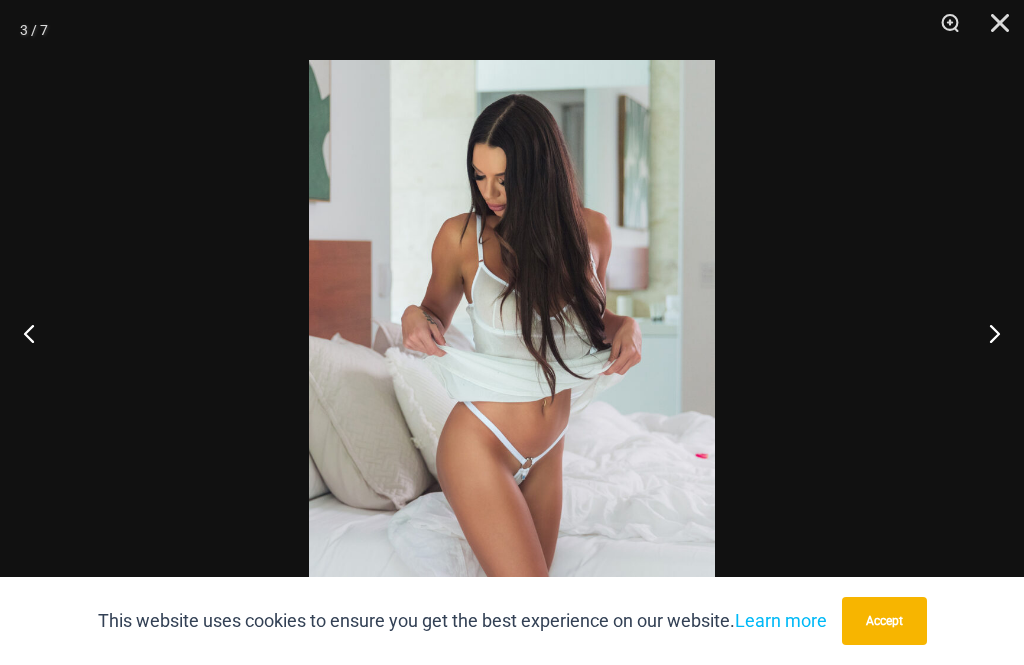 click at bounding box center (986, 333) 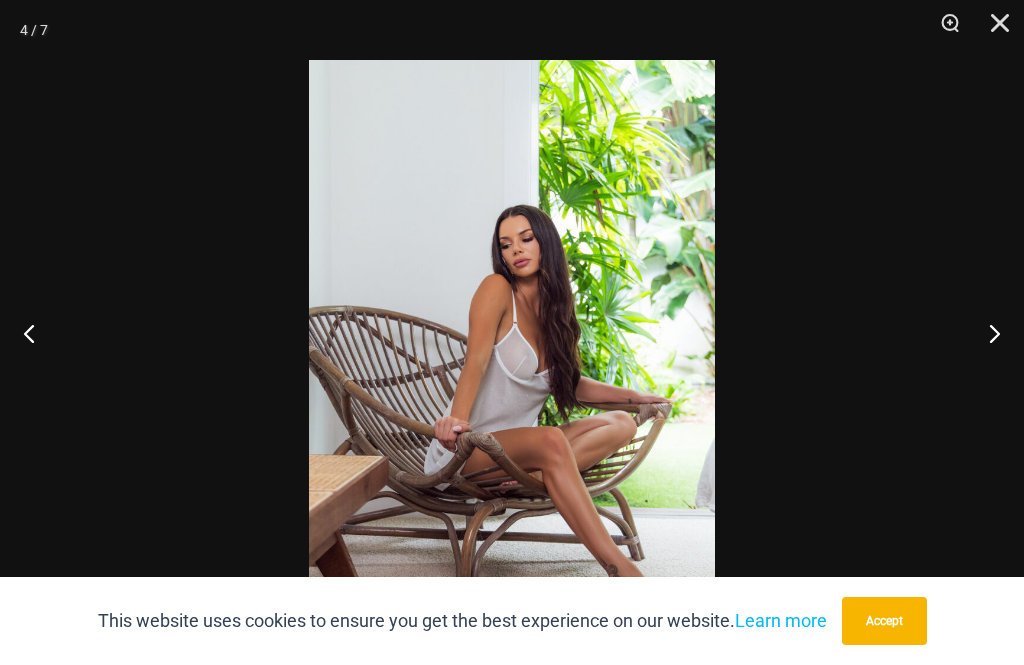 click at bounding box center (986, 333) 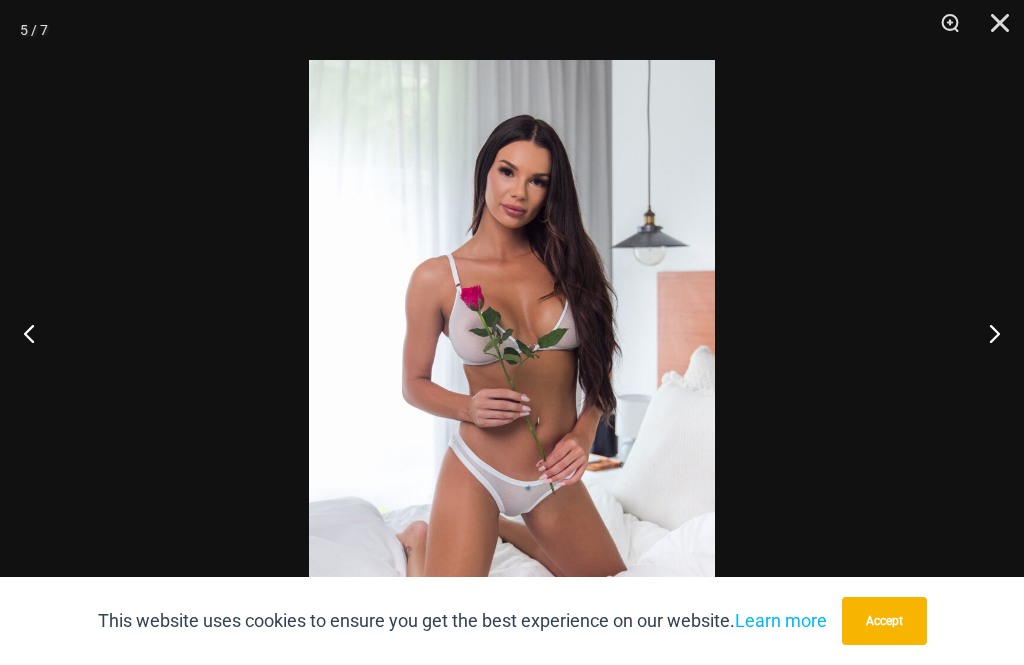 click at bounding box center [986, 333] 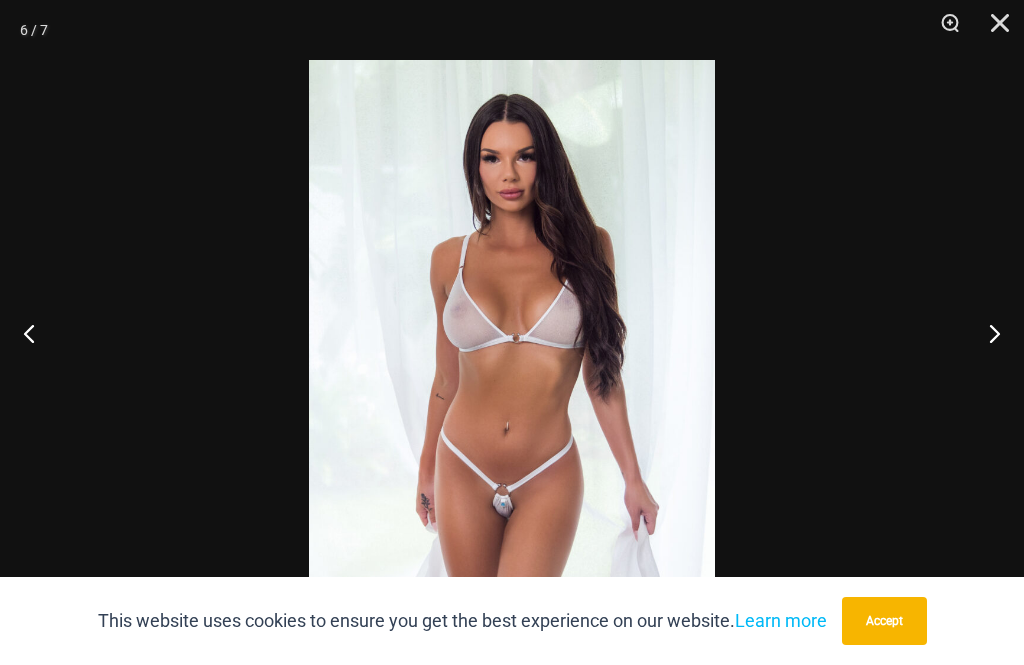 click at bounding box center (986, 333) 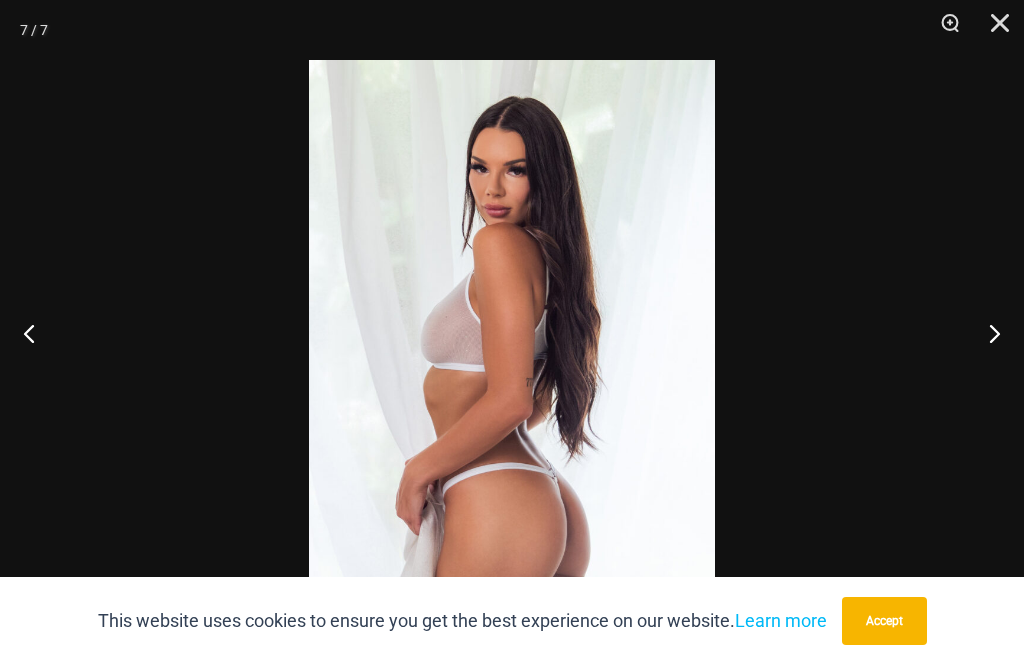 click at bounding box center (986, 333) 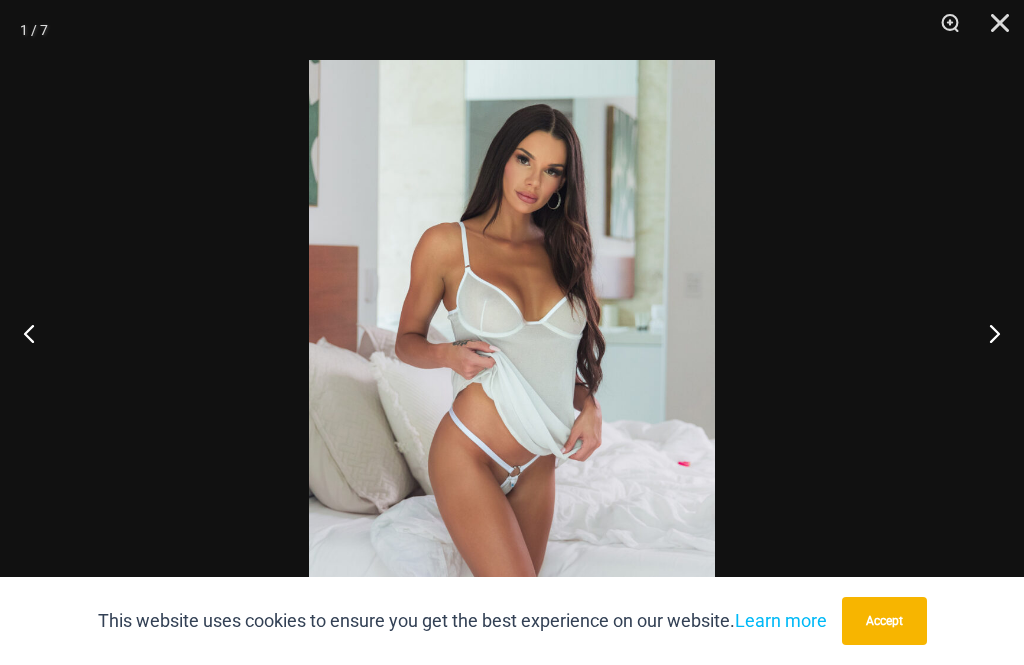 click at bounding box center (986, 333) 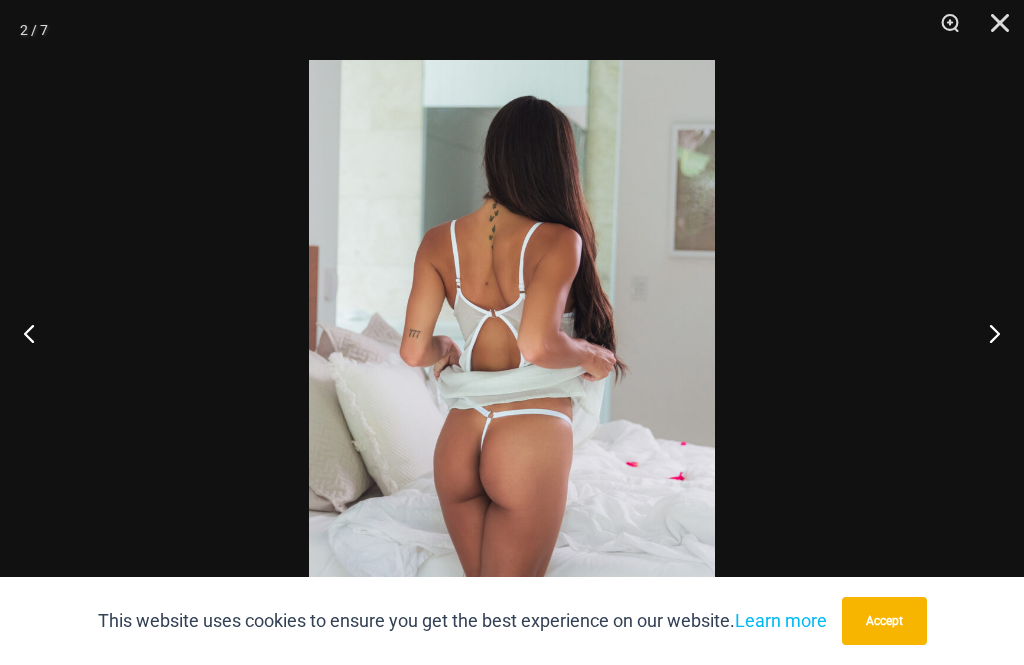 click at bounding box center (986, 333) 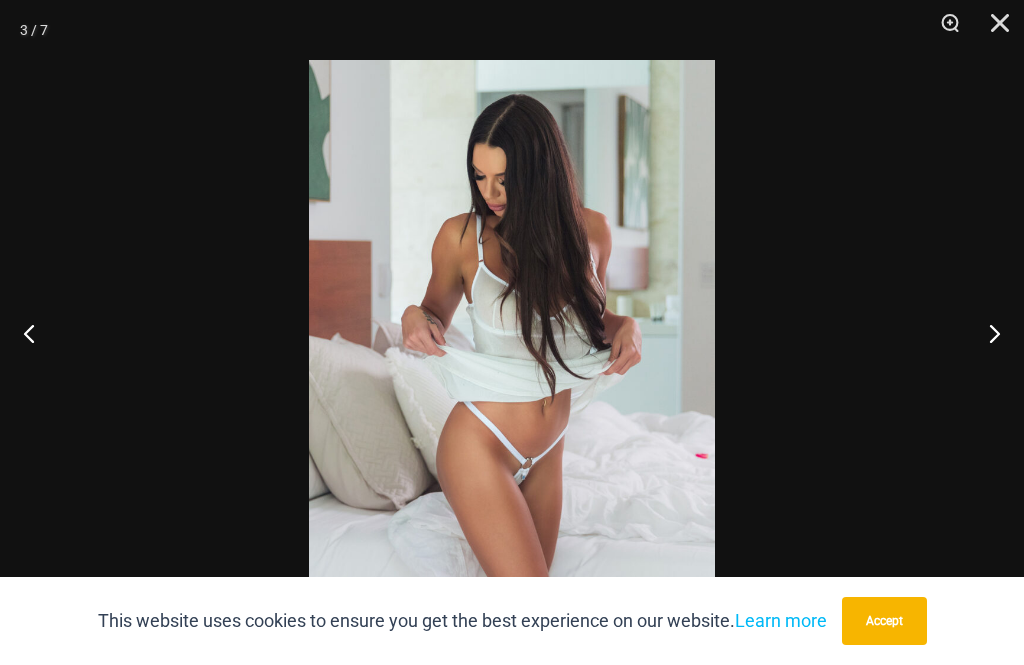 click at bounding box center (986, 333) 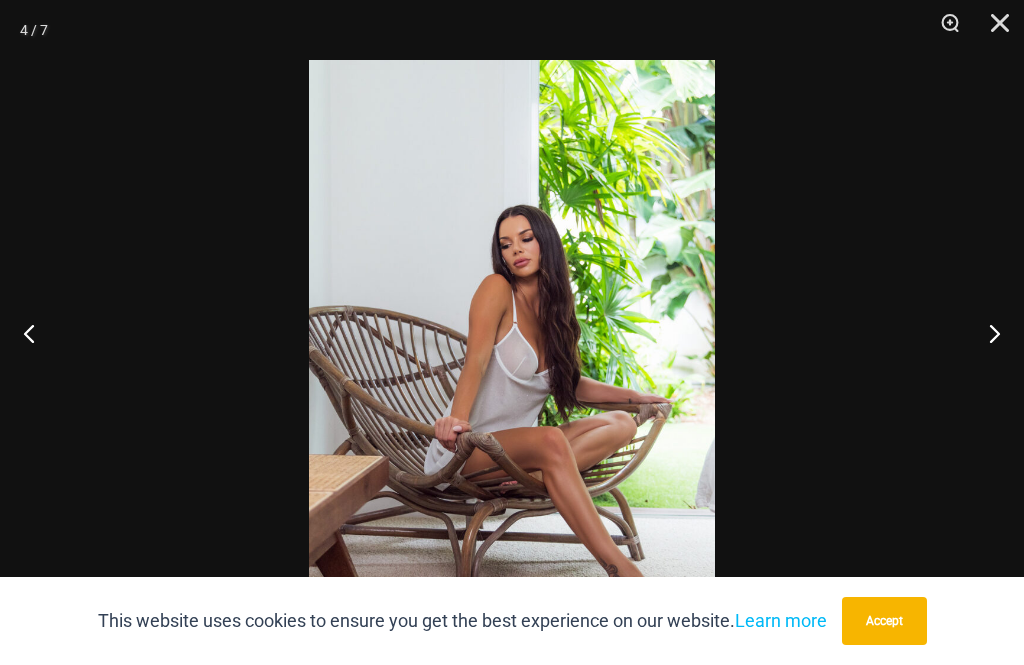 click at bounding box center (986, 333) 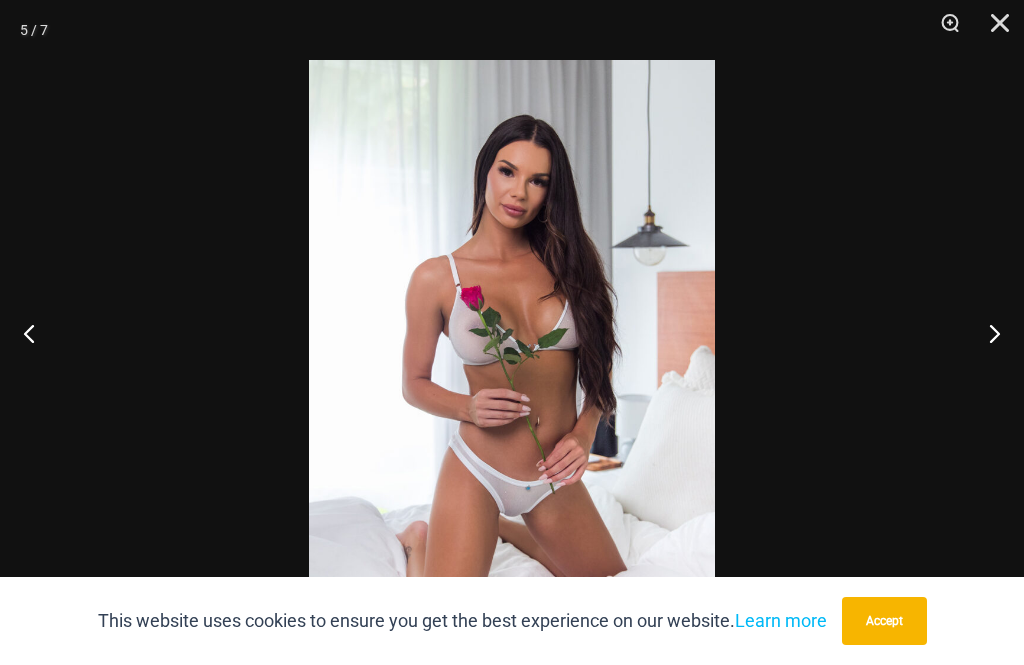 click at bounding box center [986, 333] 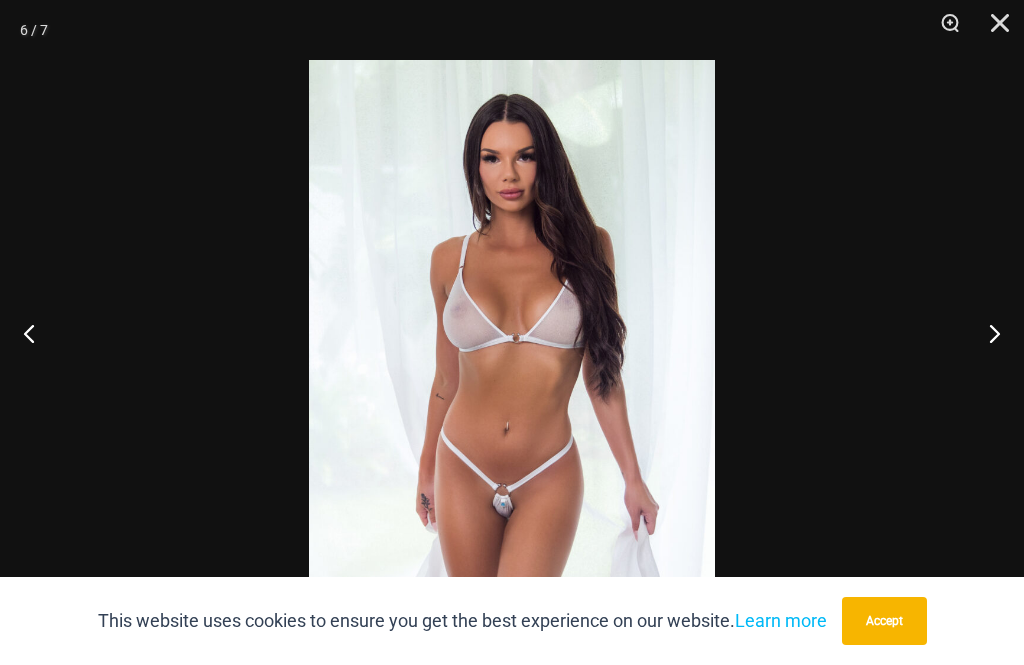click at bounding box center [986, 333] 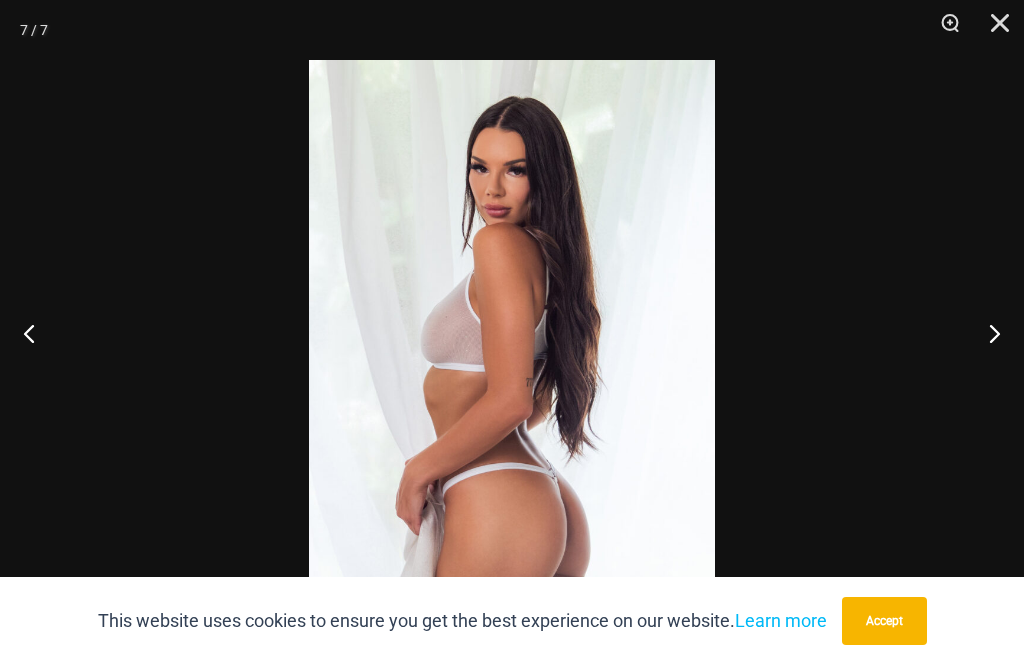 click at bounding box center (986, 333) 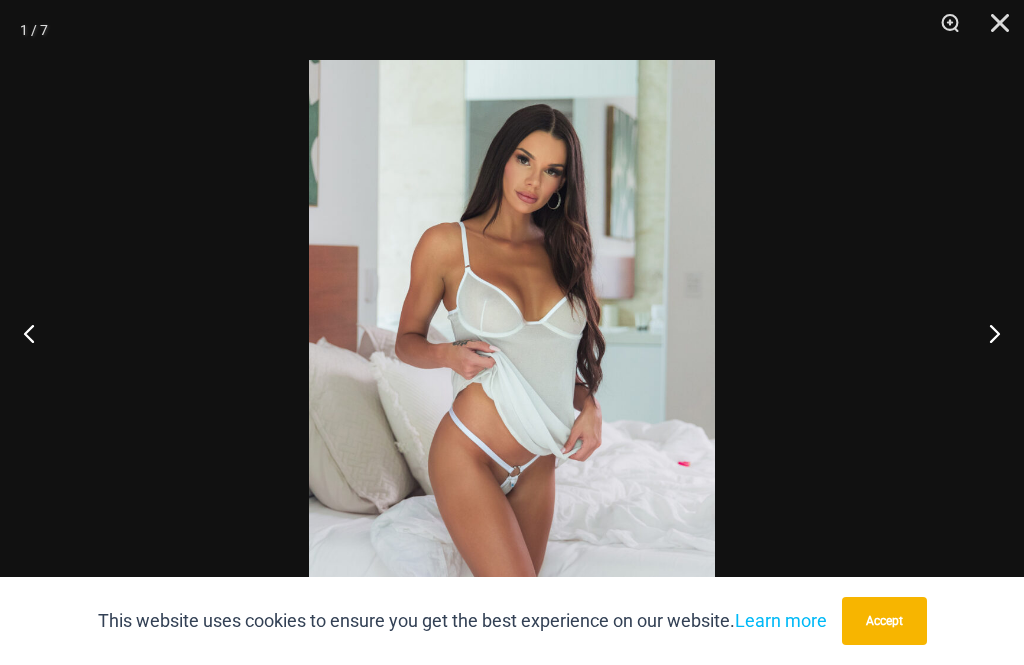 click at bounding box center [986, 333] 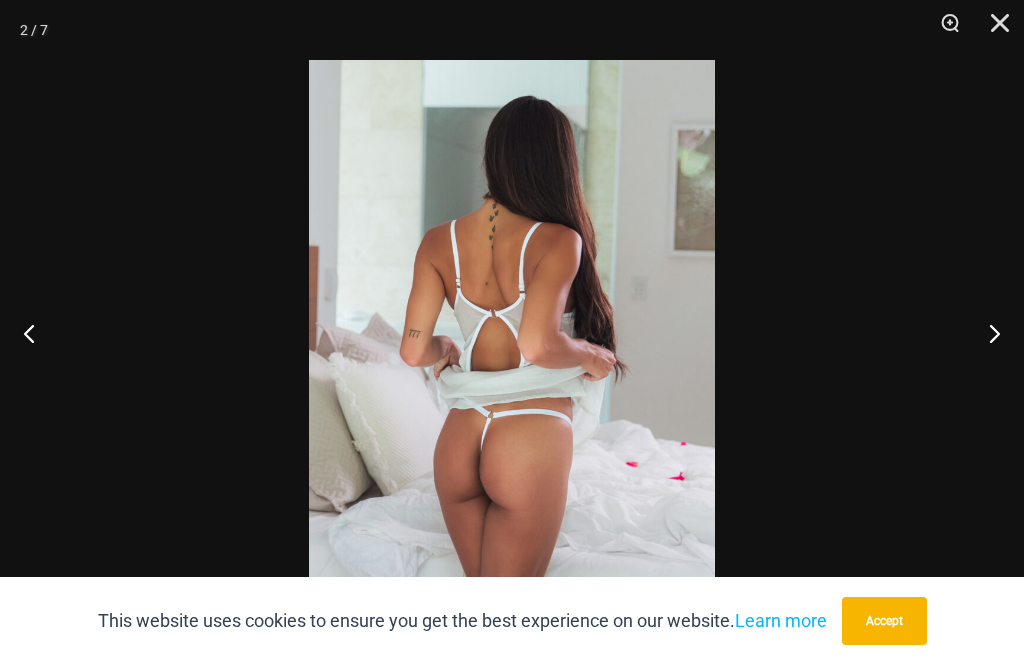 click at bounding box center (993, 30) 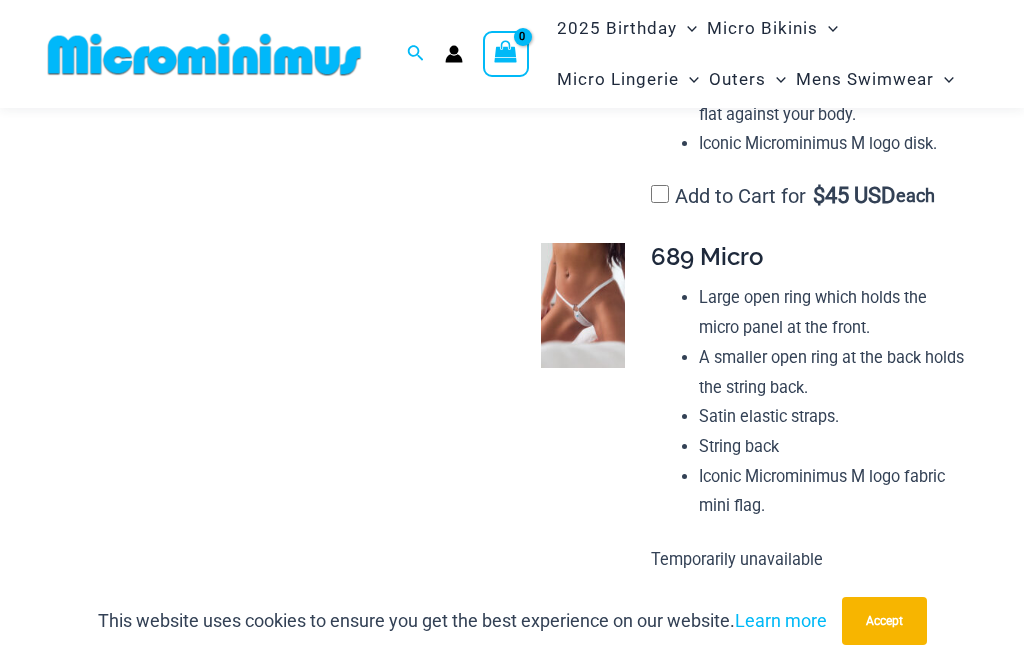 scroll, scrollTop: 1342, scrollLeft: 0, axis: vertical 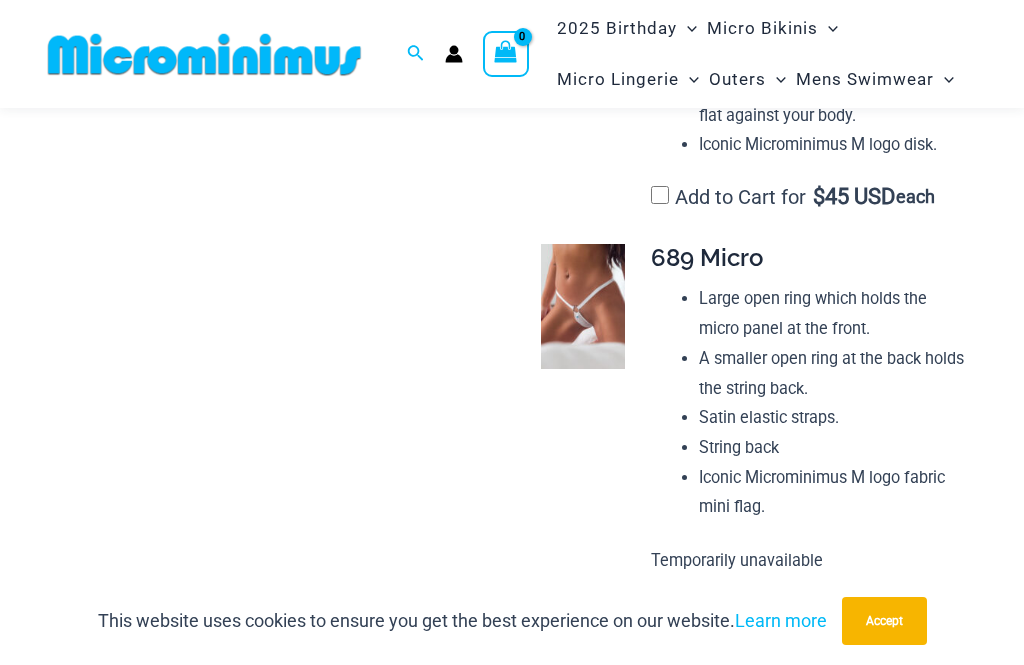 click at bounding box center (583, 307) 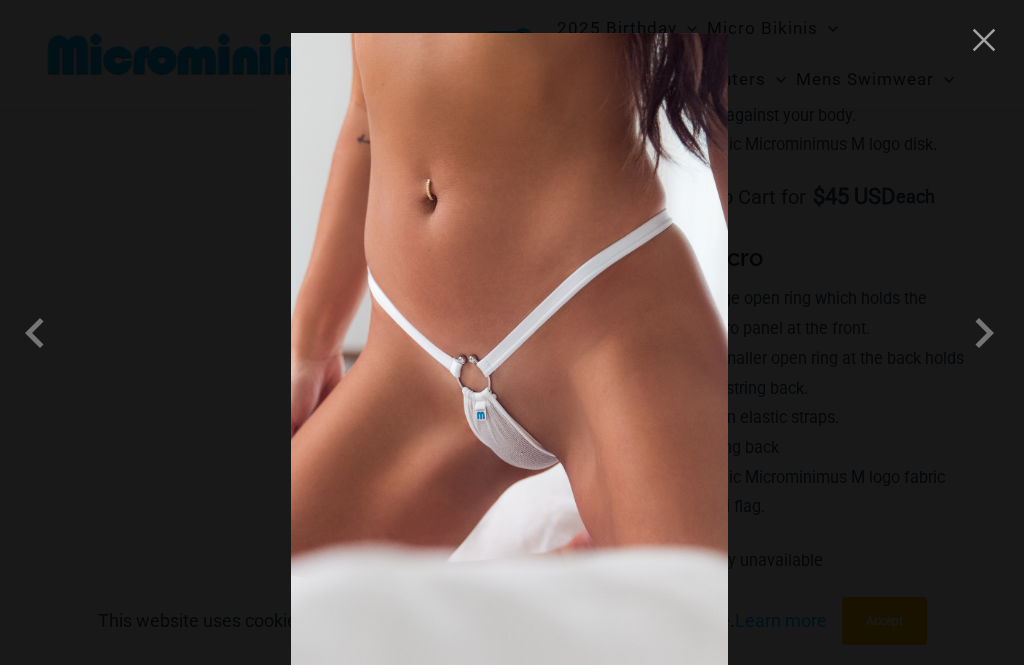 click at bounding box center [984, 333] 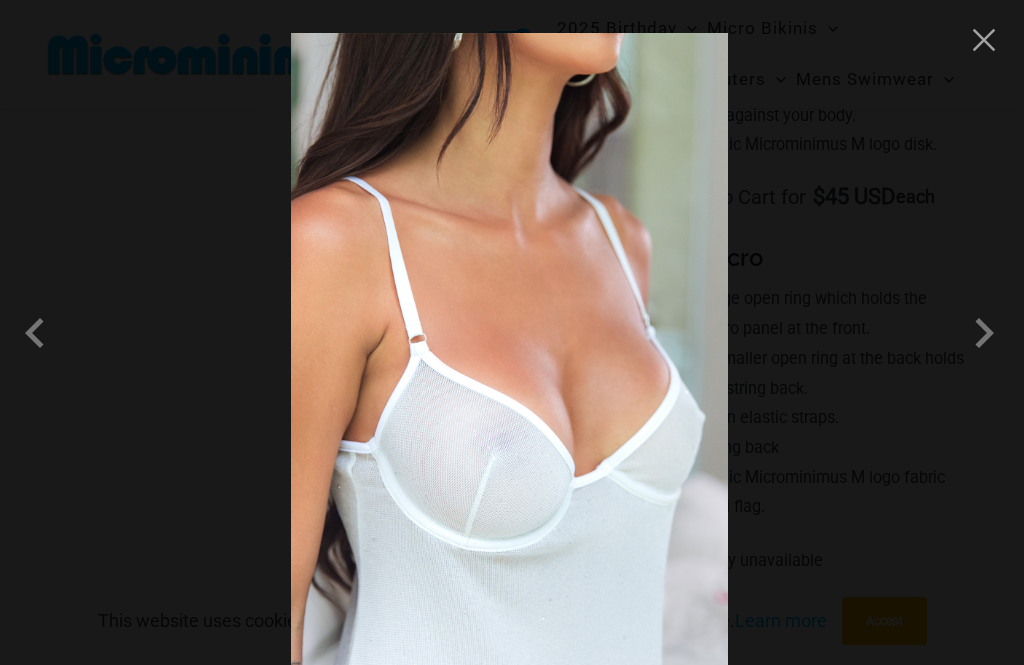 click at bounding box center [984, 333] 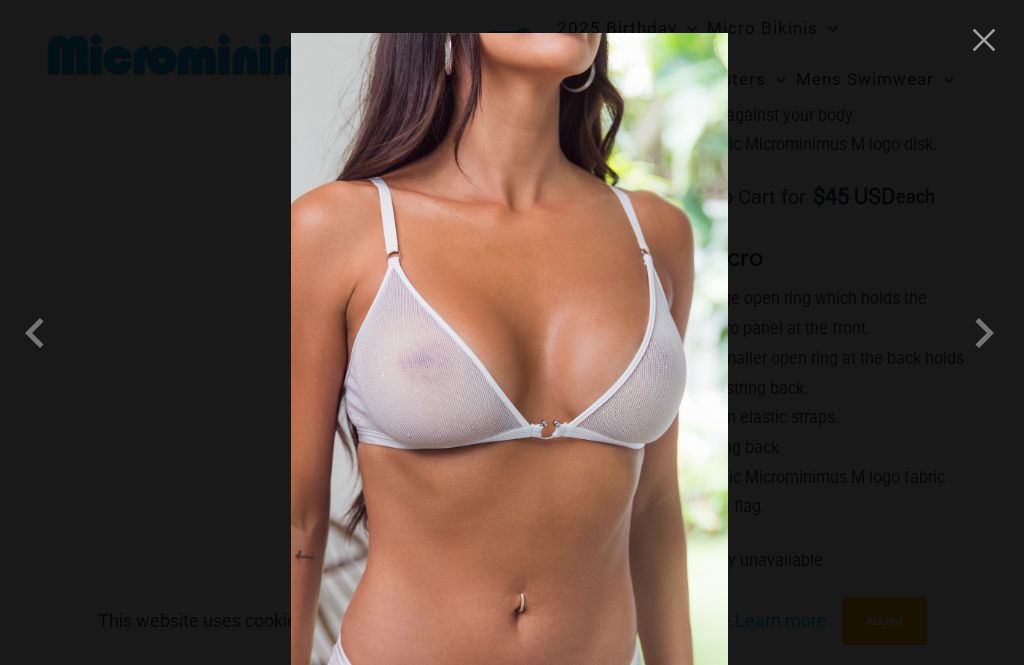 click at bounding box center (984, 333) 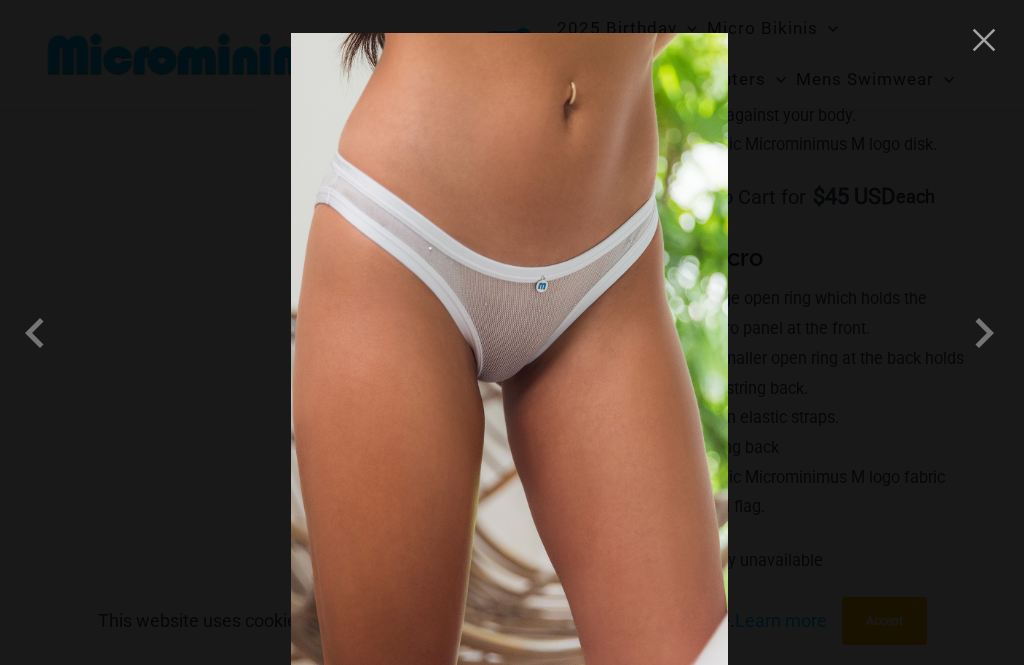 click at bounding box center [984, 333] 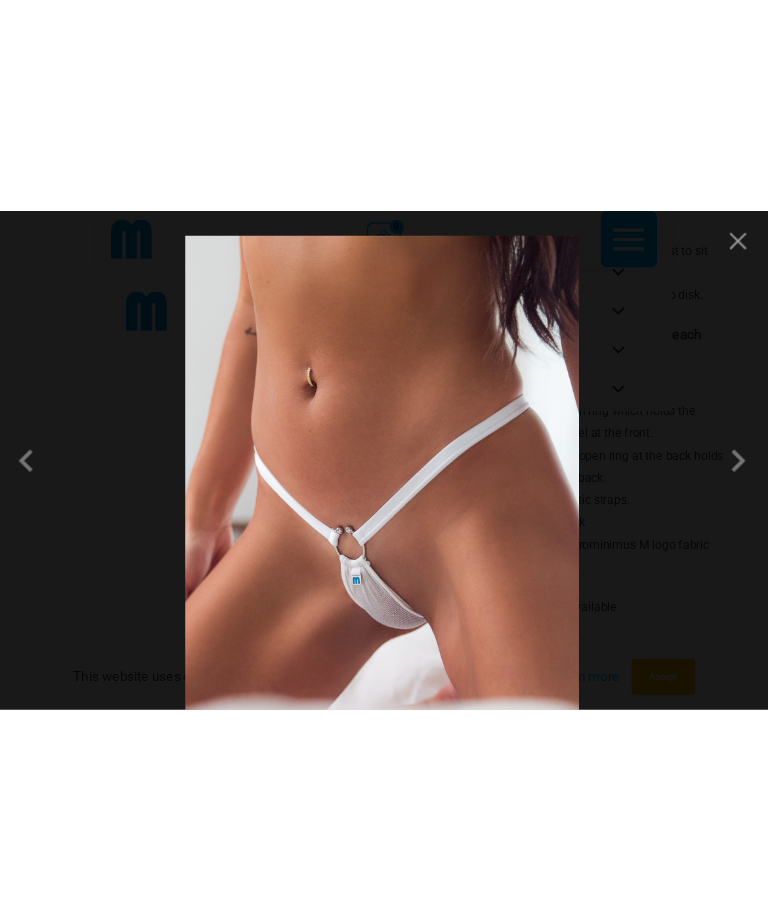 scroll, scrollTop: 1250, scrollLeft: 0, axis: vertical 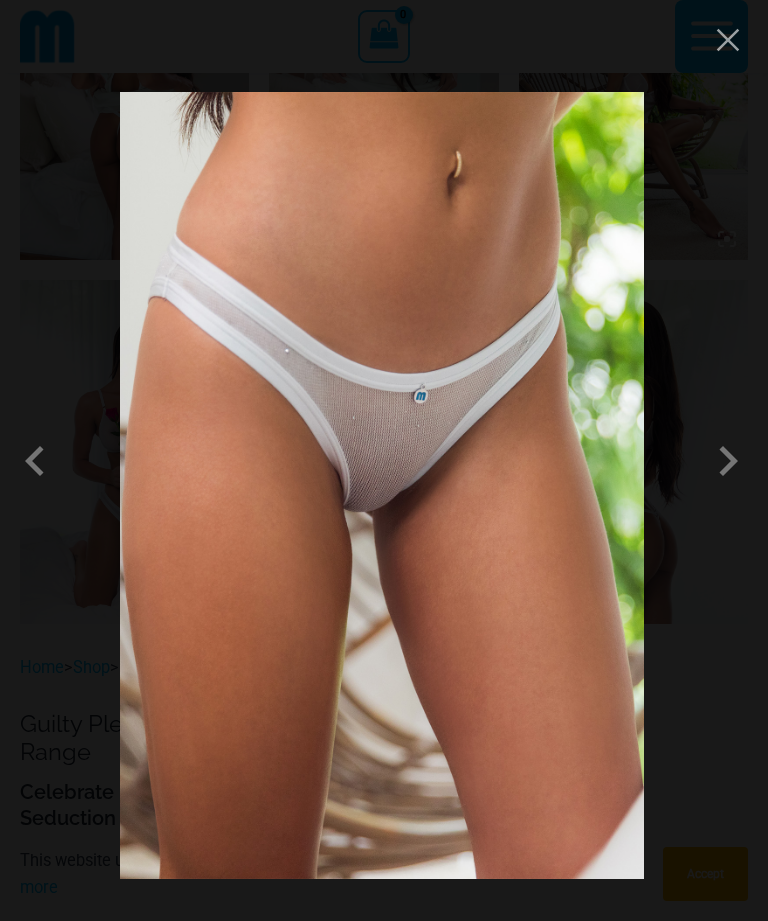 click at bounding box center (40, 461) 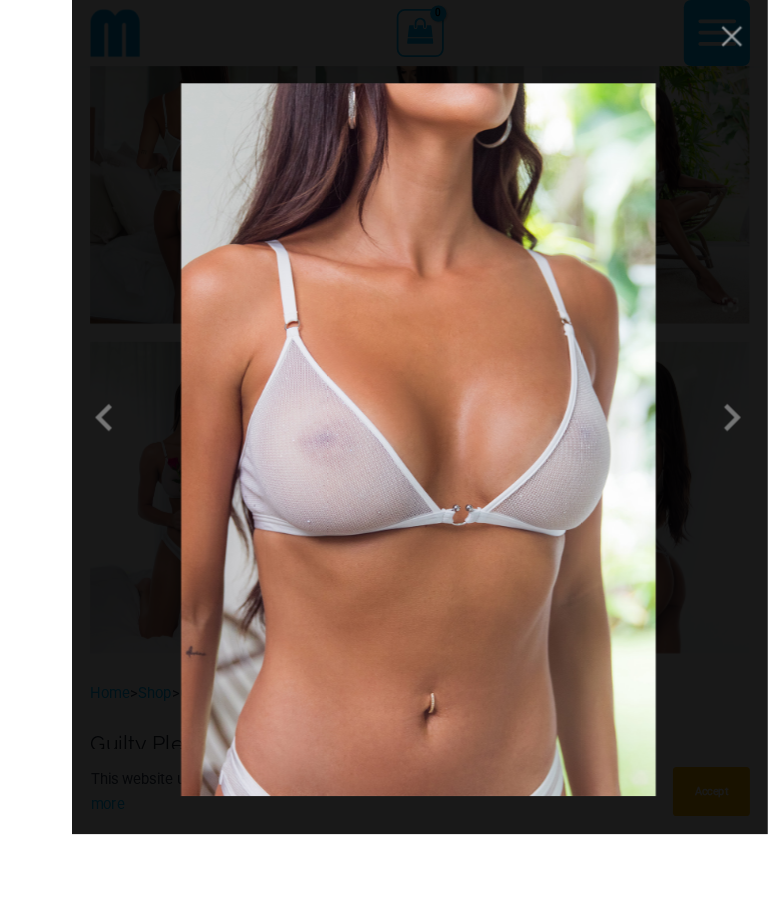 scroll, scrollTop: 1301, scrollLeft: 0, axis: vertical 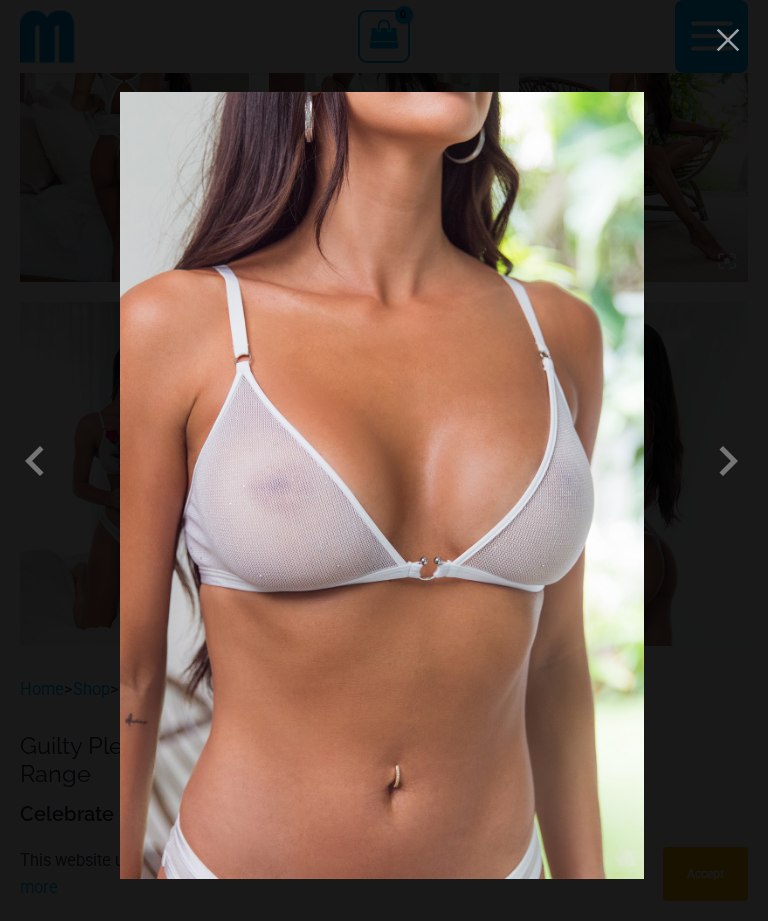 click at bounding box center [40, 461] 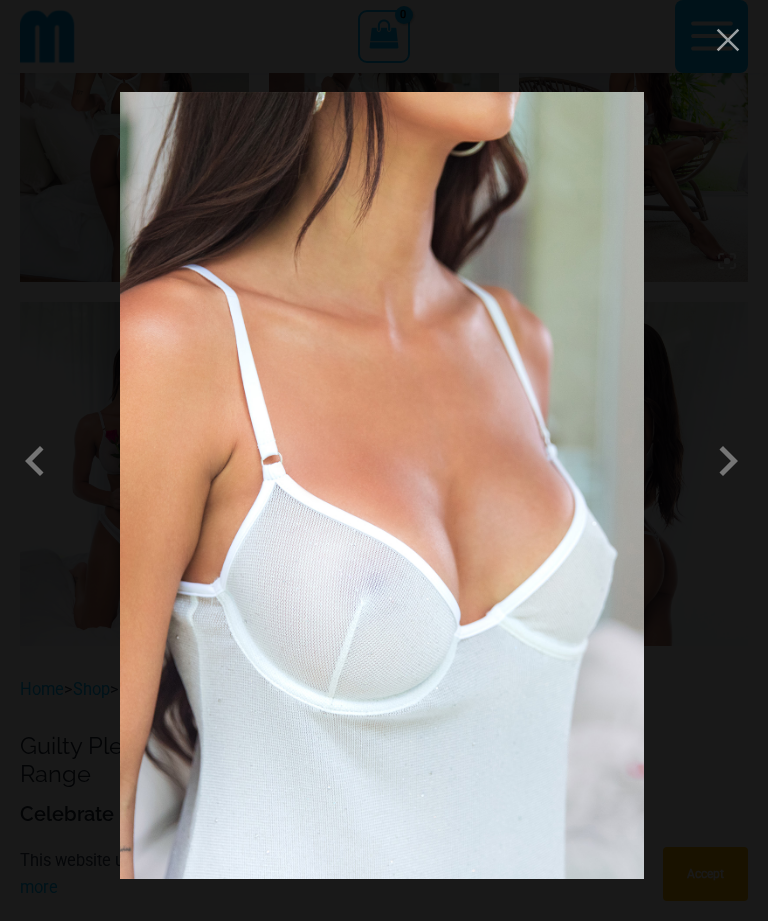 click at bounding box center (40, 461) 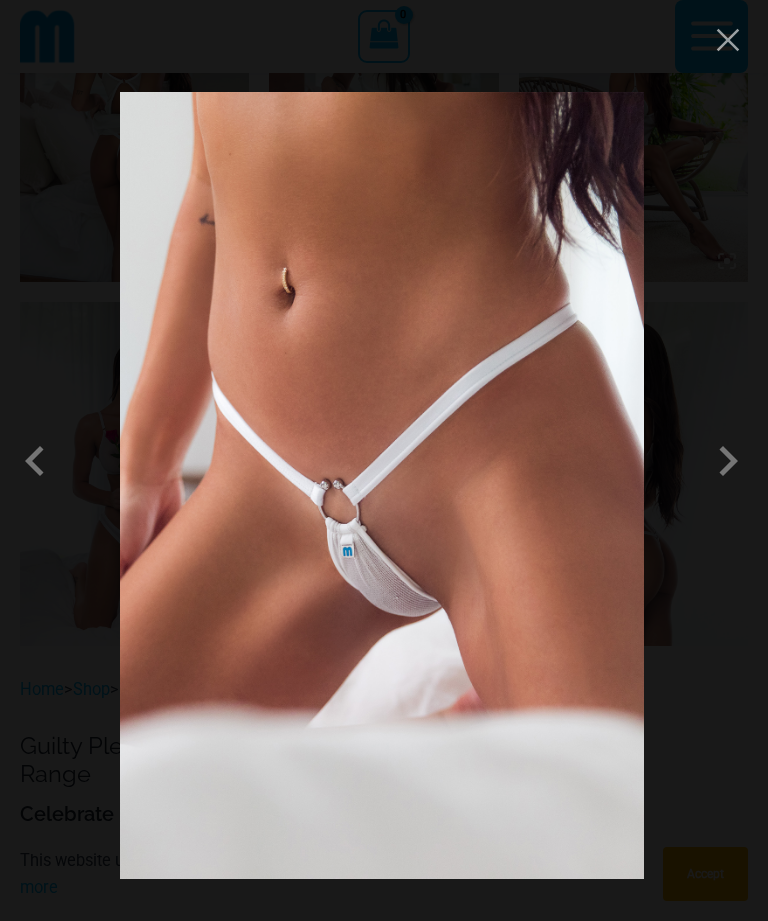 scroll, scrollTop: 1339, scrollLeft: 0, axis: vertical 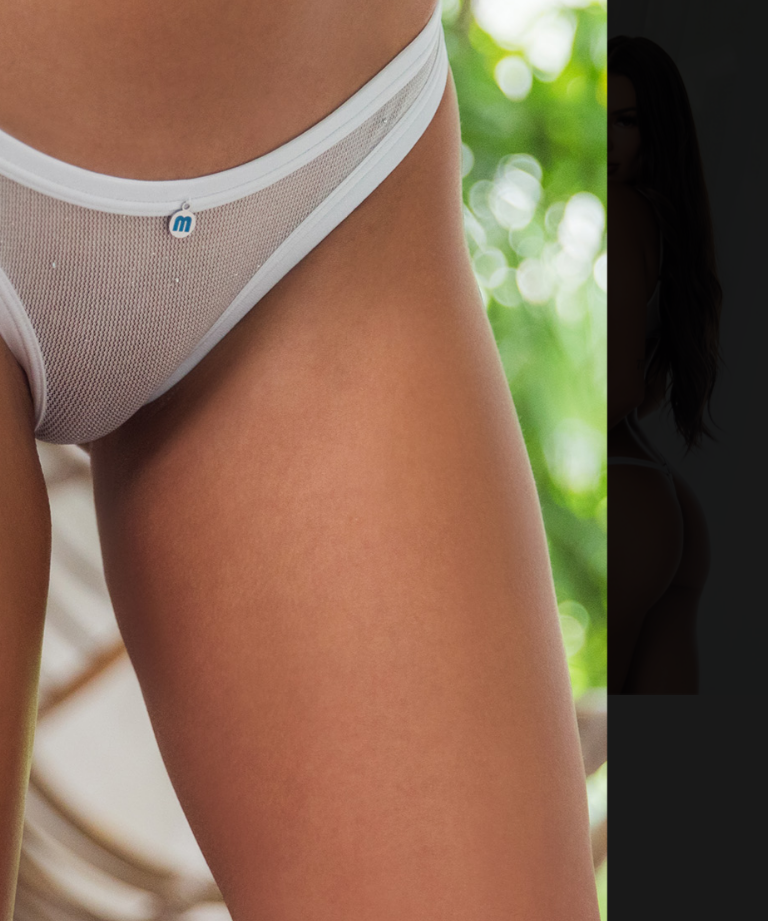 click at bounding box center [382, 460] 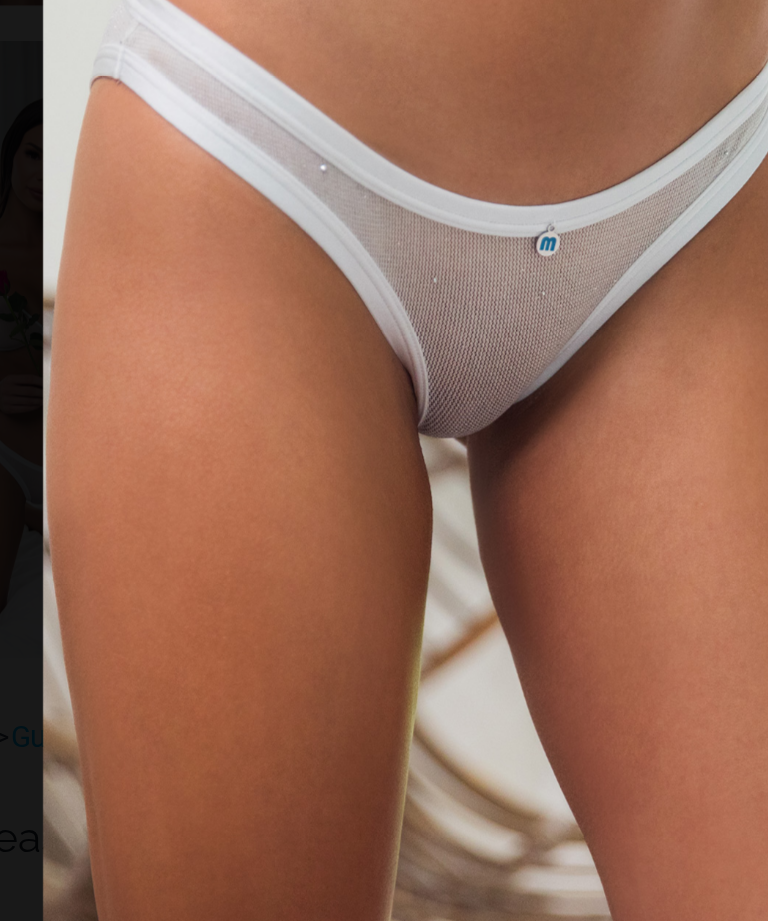 click at bounding box center (382, 460) 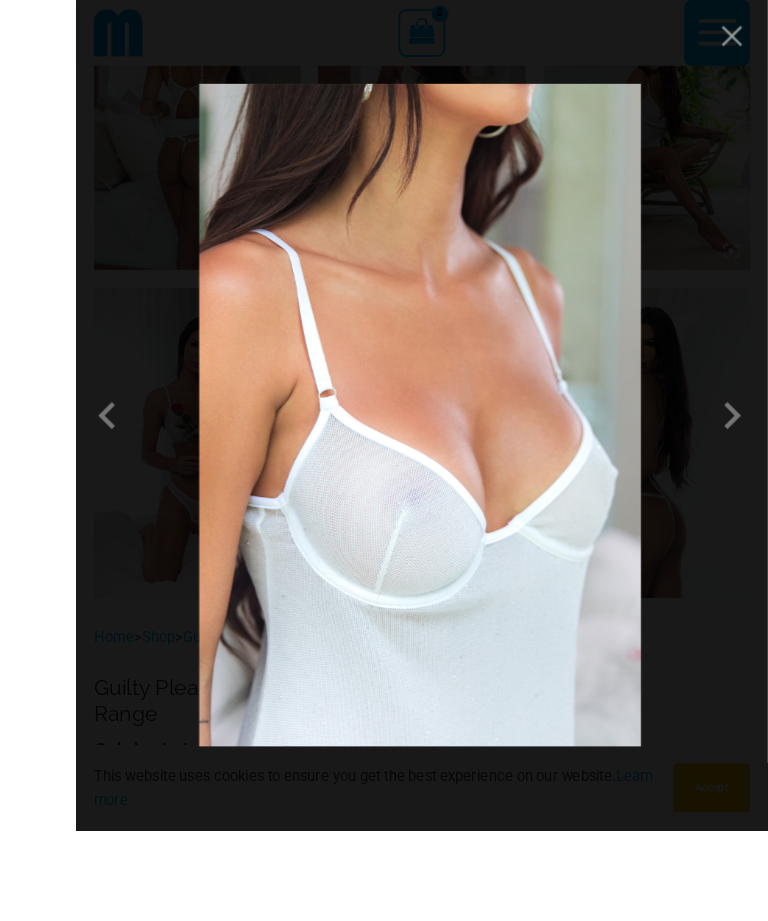scroll, scrollTop: 1362, scrollLeft: 0, axis: vertical 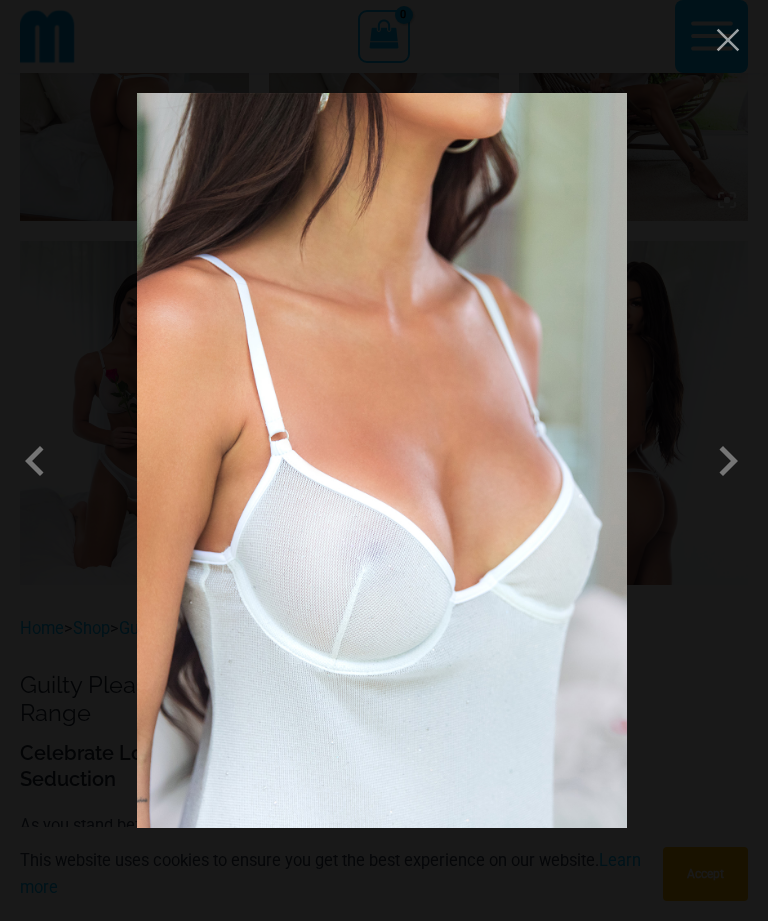 click at bounding box center (40, 461) 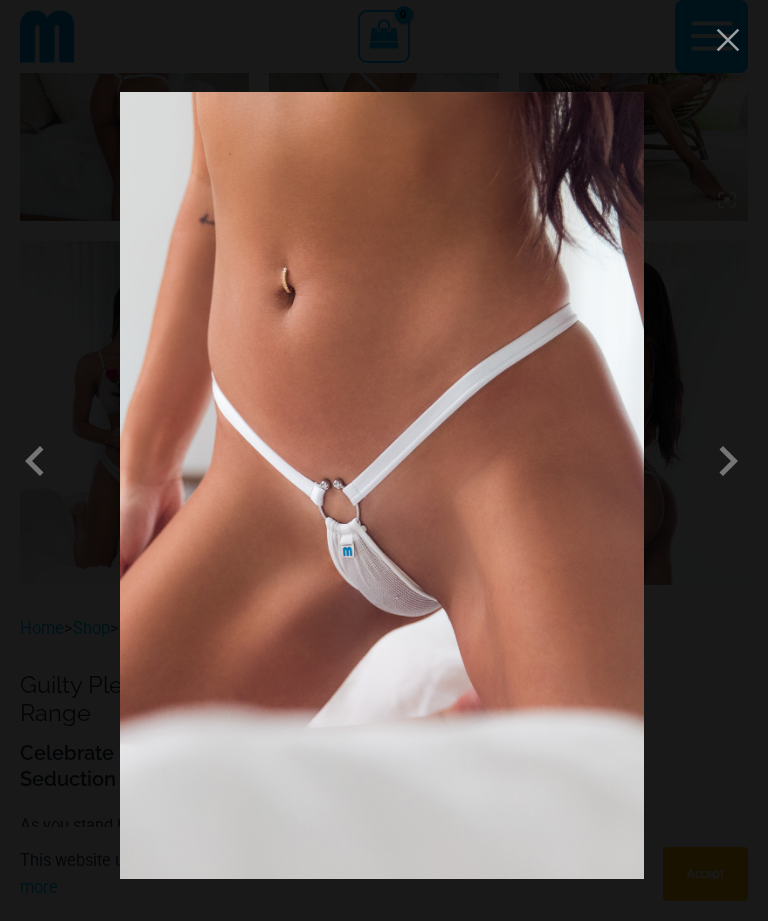 click at bounding box center [728, 40] 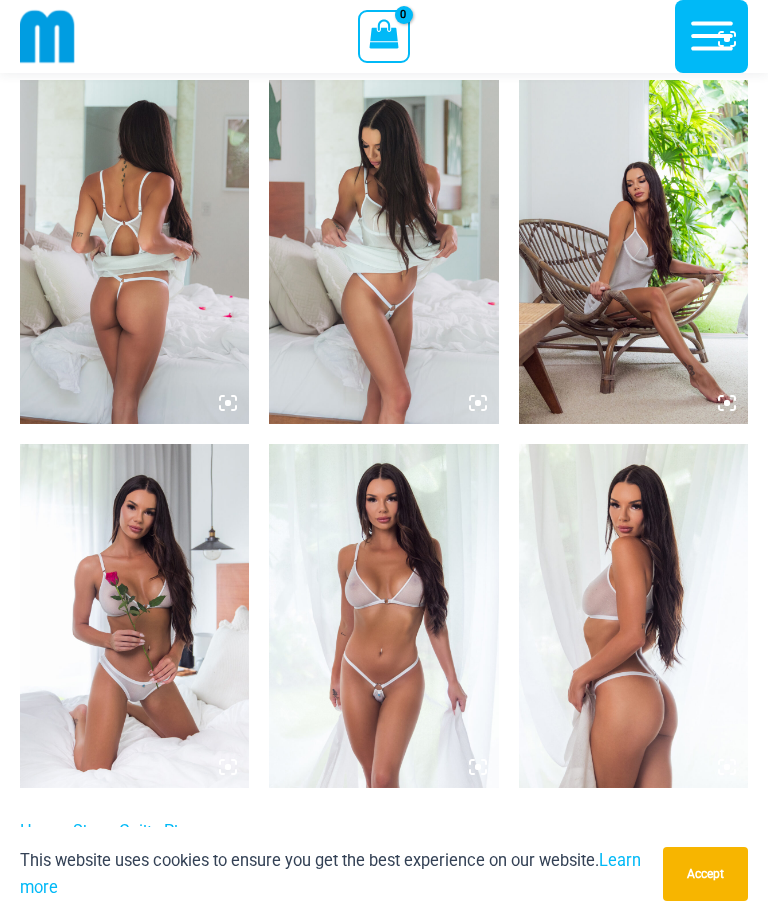 scroll, scrollTop: 1152, scrollLeft: 0, axis: vertical 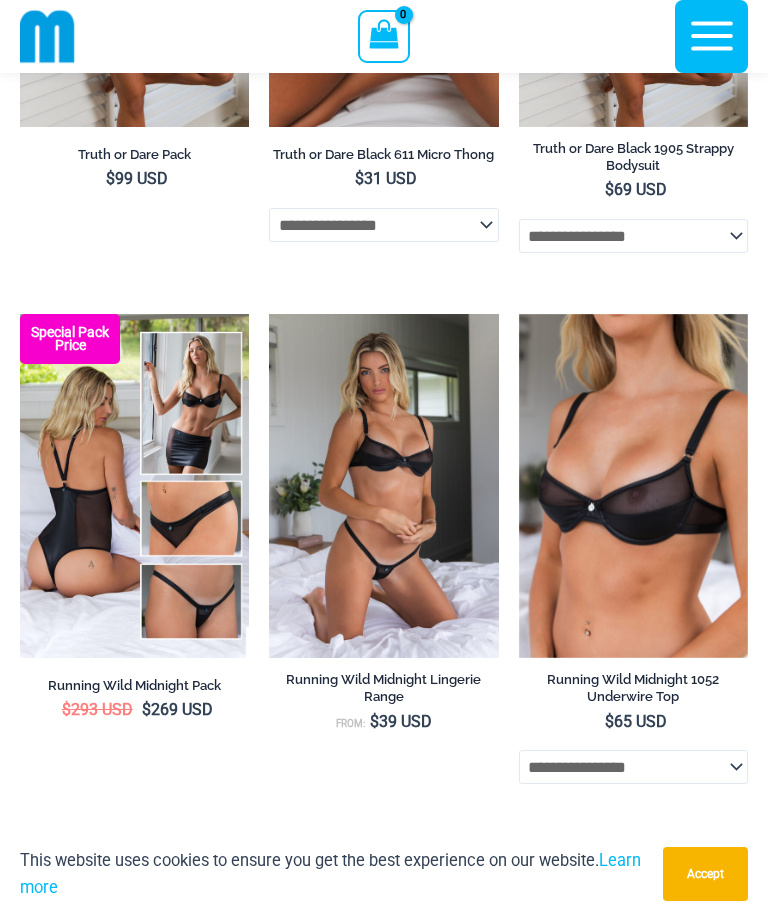 click at bounding box center (269, 314) 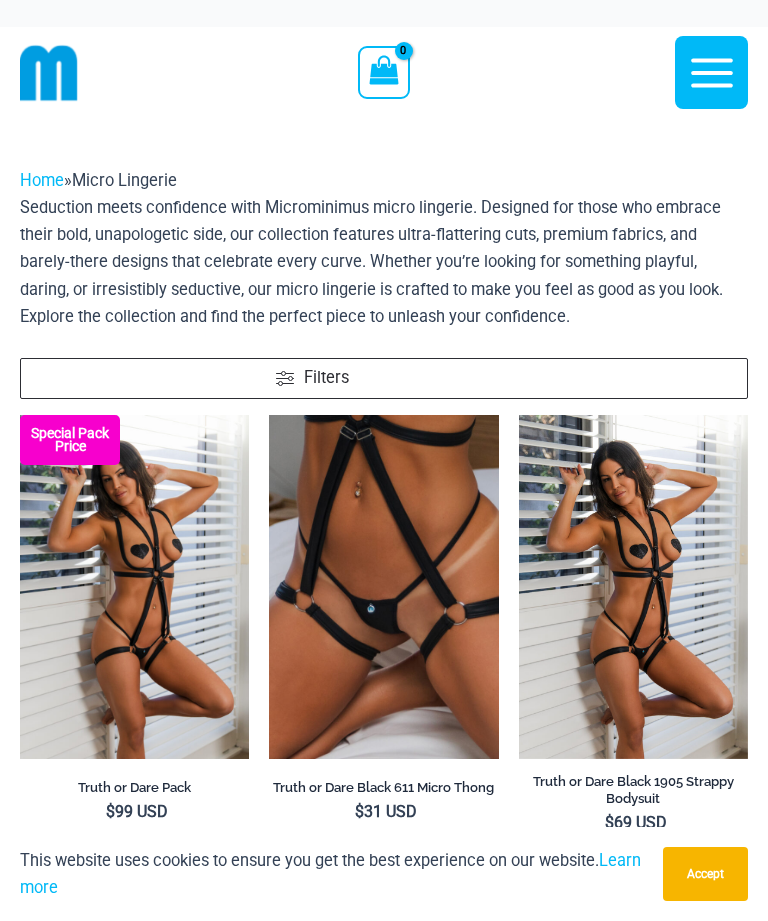 scroll, scrollTop: 679, scrollLeft: 0, axis: vertical 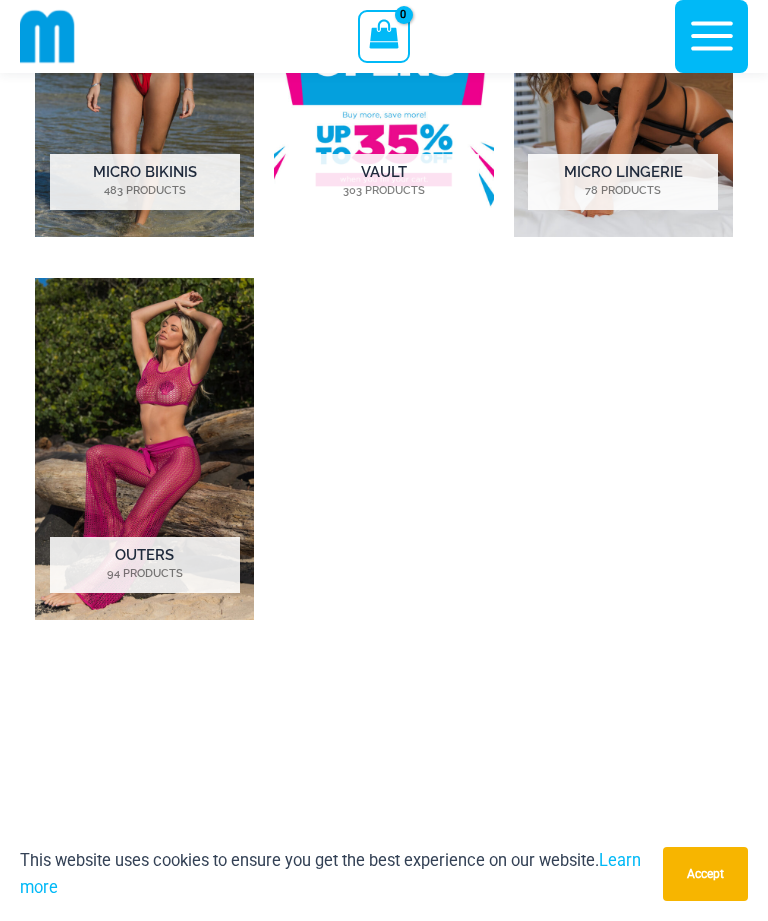 click at bounding box center [144, 66] 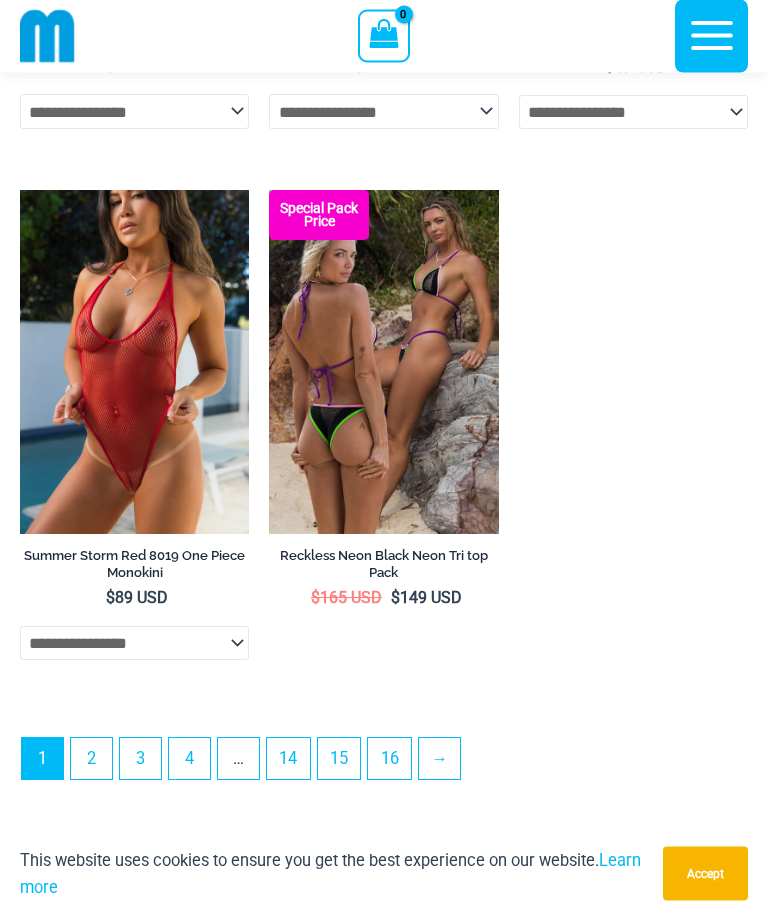 scroll, scrollTop: 5816, scrollLeft: 0, axis: vertical 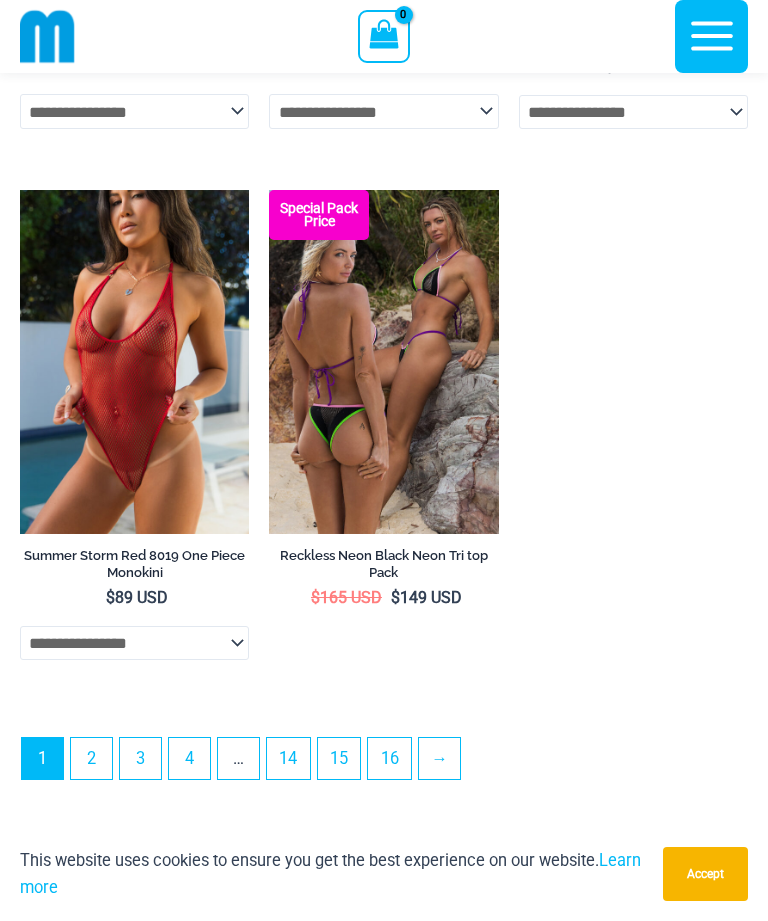 click on "→" at bounding box center (439, 758) 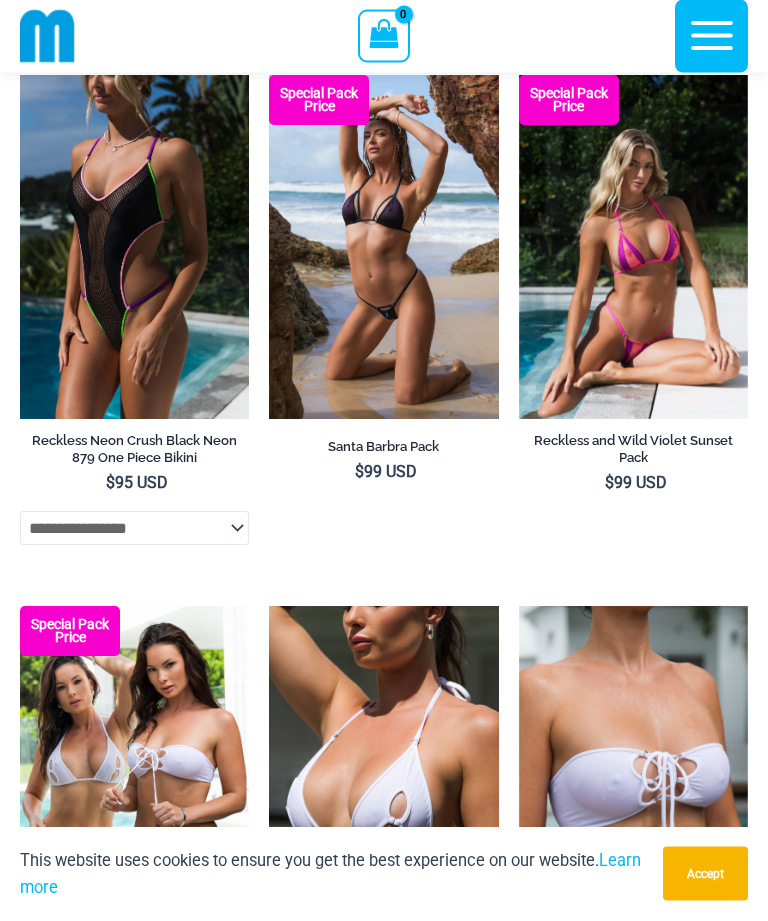 scroll, scrollTop: 1237, scrollLeft: 0, axis: vertical 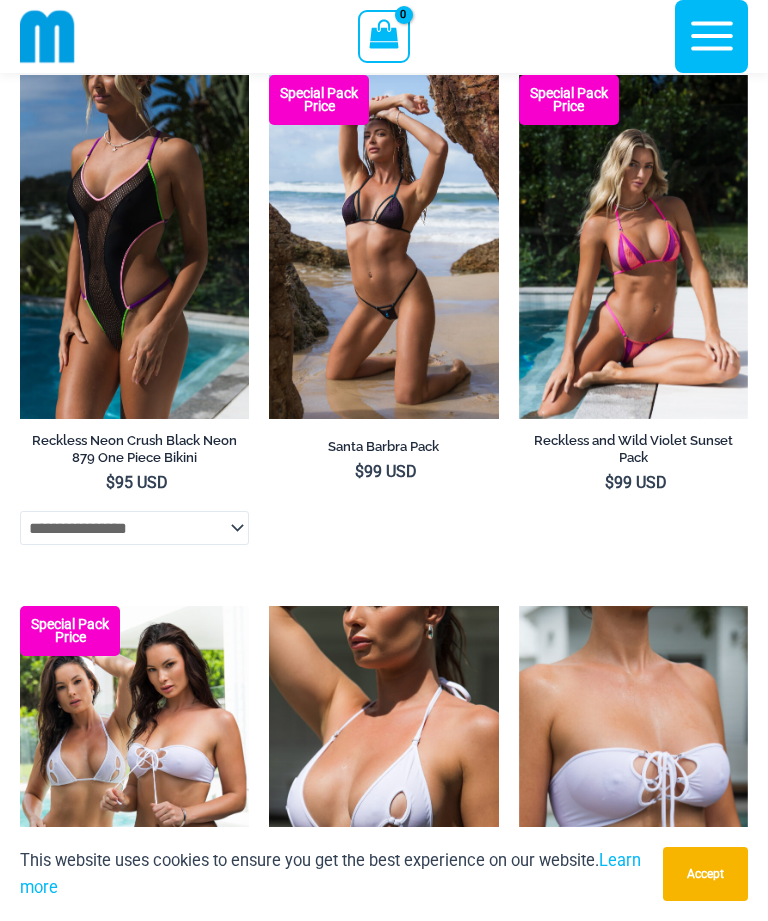 click at bounding box center (519, 75) 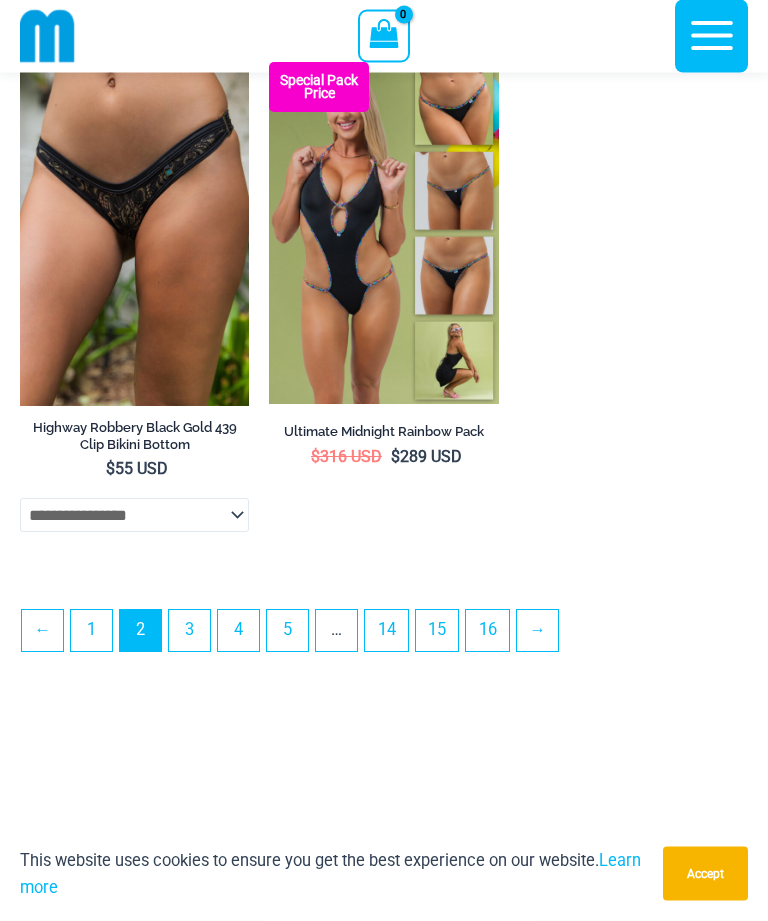 scroll, scrollTop: 5444, scrollLeft: 0, axis: vertical 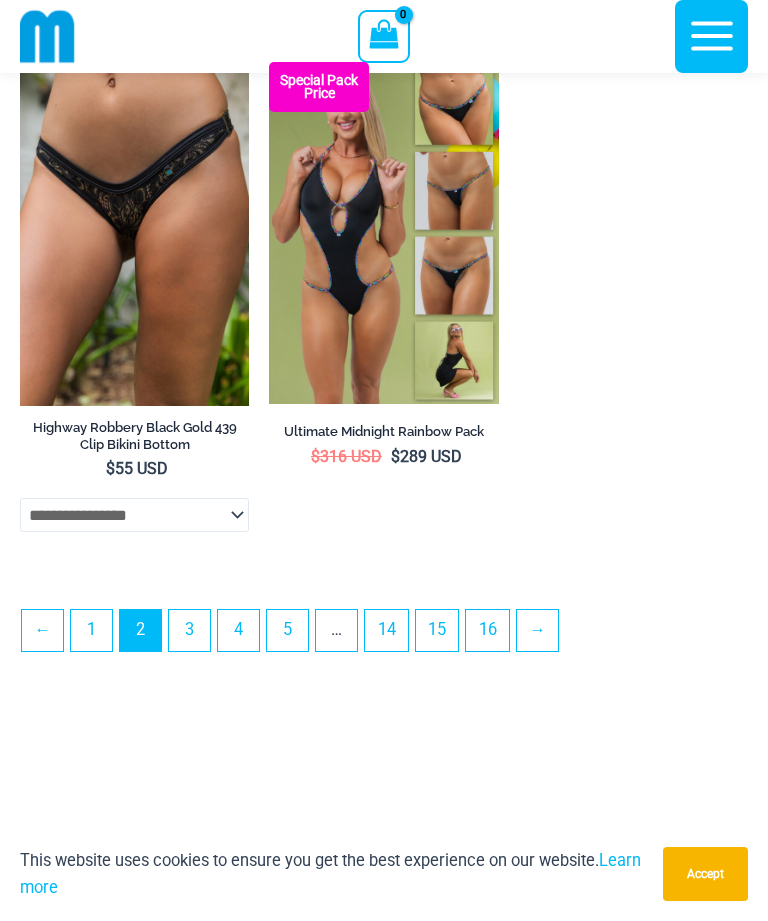 click on "→" at bounding box center [537, 630] 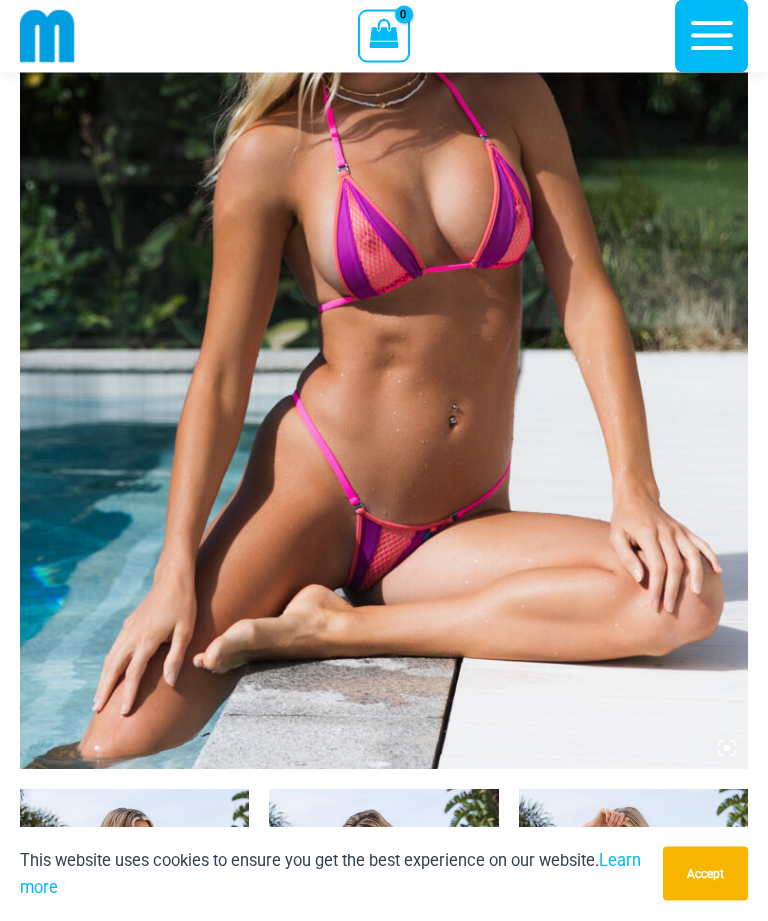 scroll, scrollTop: 458, scrollLeft: 0, axis: vertical 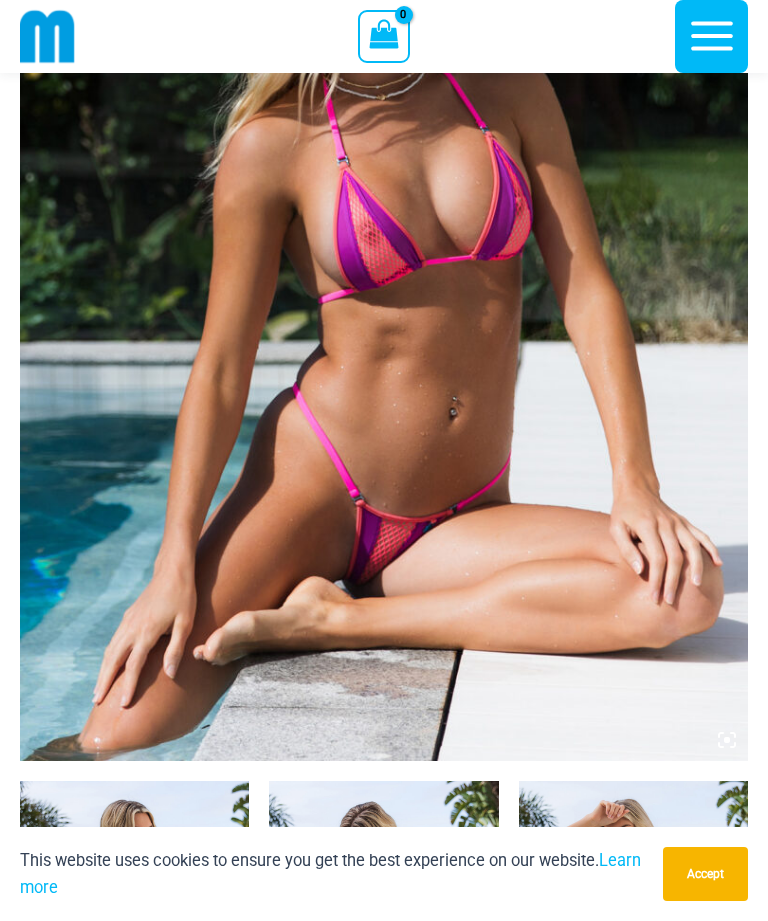 click at bounding box center (384, 215) 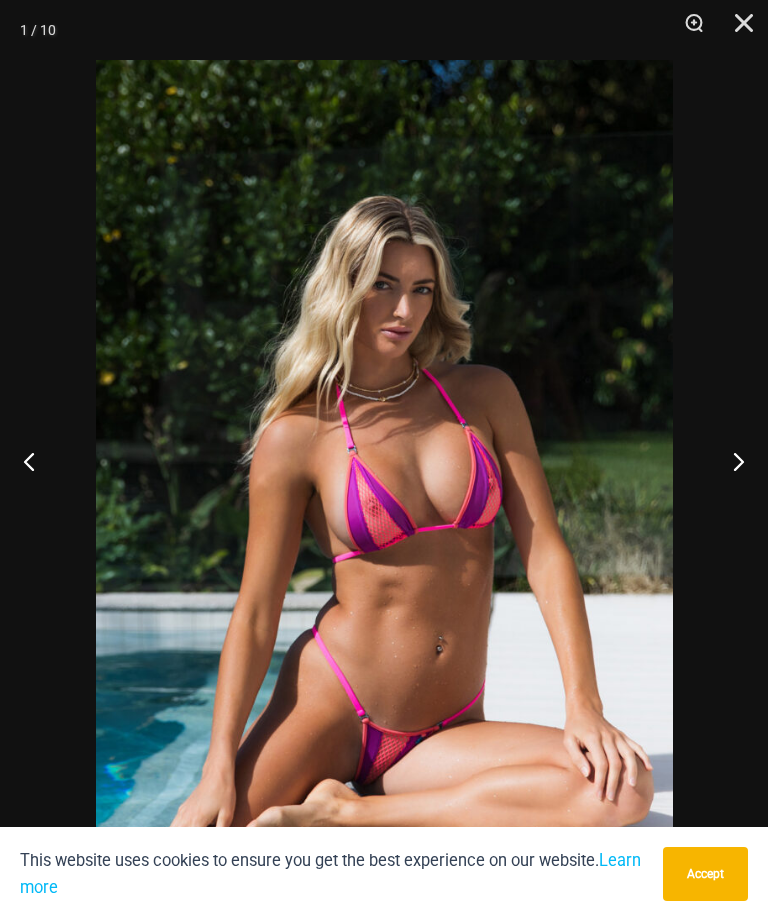 click at bounding box center (730, 461) 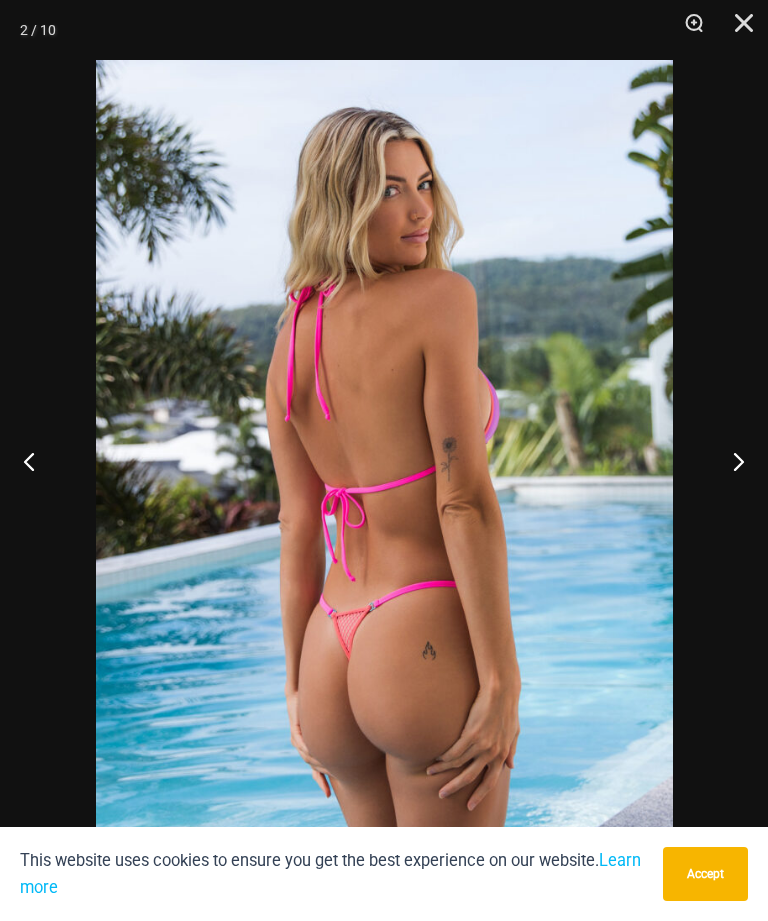 click at bounding box center (730, 461) 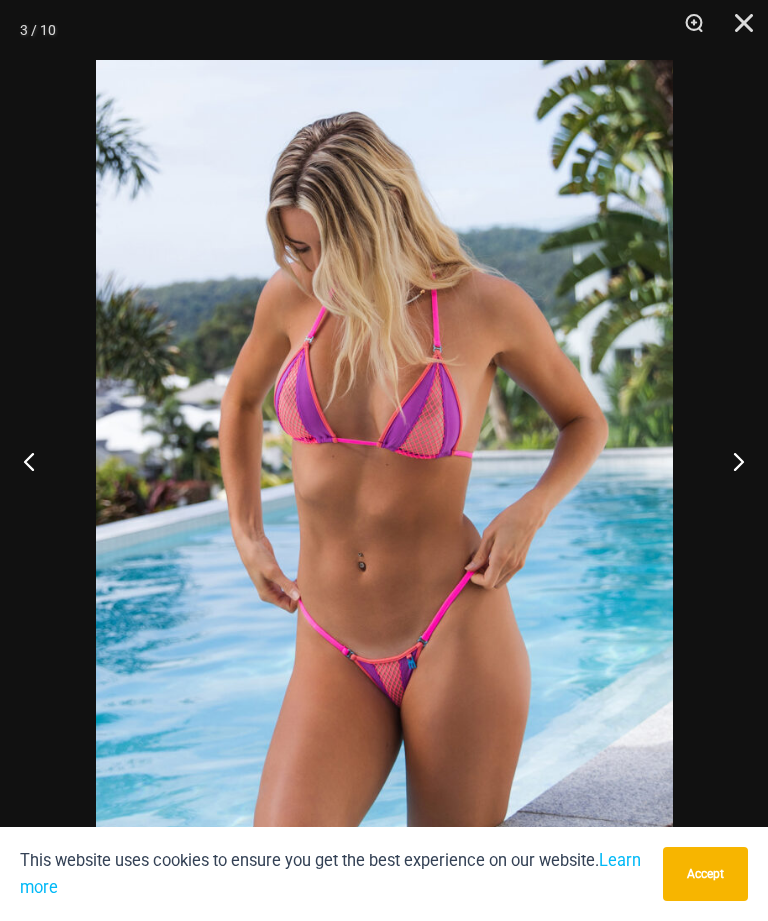 click at bounding box center [730, 461] 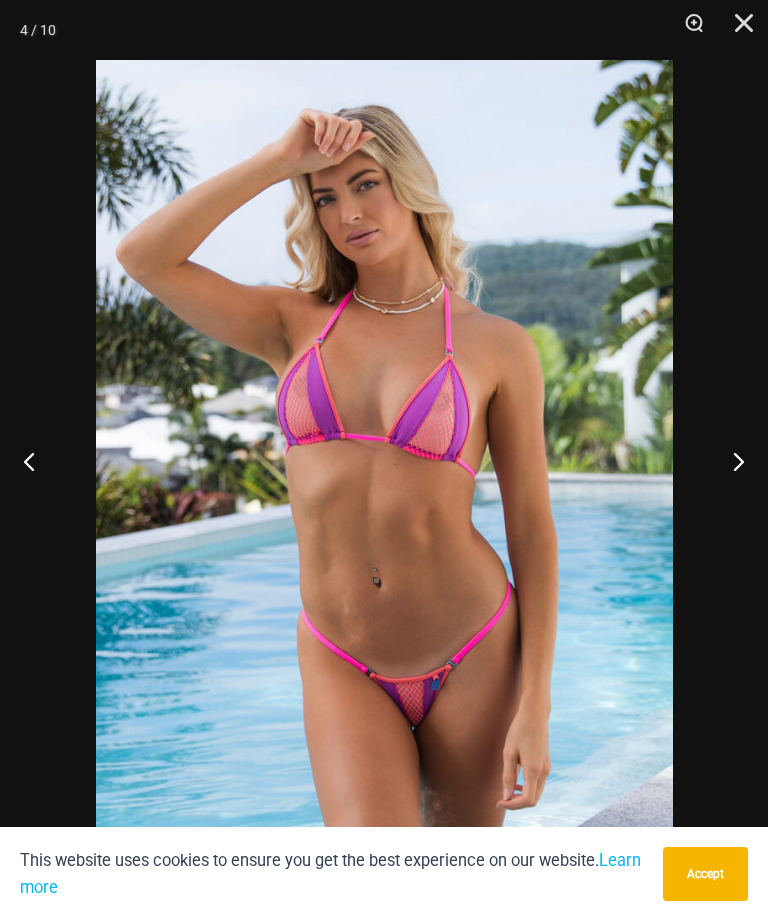 click at bounding box center [730, 461] 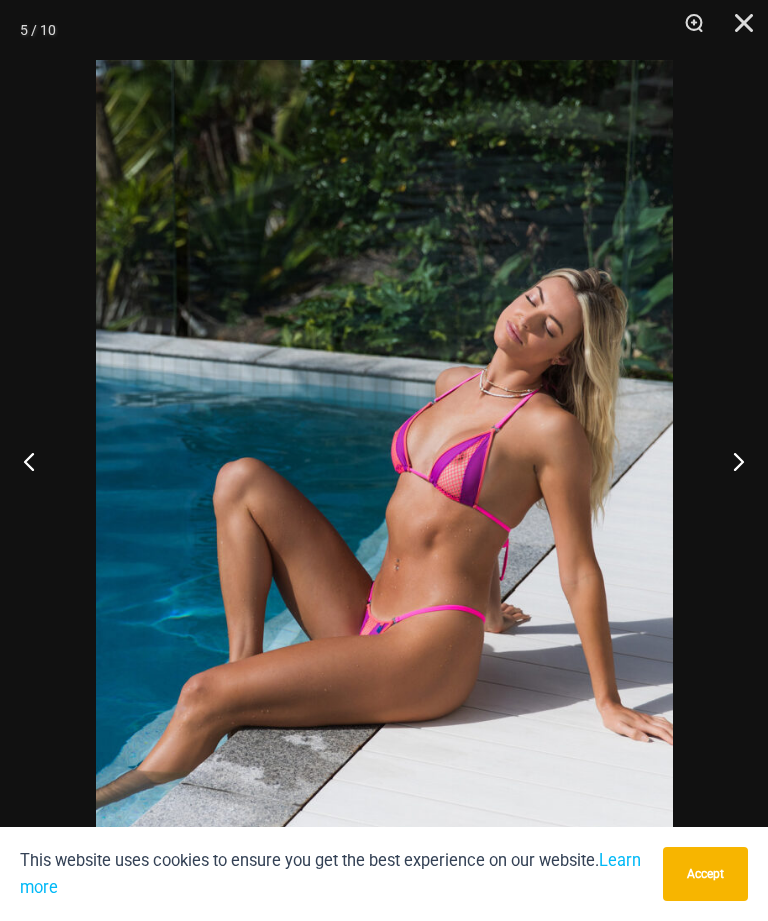 click at bounding box center [730, 461] 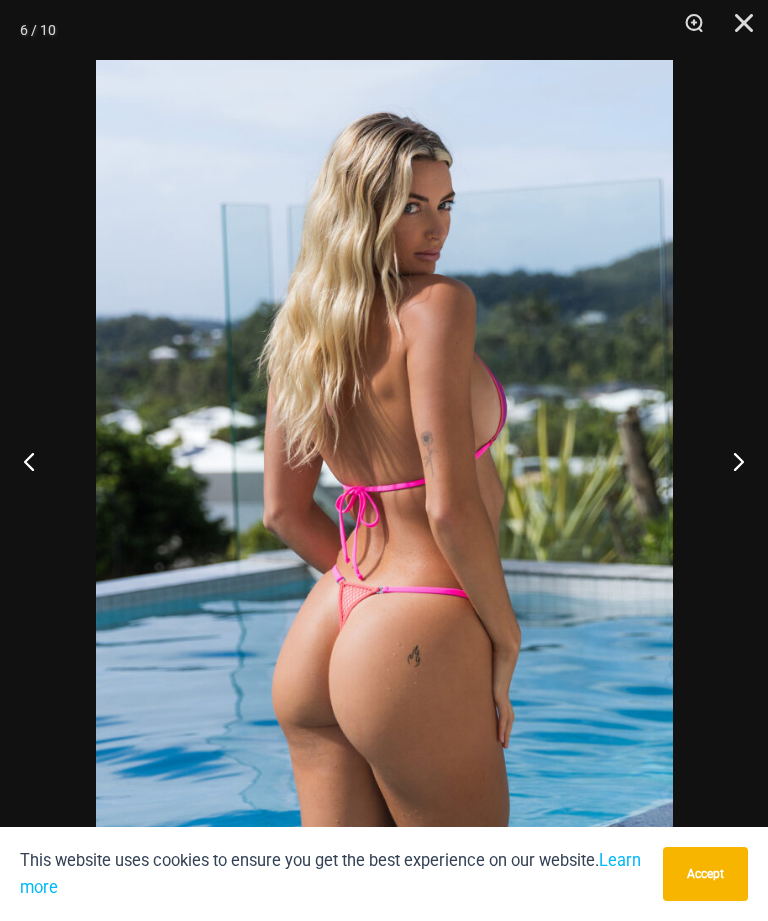 click at bounding box center (730, 461) 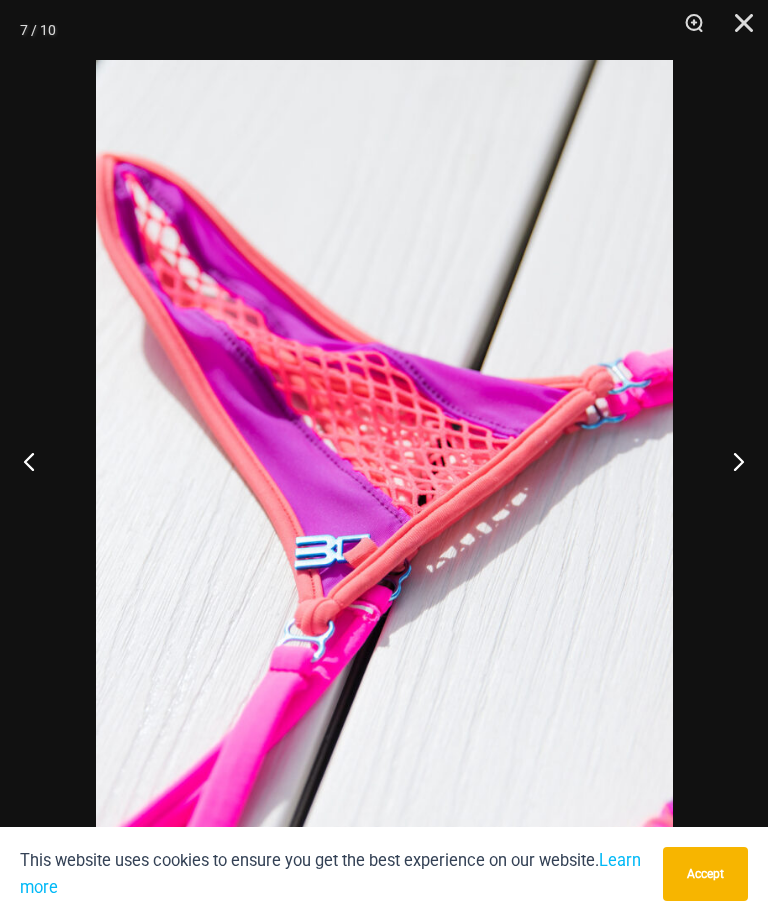 click at bounding box center (730, 461) 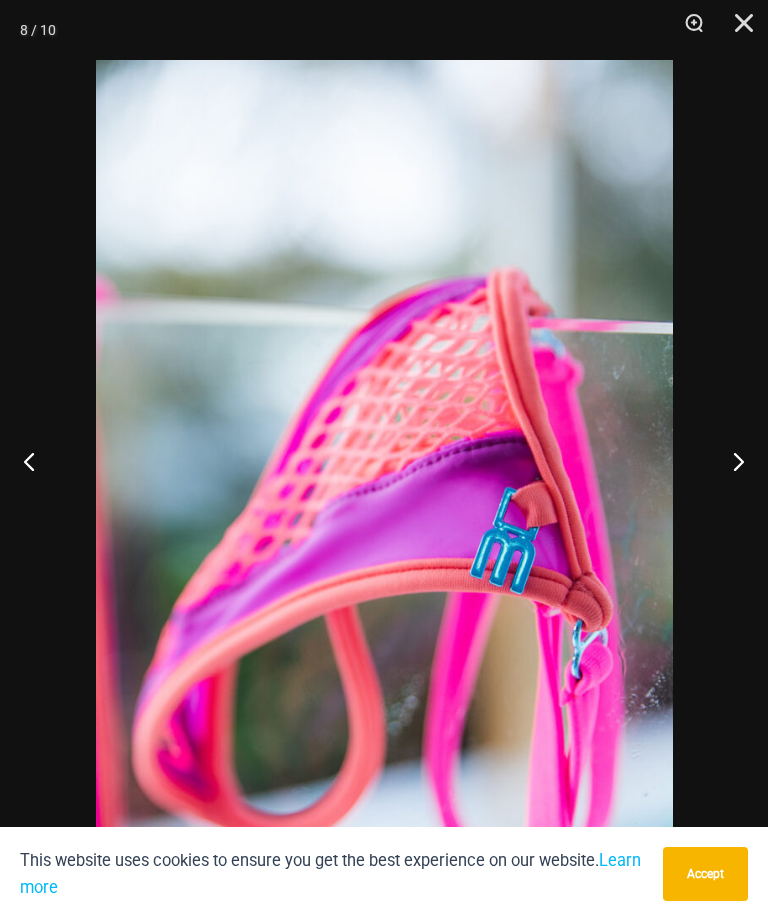 click at bounding box center (730, 461) 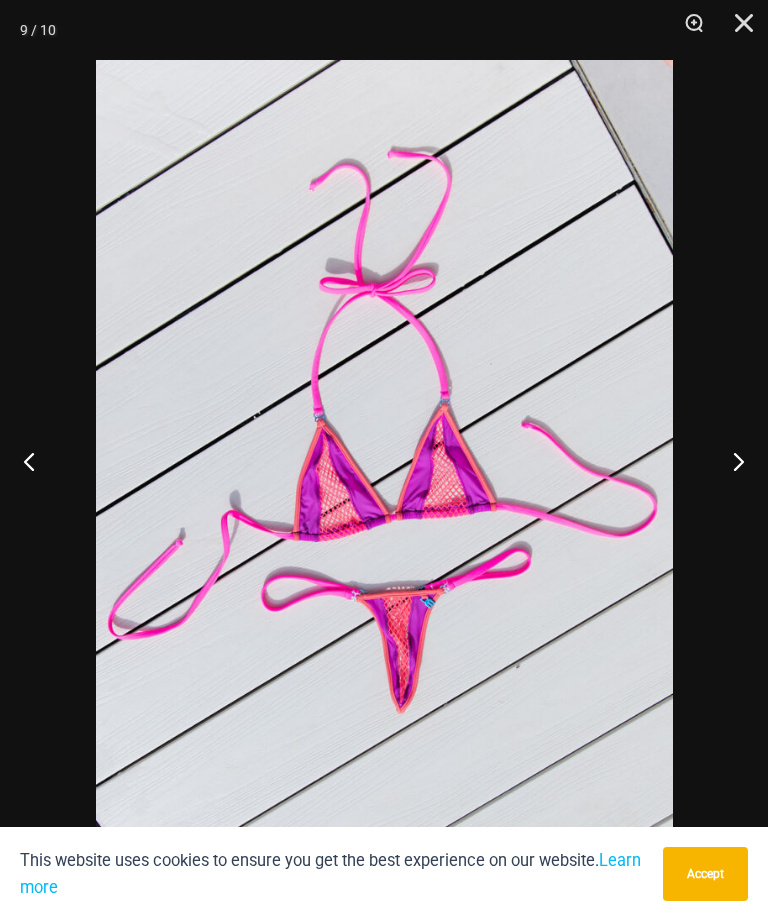 click at bounding box center (730, 461) 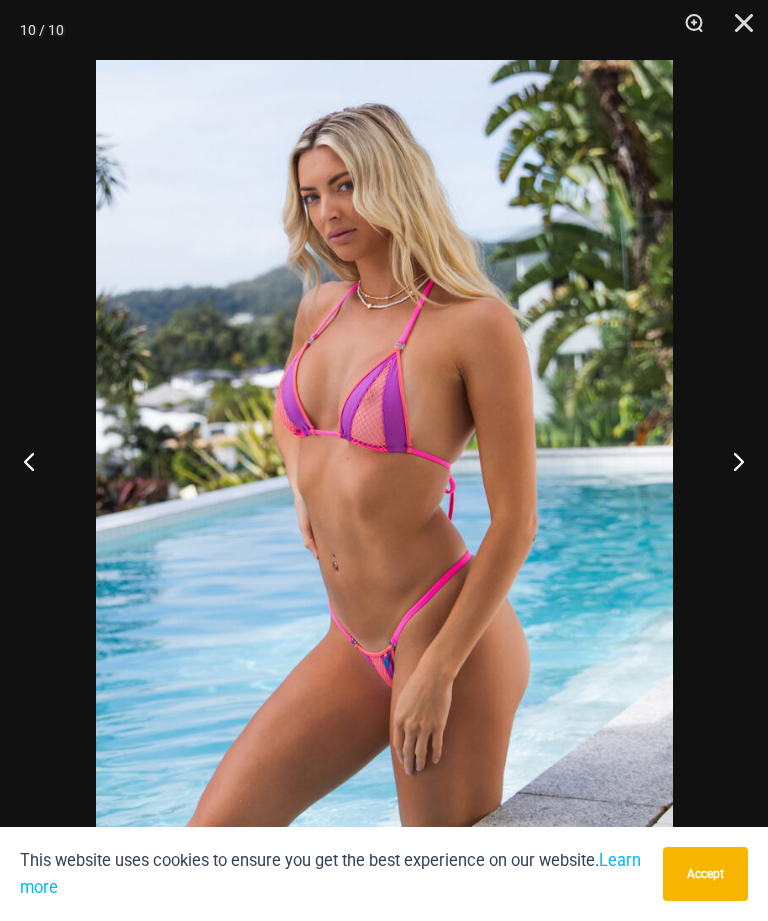 click at bounding box center [730, 461] 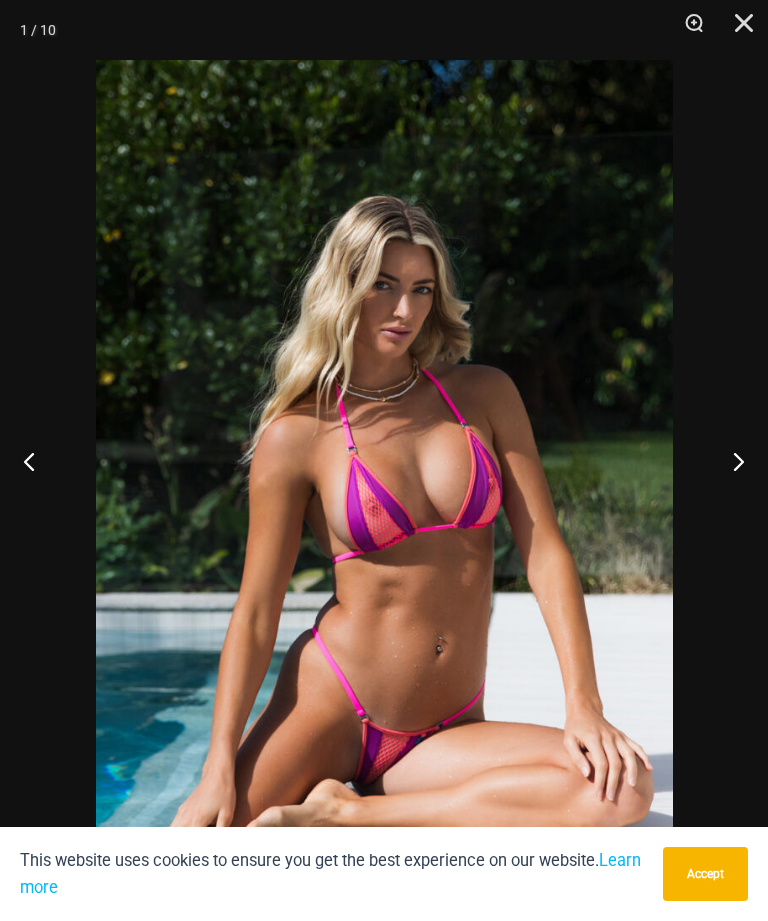 click at bounding box center (730, 461) 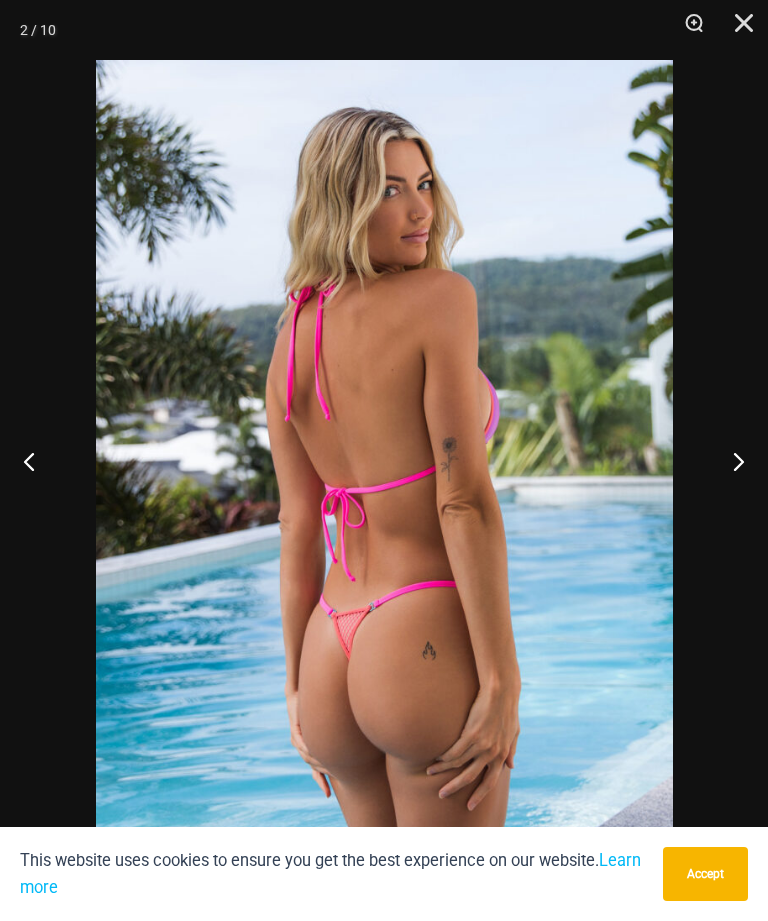 click at bounding box center (730, 461) 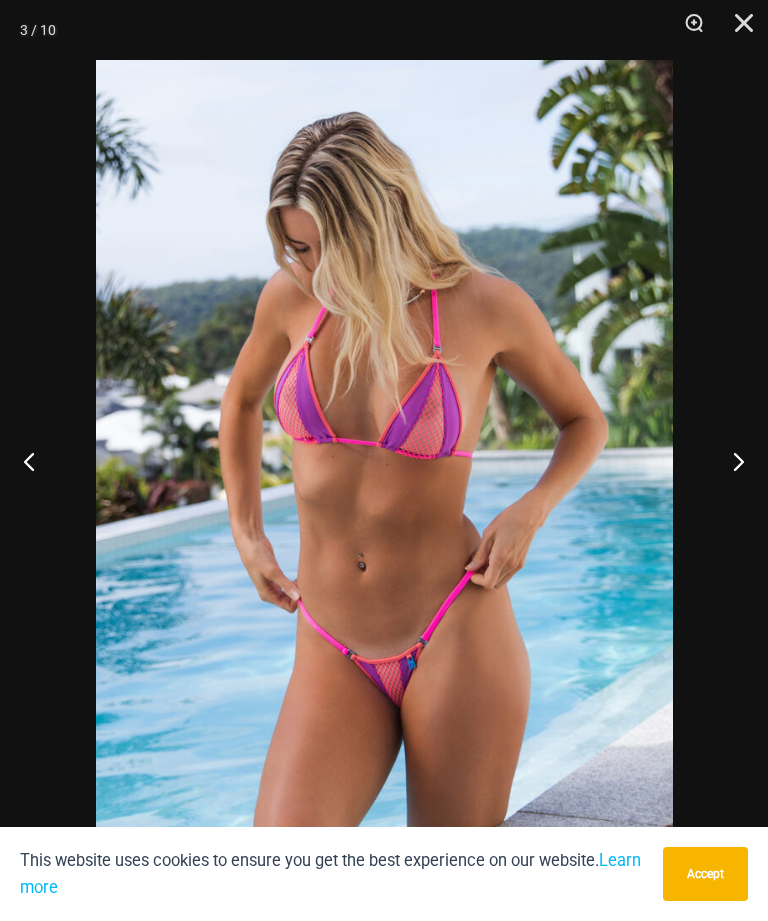 click at bounding box center (730, 461) 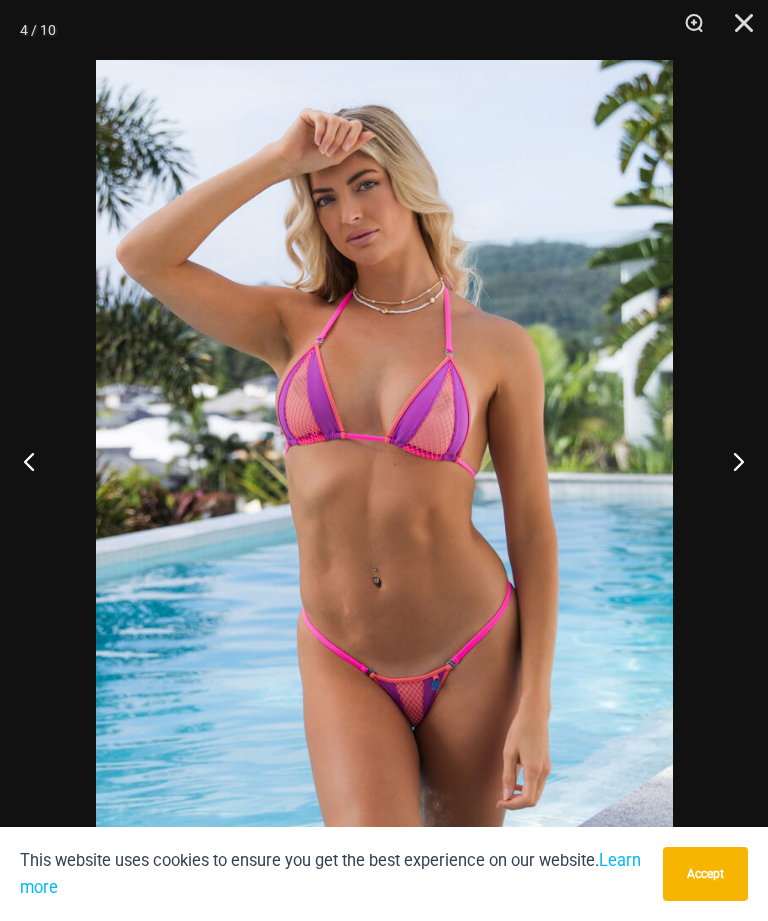 click at bounding box center [730, 461] 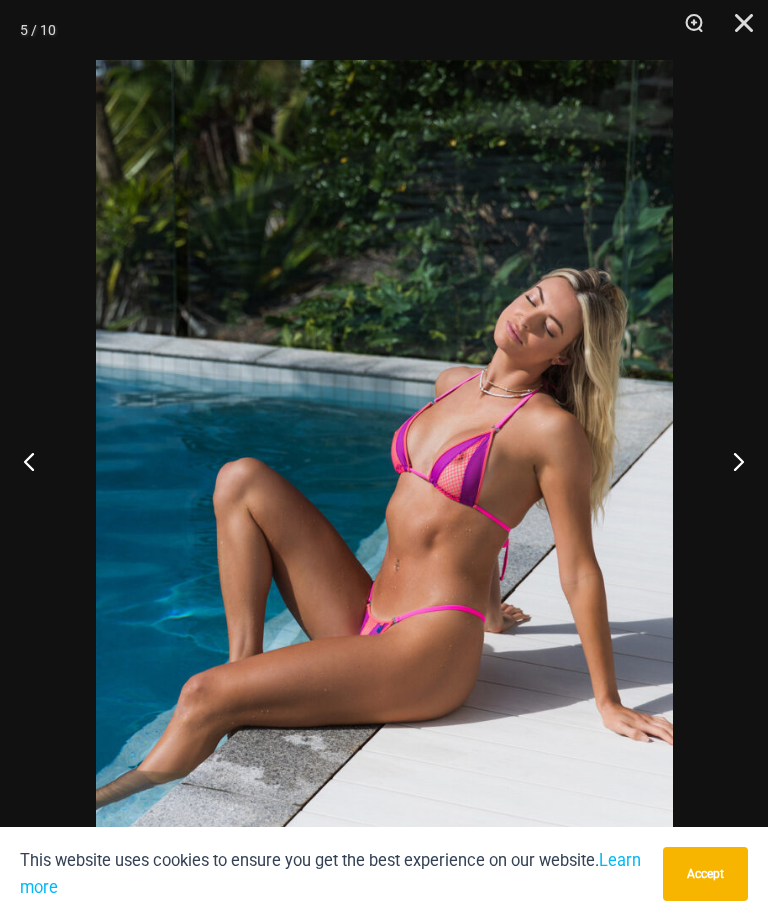 click at bounding box center (730, 461) 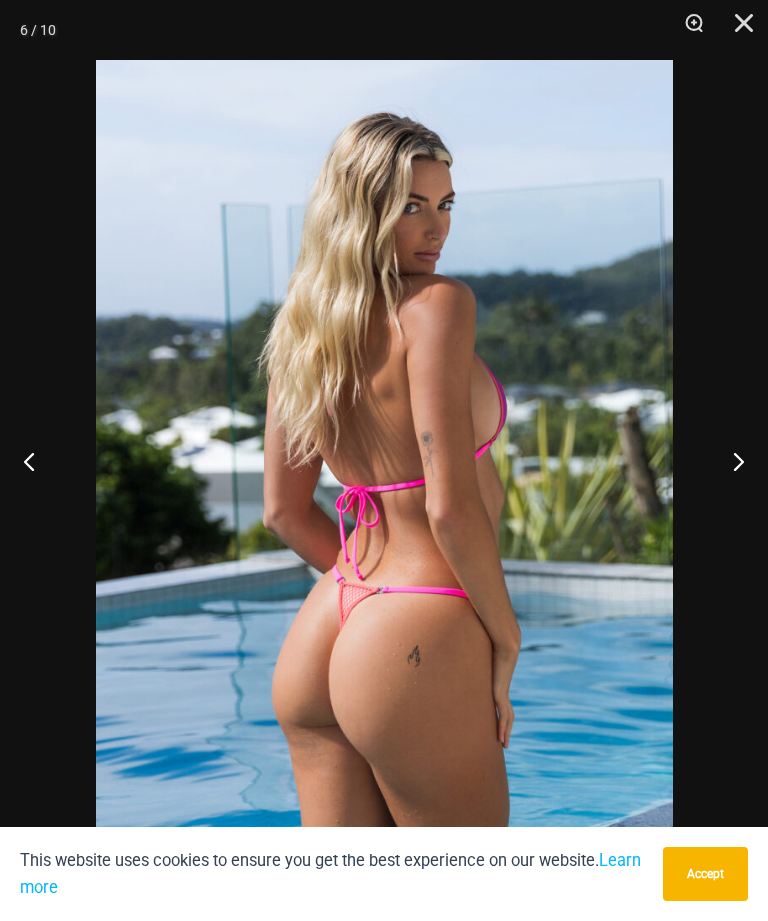 click at bounding box center (730, 461) 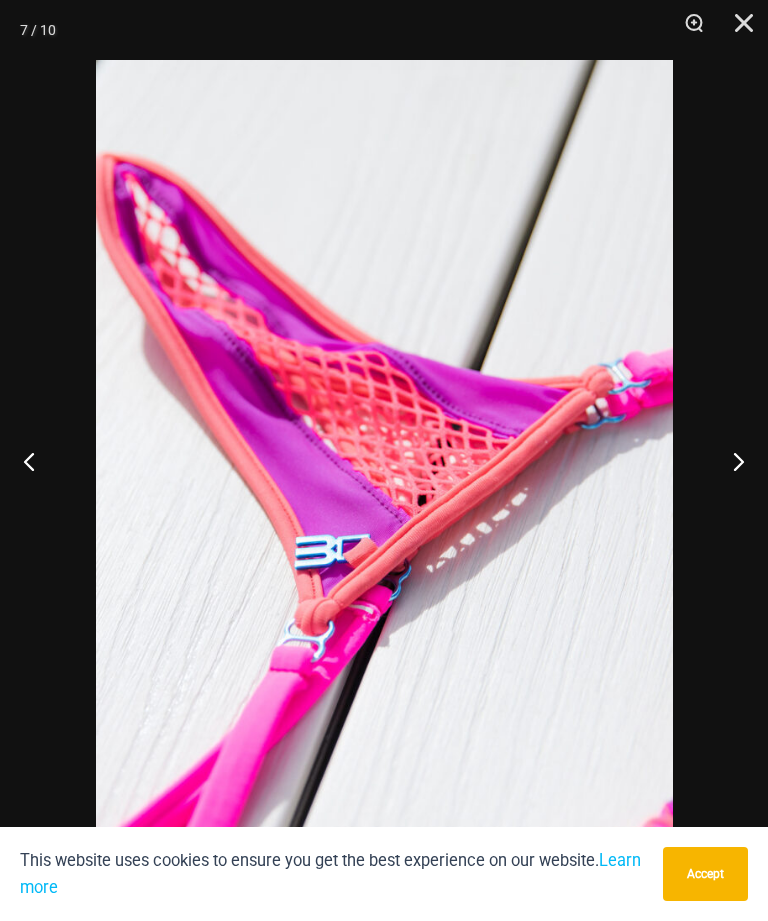 click at bounding box center [730, 461] 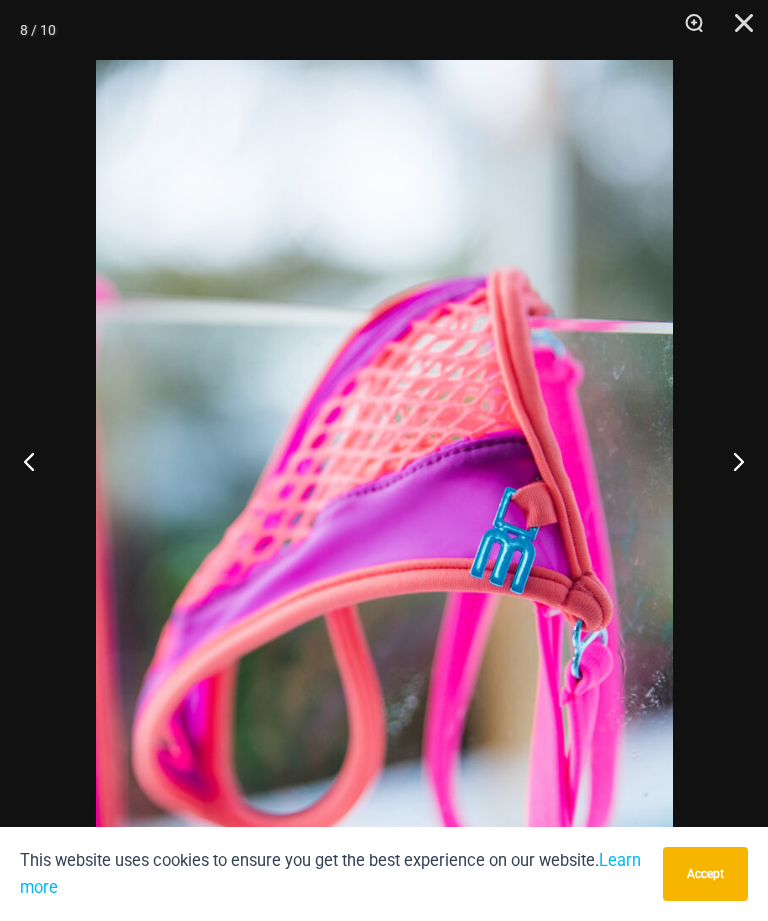 click at bounding box center [730, 461] 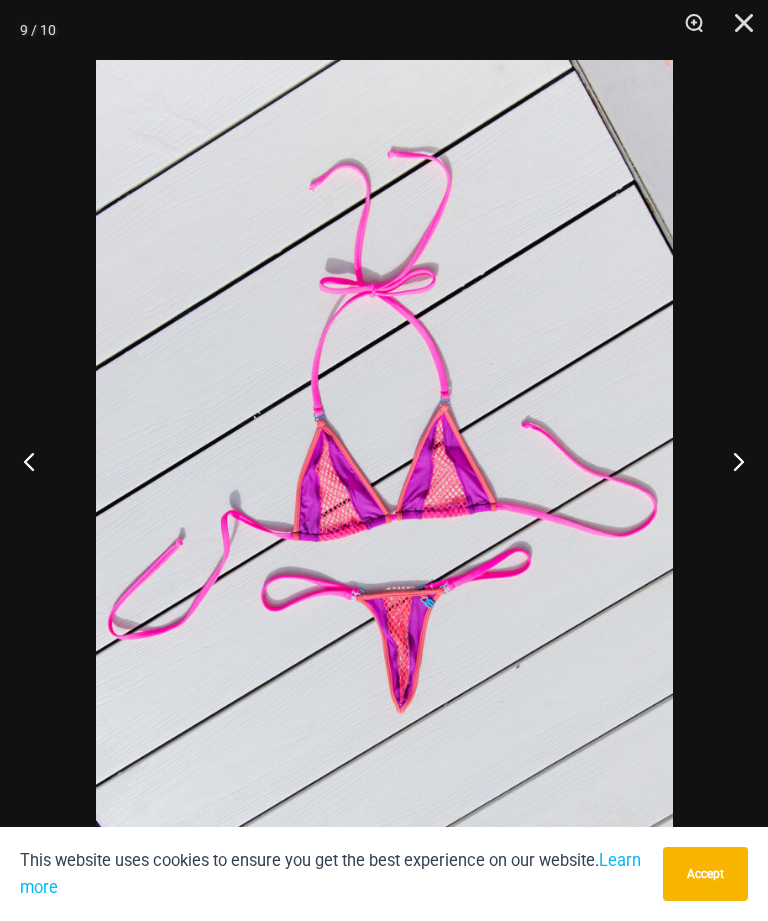 click at bounding box center (730, 461) 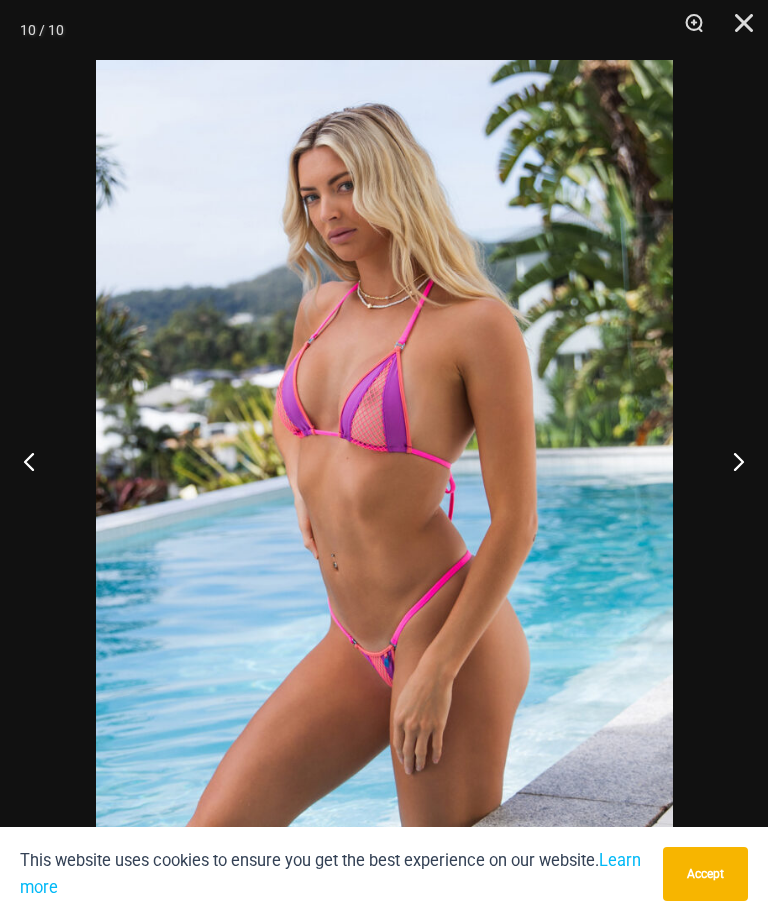click at bounding box center [730, 461] 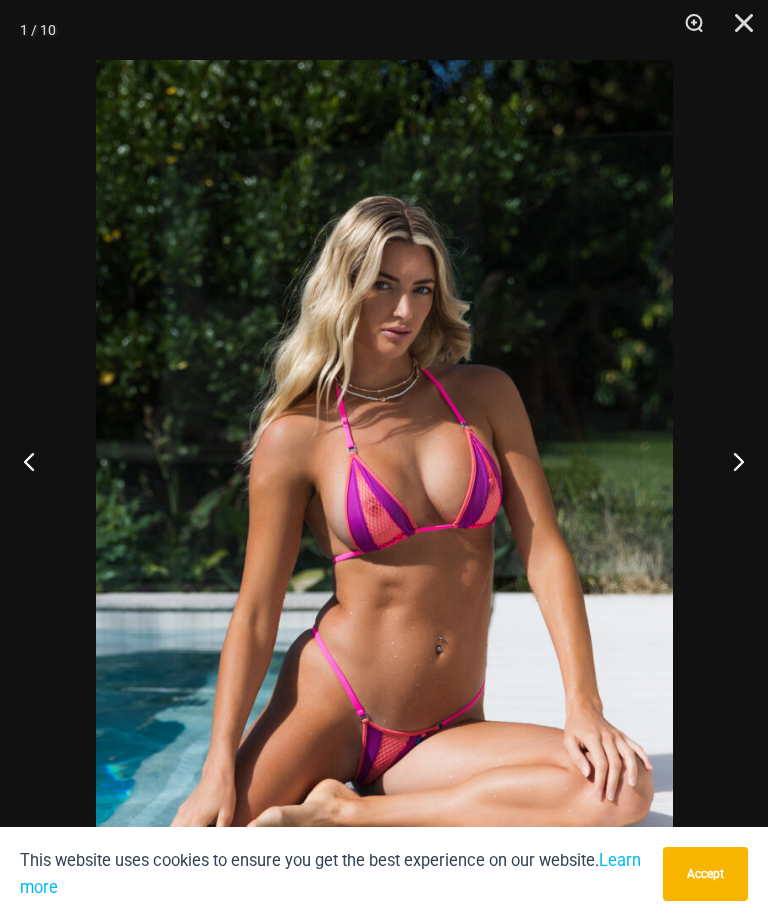 click at bounding box center [737, 30] 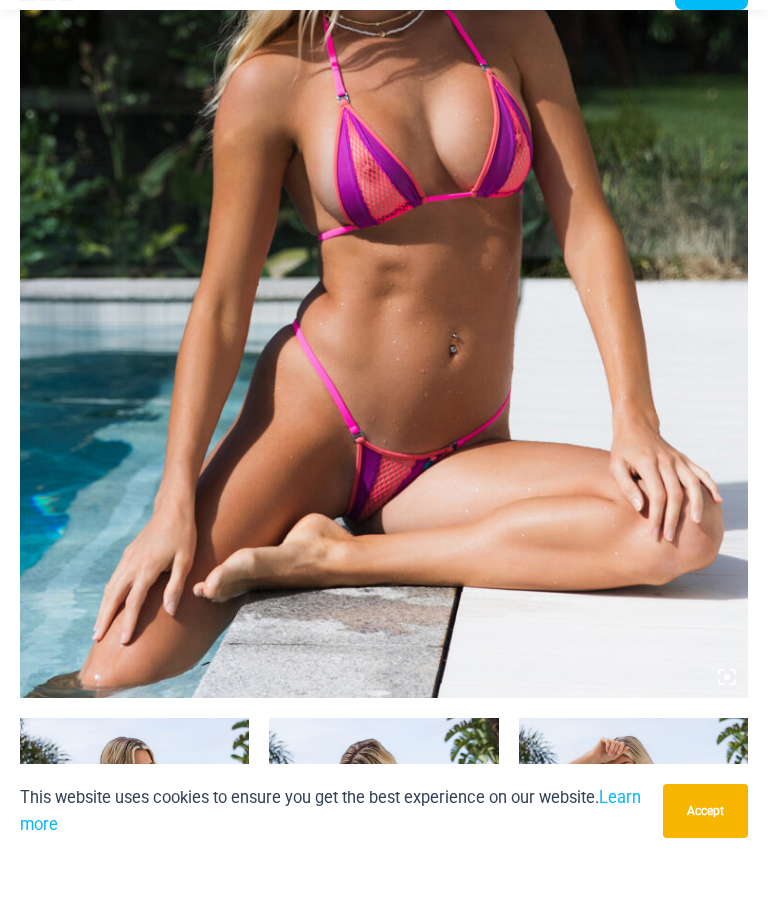 scroll, scrollTop: 522, scrollLeft: 0, axis: vertical 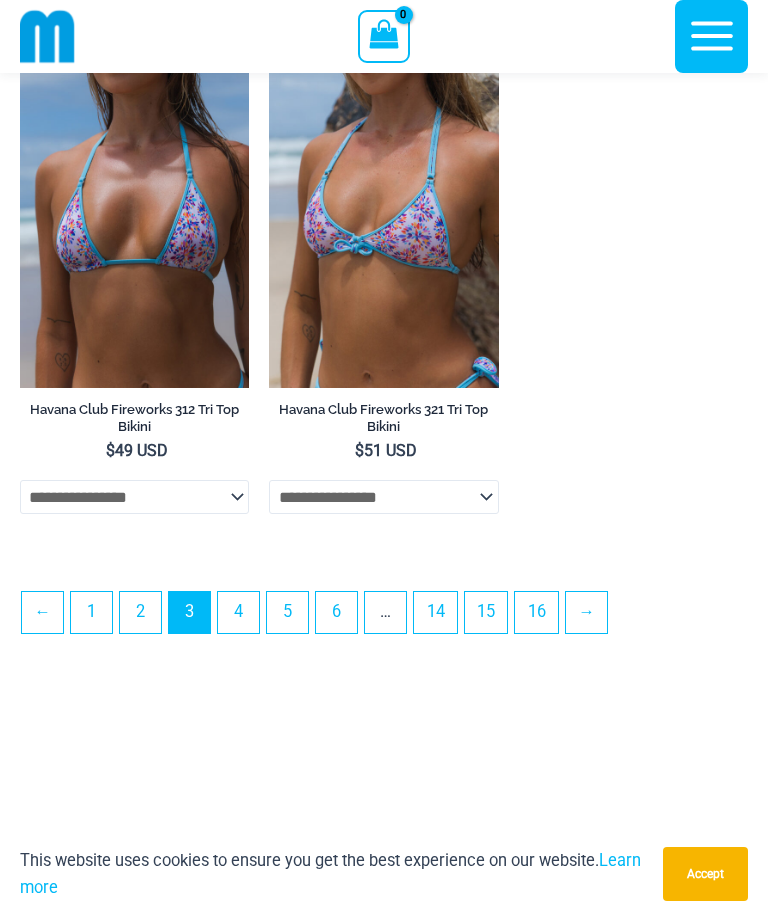 click on "1" at bounding box center [91, 612] 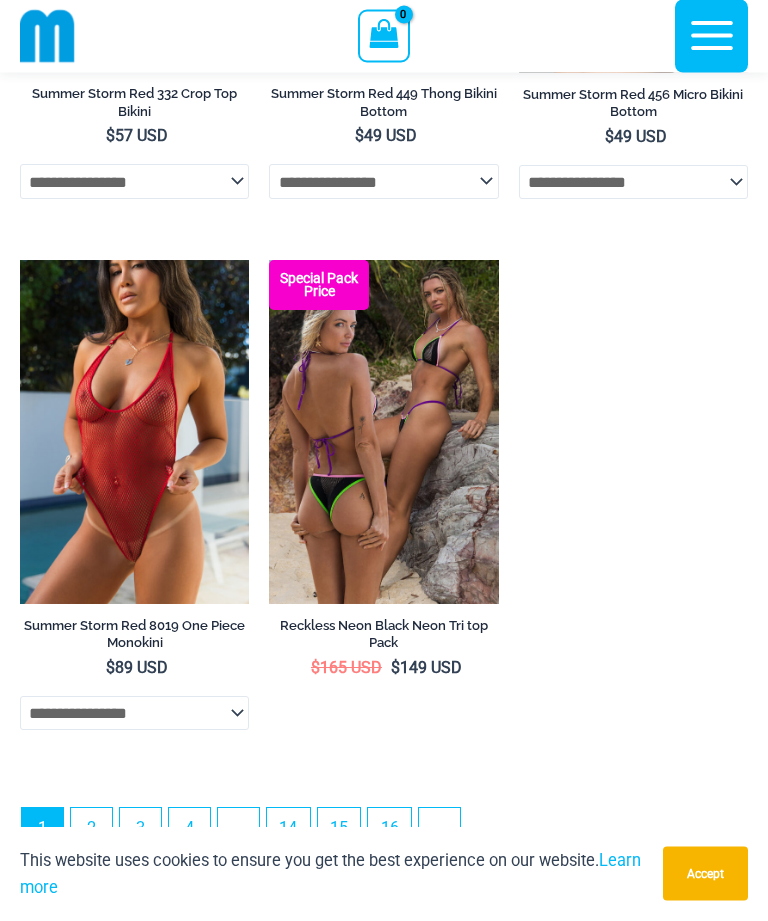 scroll, scrollTop: 5746, scrollLeft: 0, axis: vertical 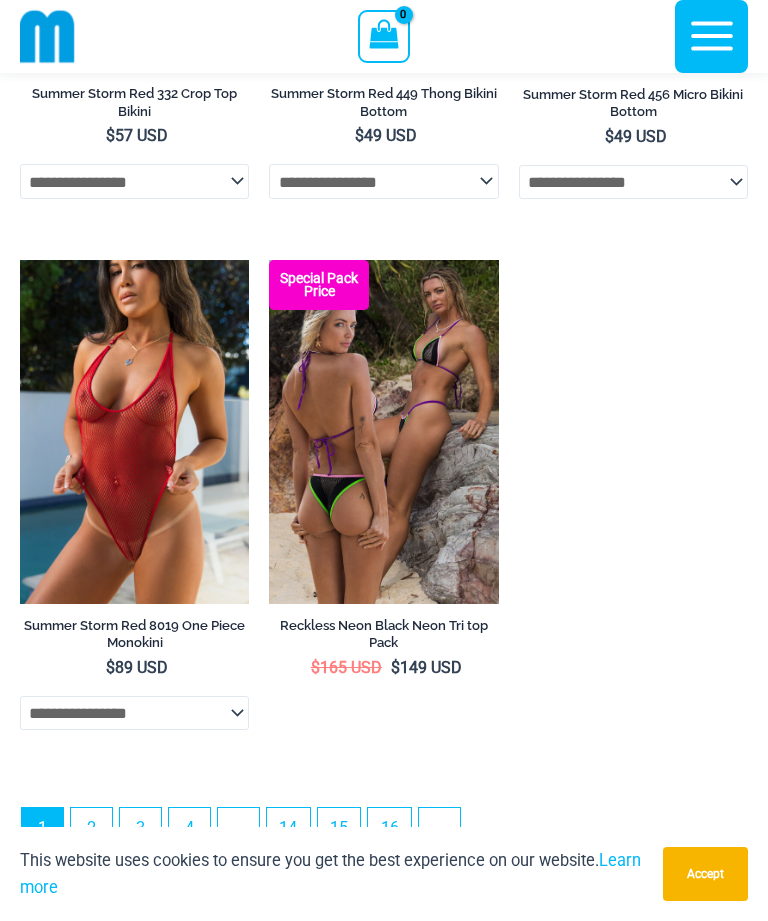 click on "→" at bounding box center [439, 828] 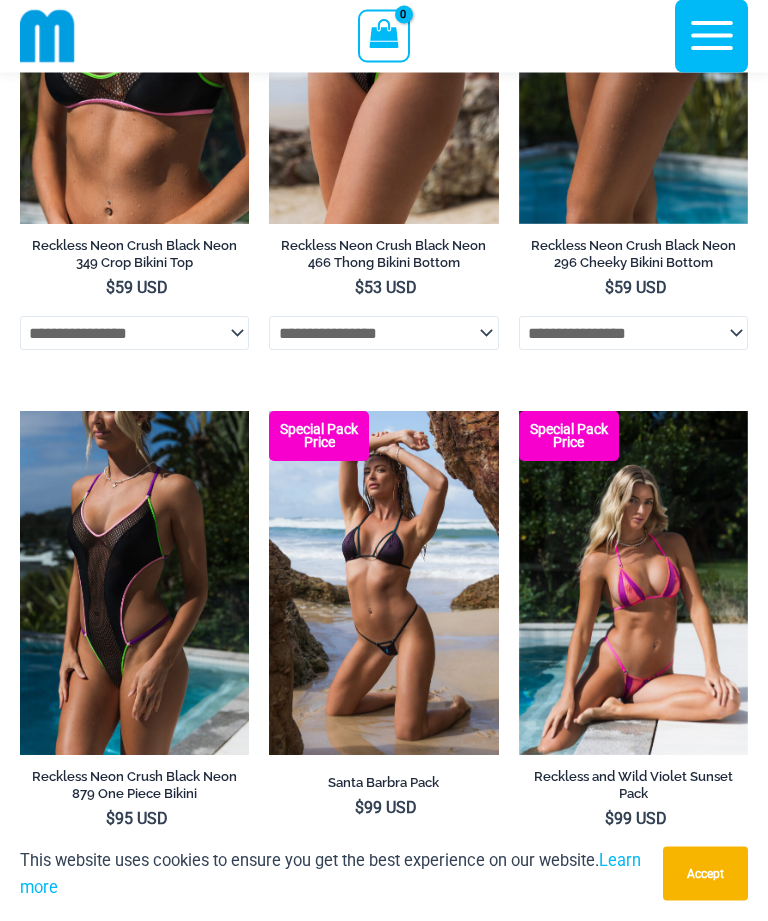 scroll, scrollTop: 902, scrollLeft: 0, axis: vertical 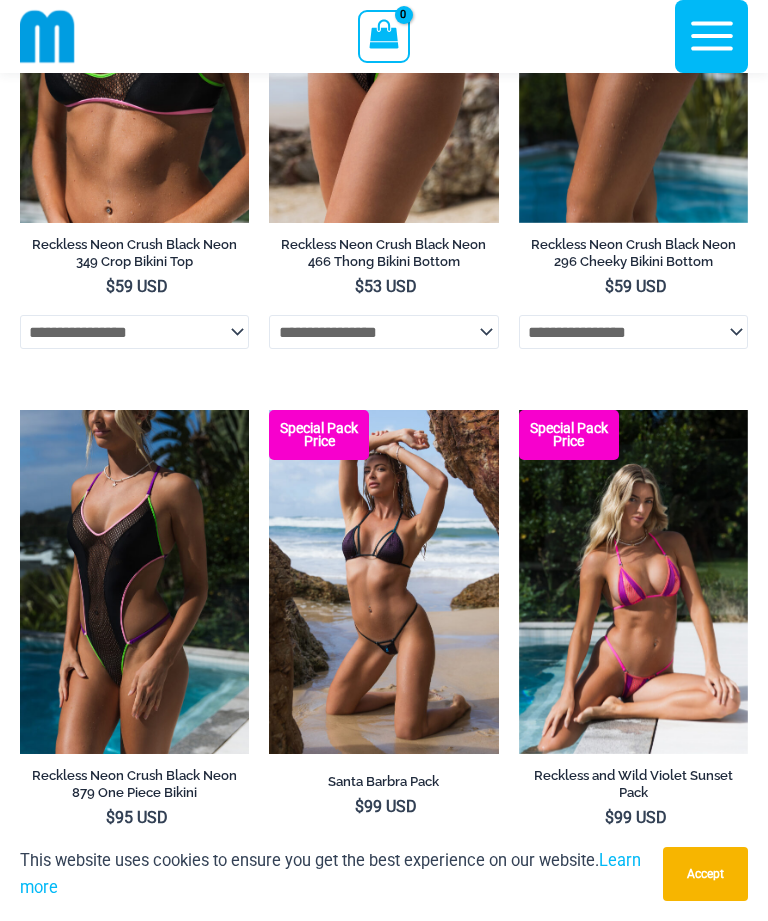 click at bounding box center (269, 410) 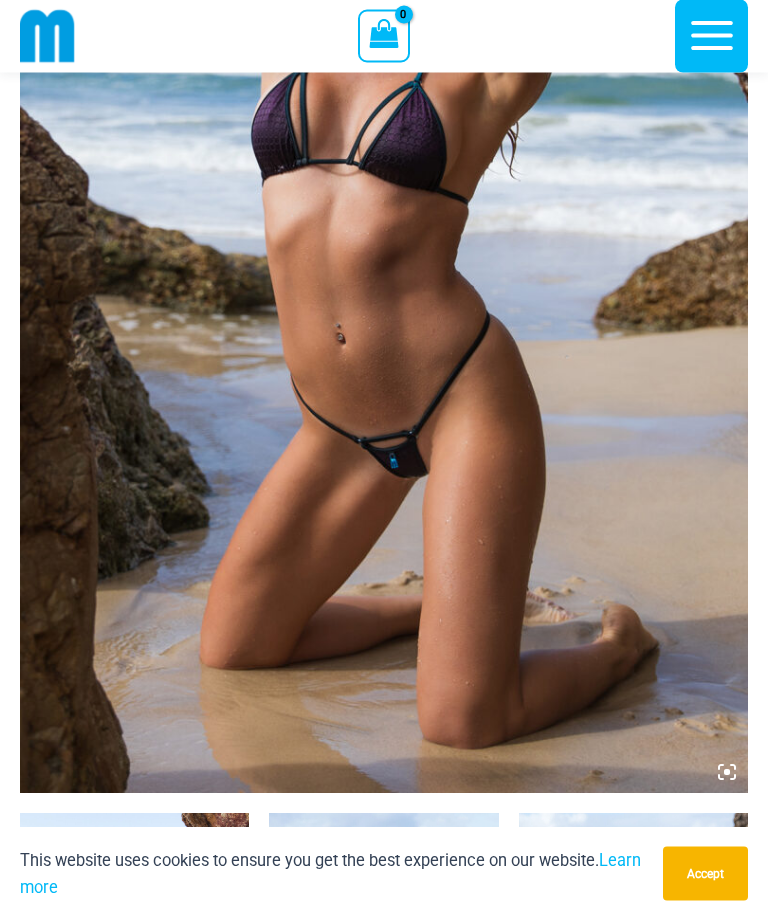 scroll, scrollTop: 428, scrollLeft: 0, axis: vertical 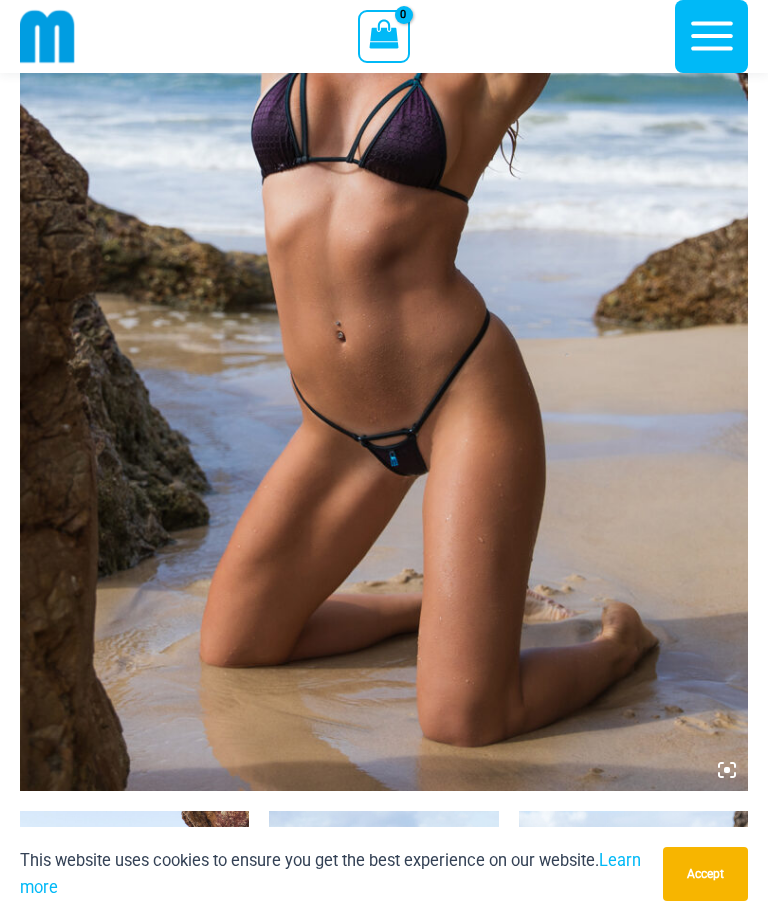 click at bounding box center [384, 245] 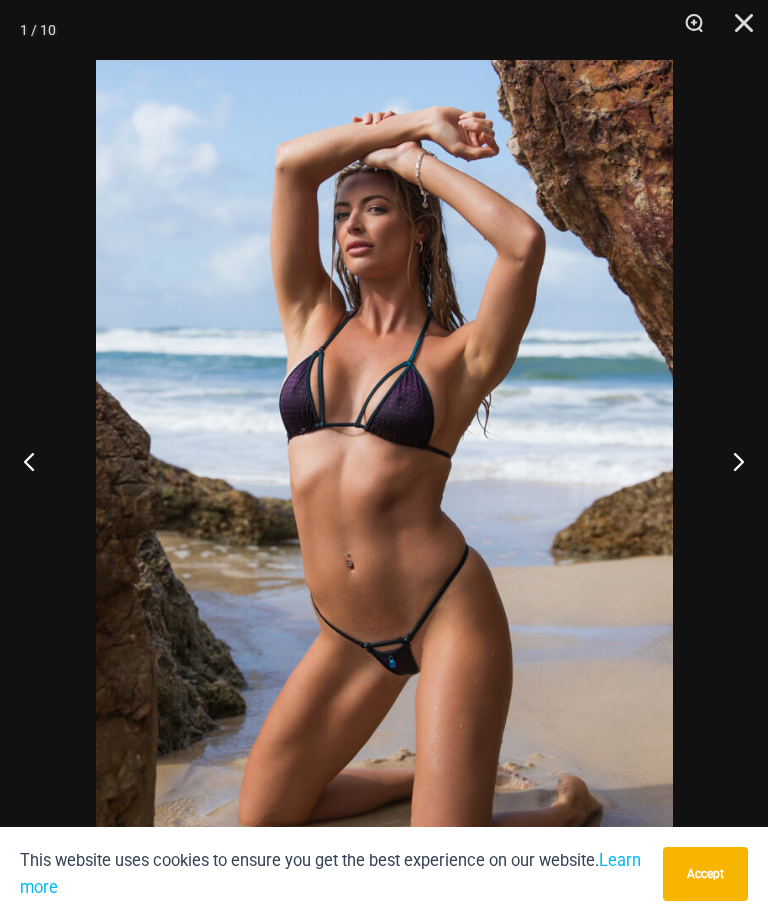 click at bounding box center [730, 461] 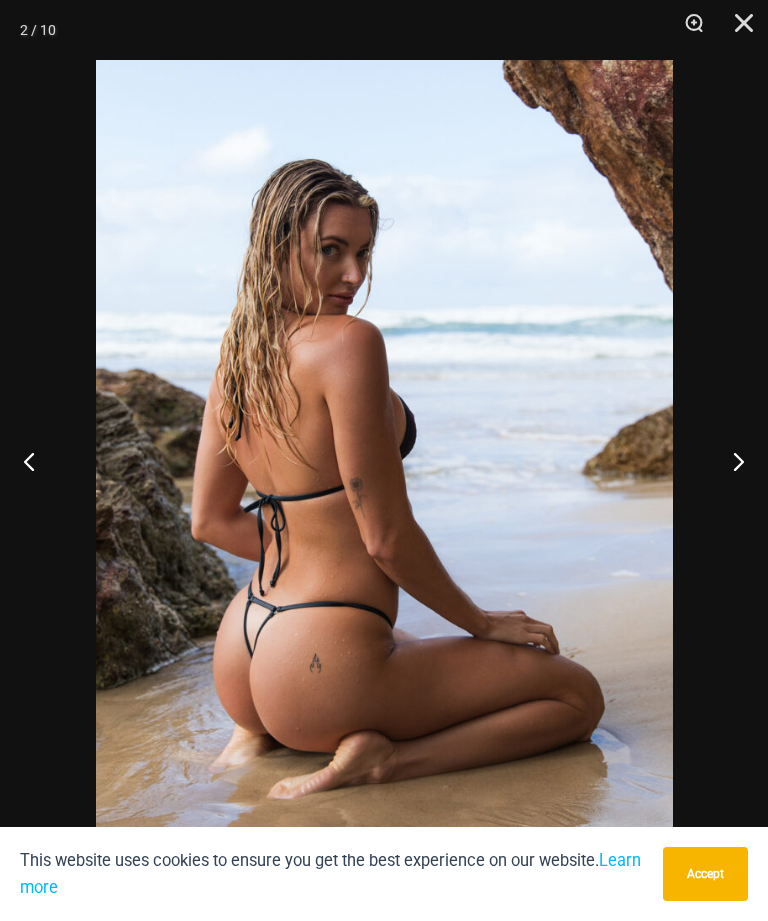 click at bounding box center [730, 461] 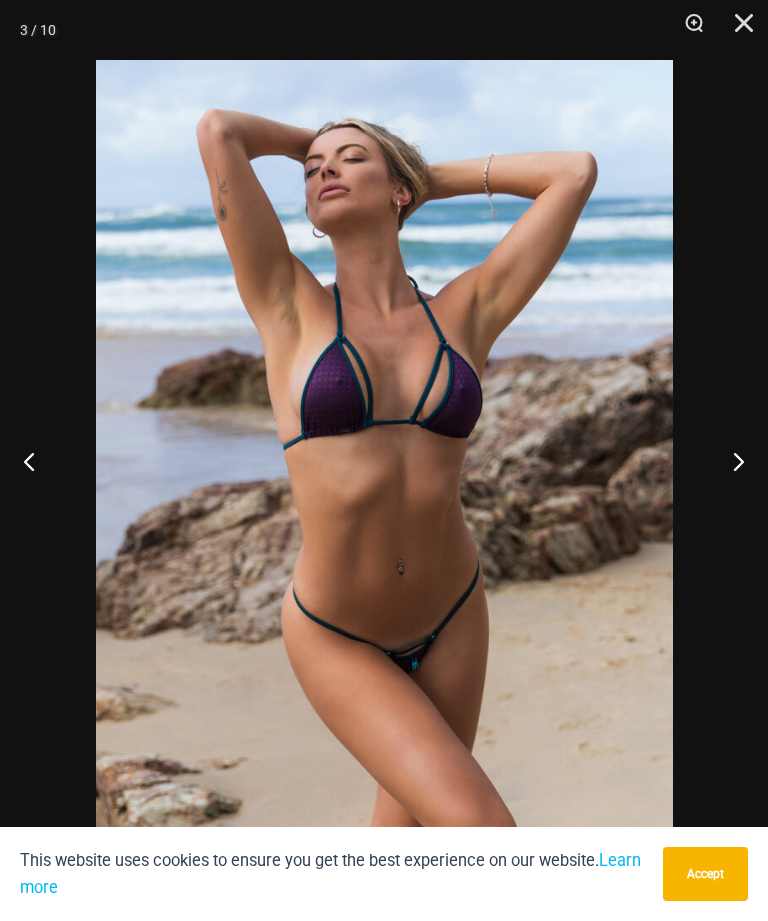 click at bounding box center [730, 461] 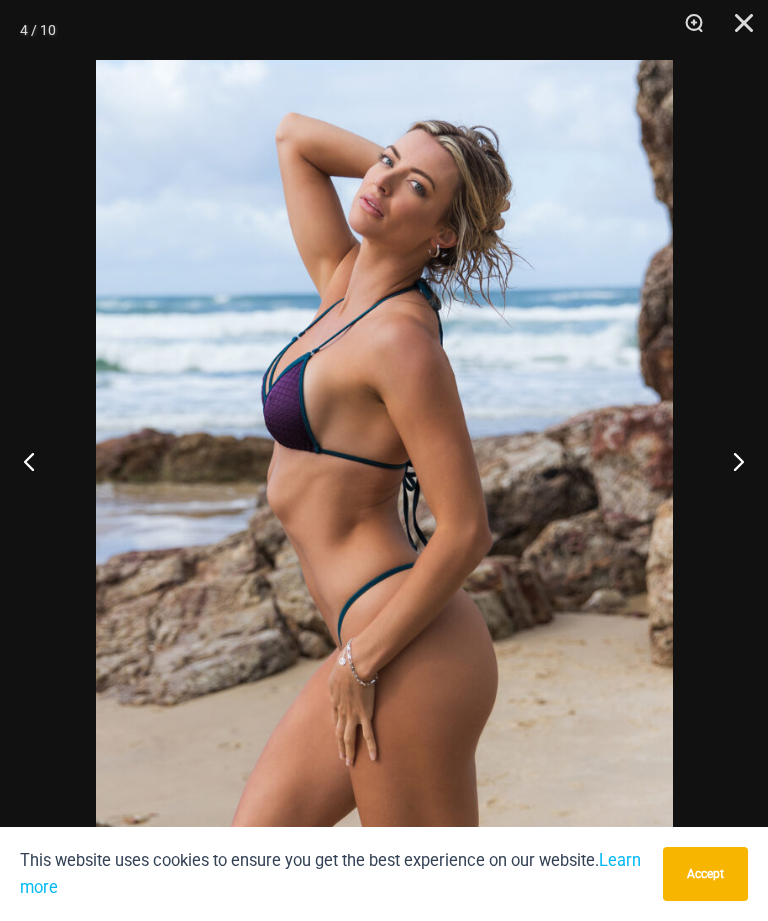 click at bounding box center (730, 461) 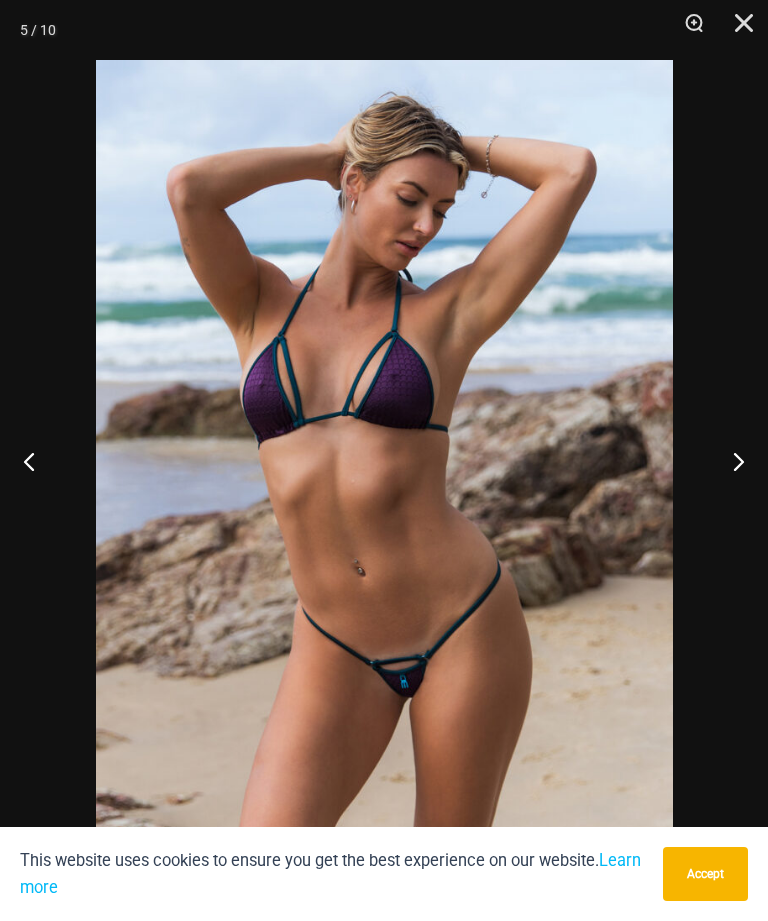 click at bounding box center [730, 461] 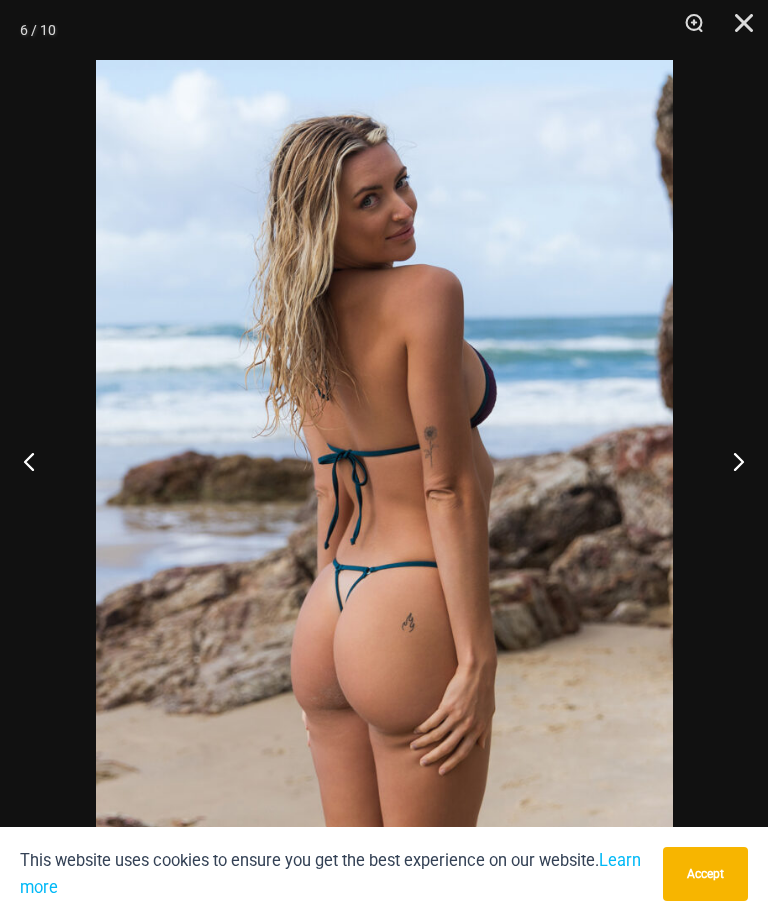 click at bounding box center (730, 461) 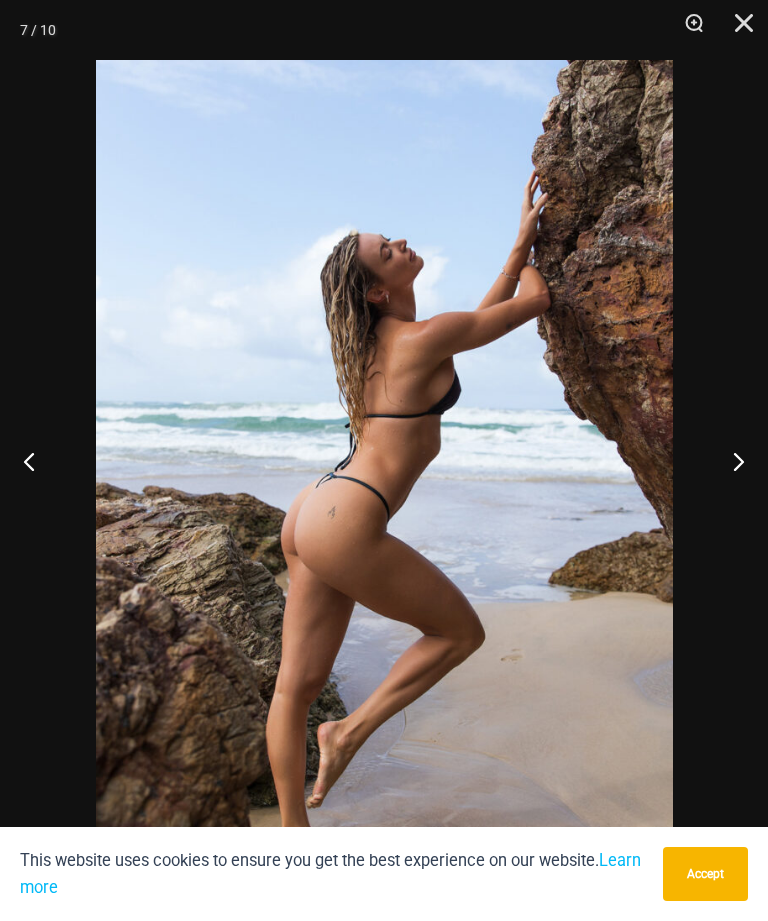 click at bounding box center [730, 461] 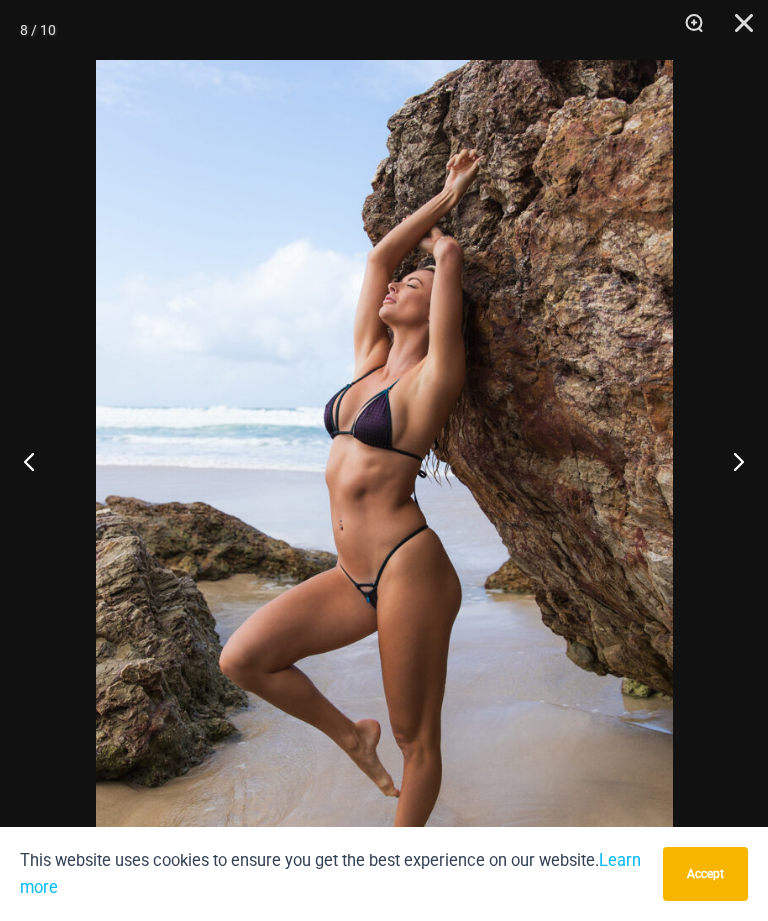 click at bounding box center [730, 461] 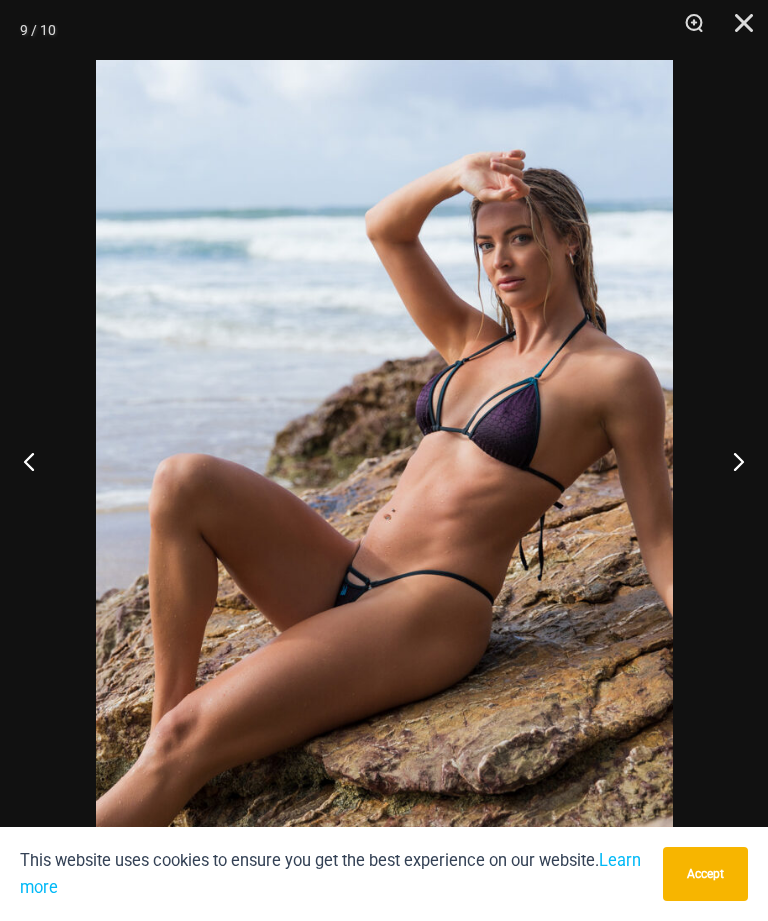 click at bounding box center (730, 461) 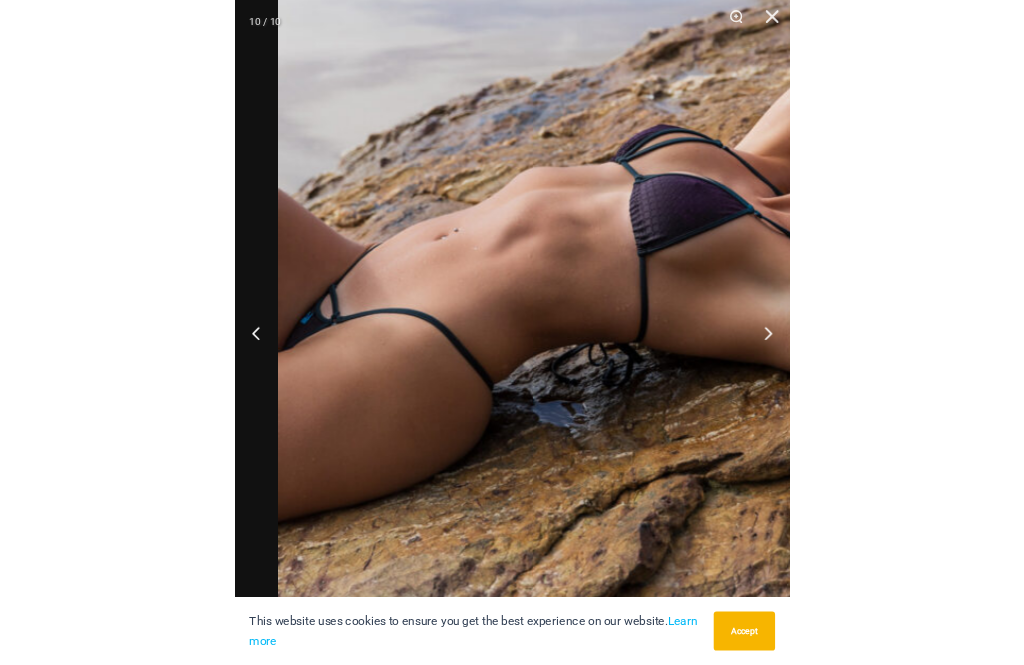 scroll, scrollTop: 555, scrollLeft: 0, axis: vertical 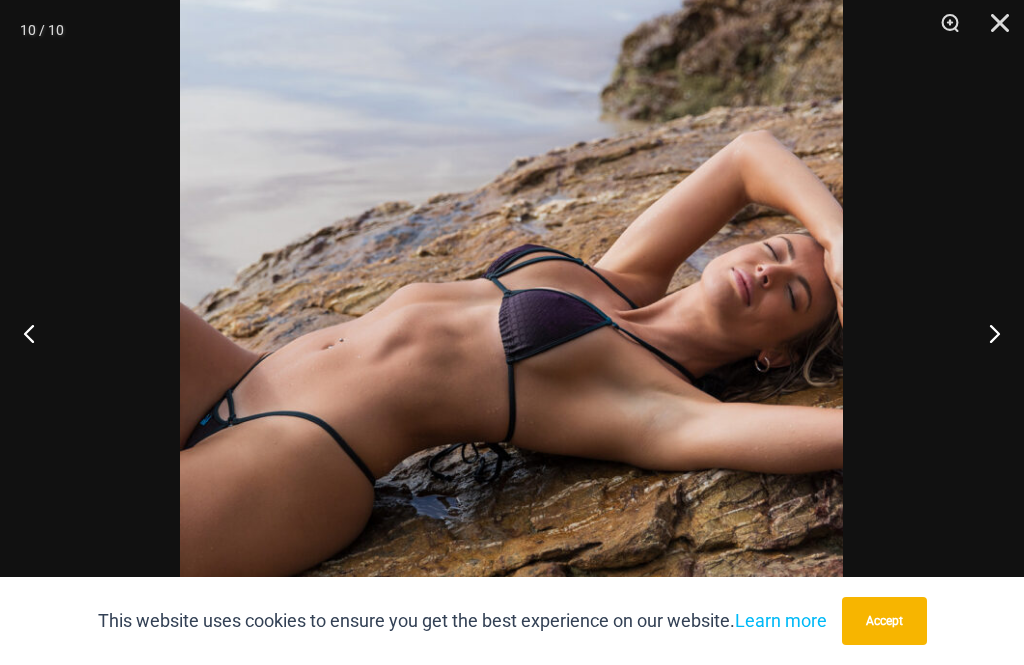 click at bounding box center [986, 333] 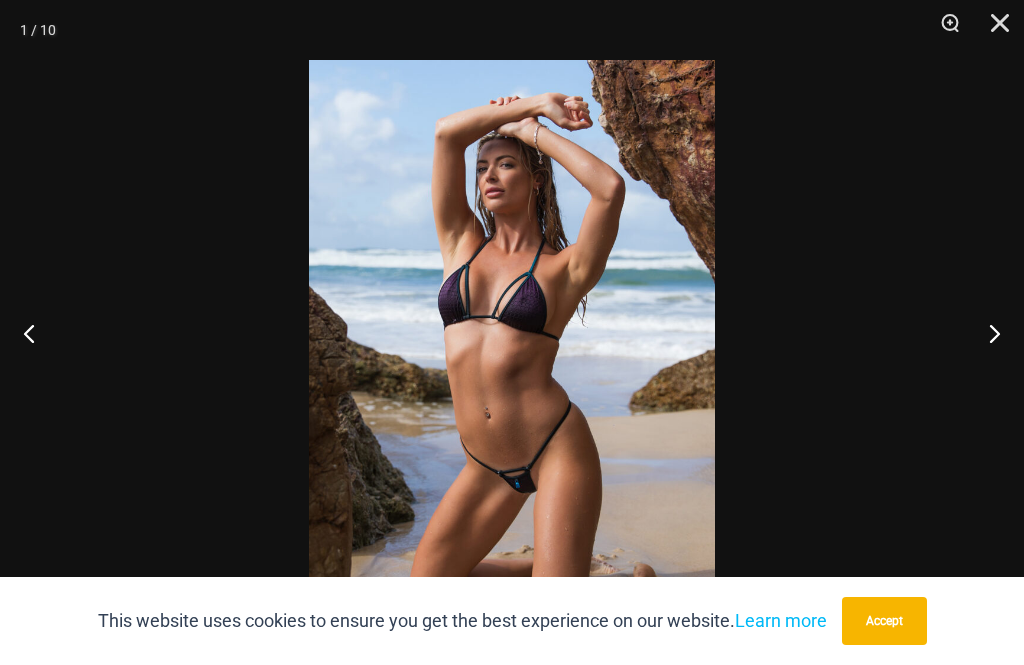 click at bounding box center (986, 333) 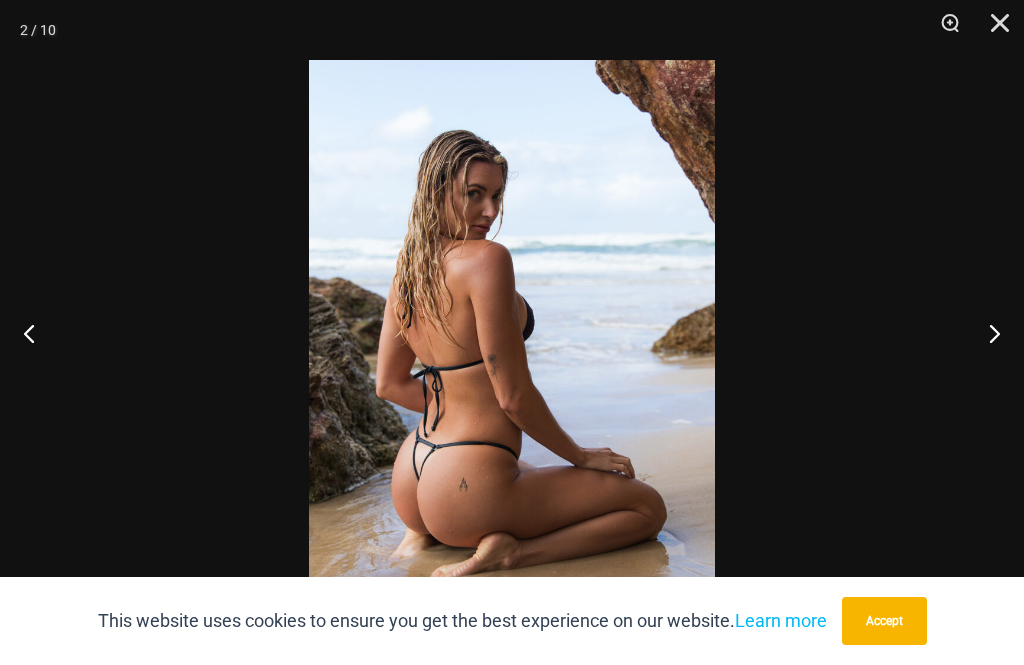 click at bounding box center [986, 333] 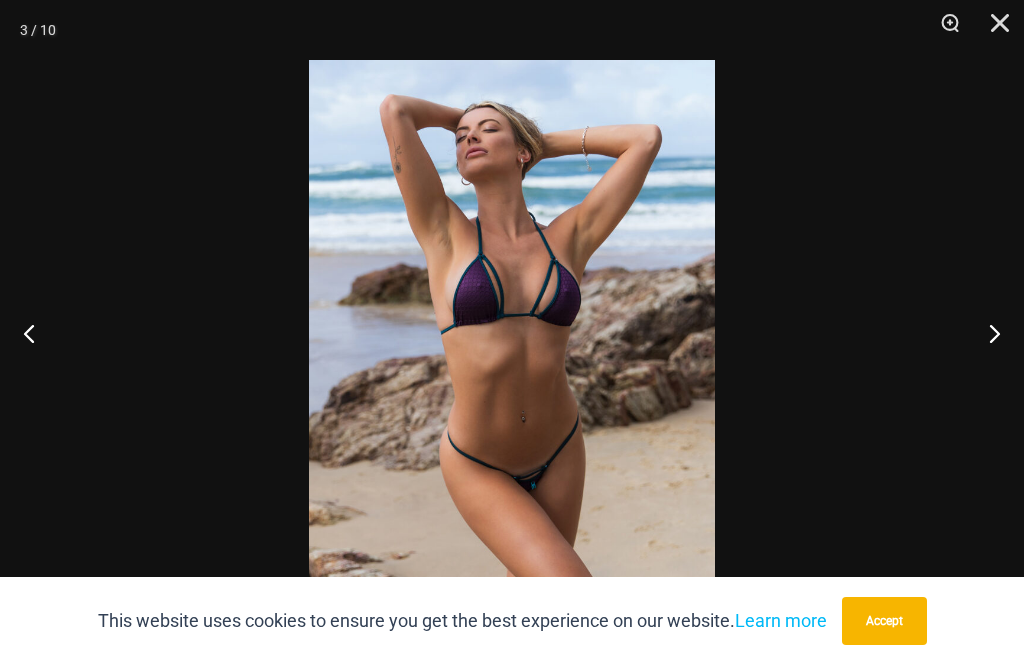 click at bounding box center [986, 333] 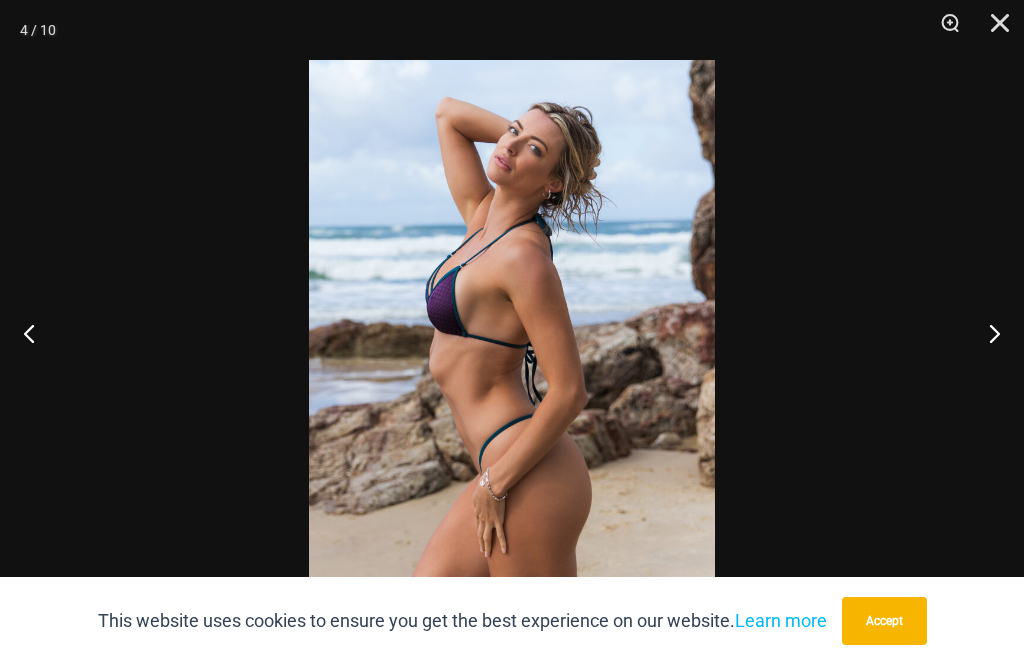 click at bounding box center (986, 333) 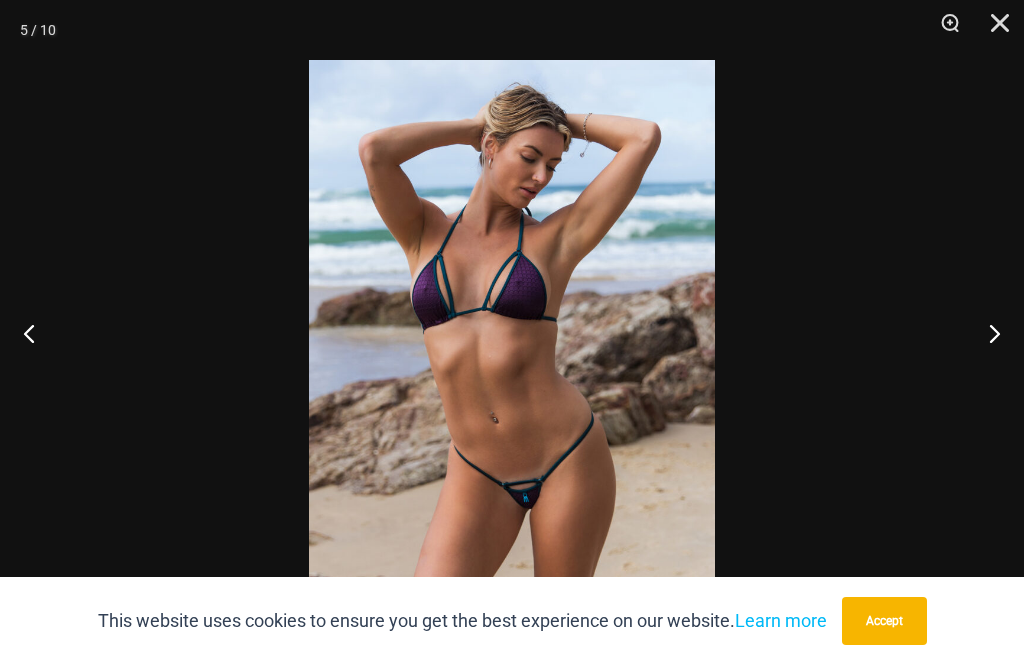click at bounding box center (986, 333) 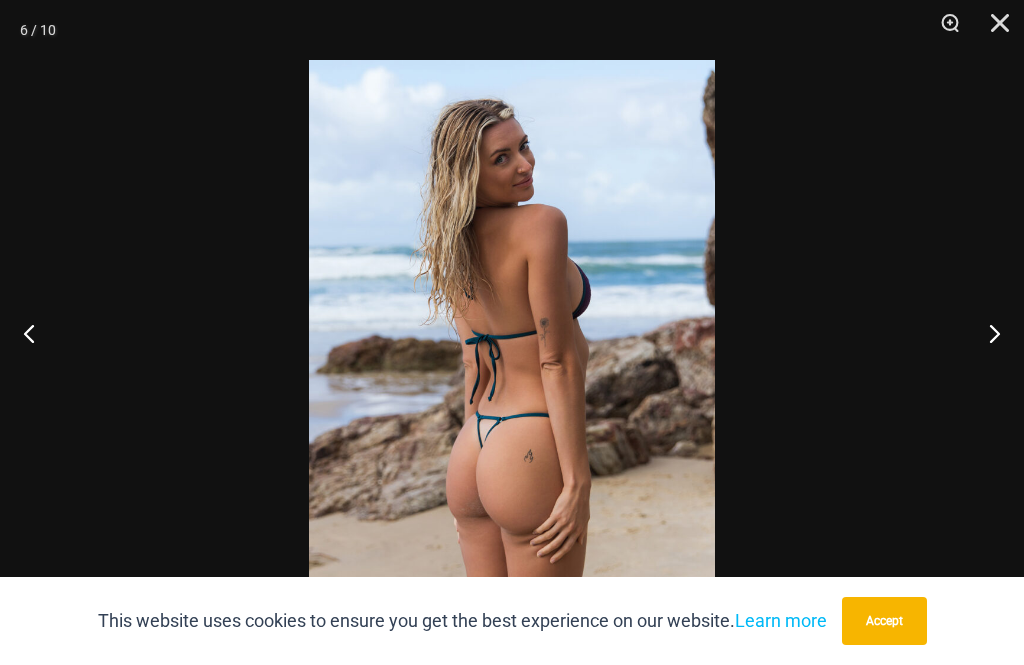 click at bounding box center (986, 333) 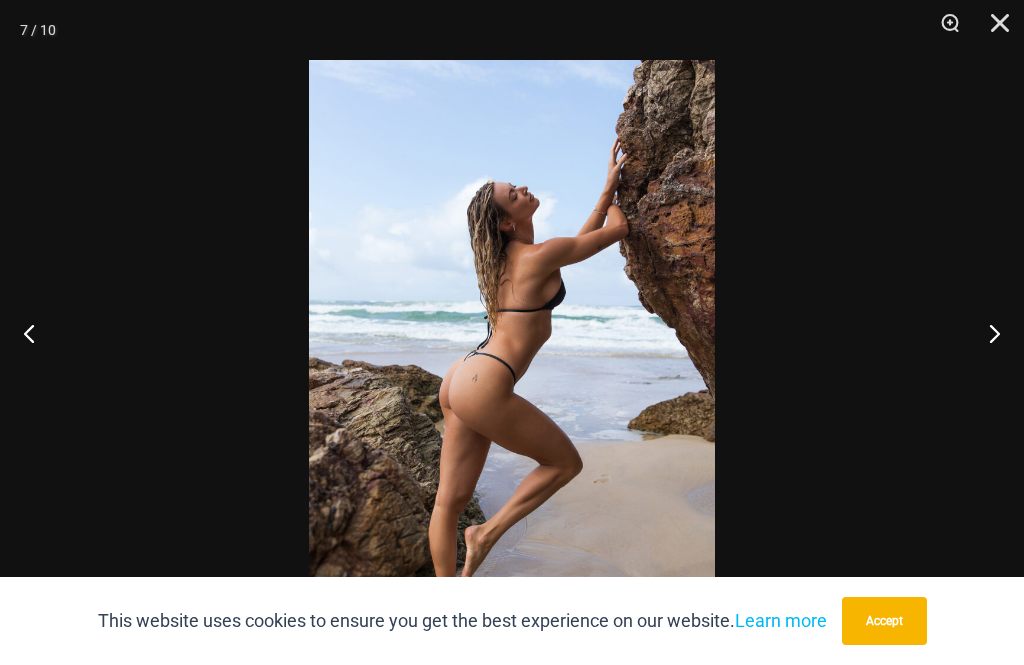 click at bounding box center [986, 333] 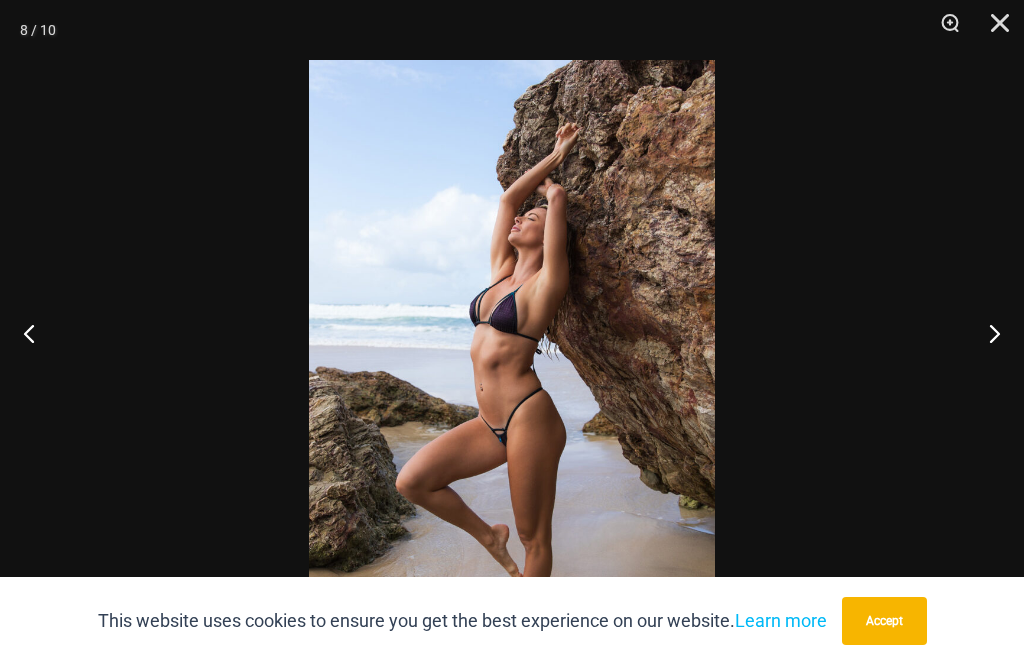 click at bounding box center [986, 333] 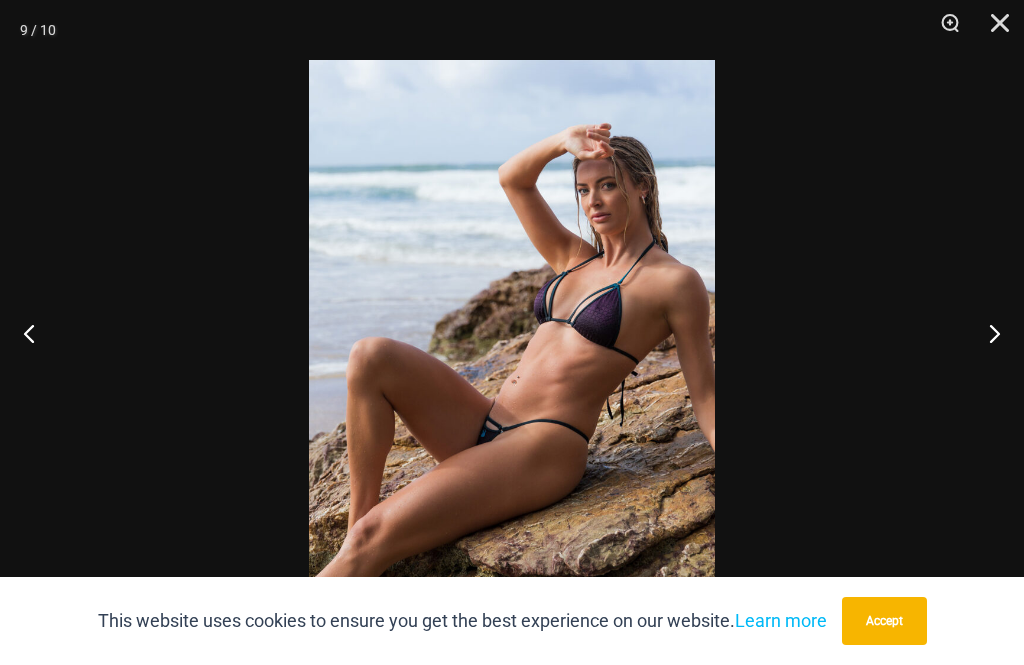 click at bounding box center (986, 333) 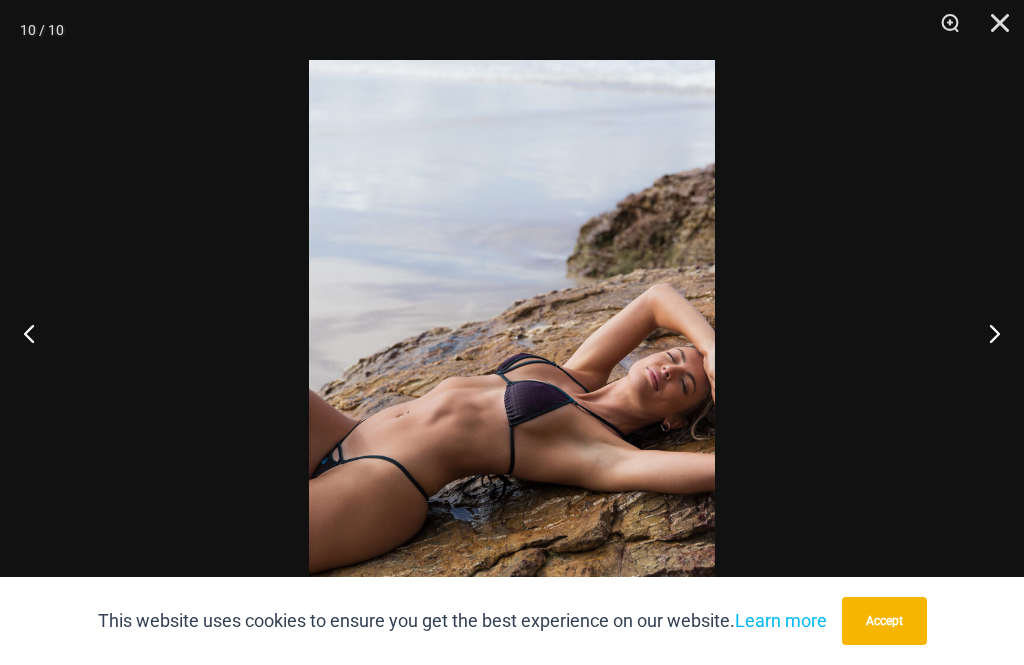click at bounding box center [986, 333] 